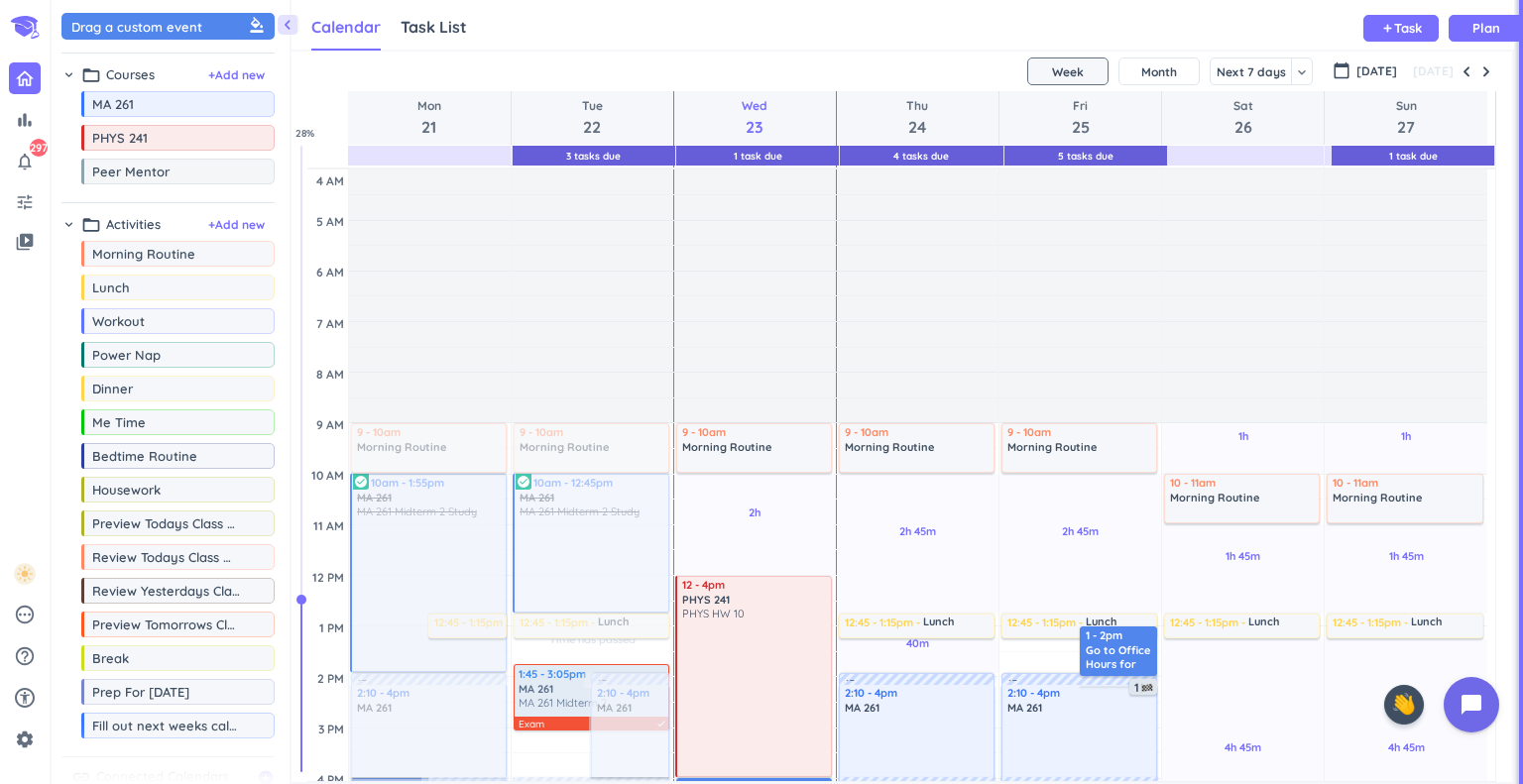 scroll, scrollTop: 0, scrollLeft: 0, axis: both 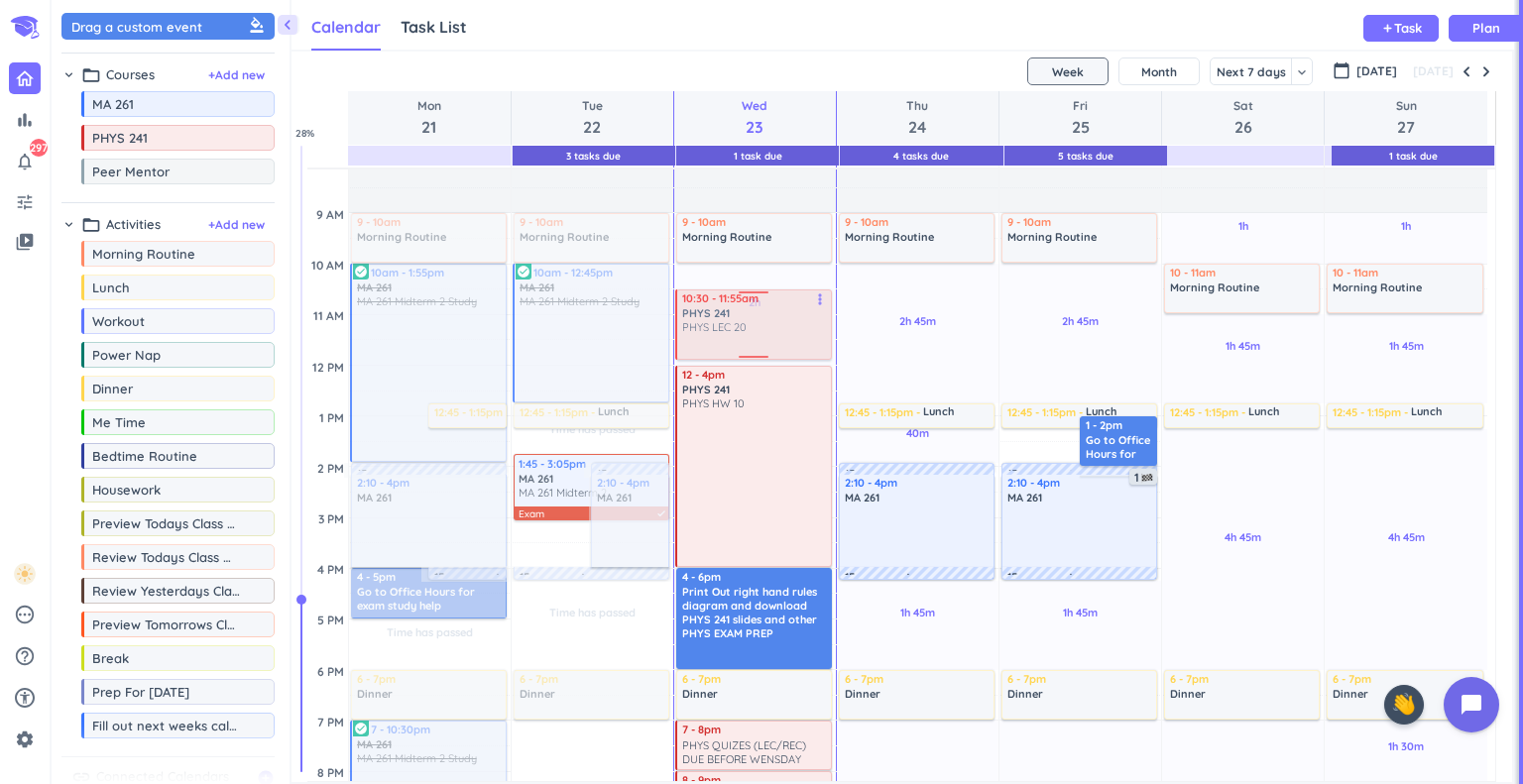 drag, startPoint x: 559, startPoint y: 528, endPoint x: 703, endPoint y: 306, distance: 264.61292 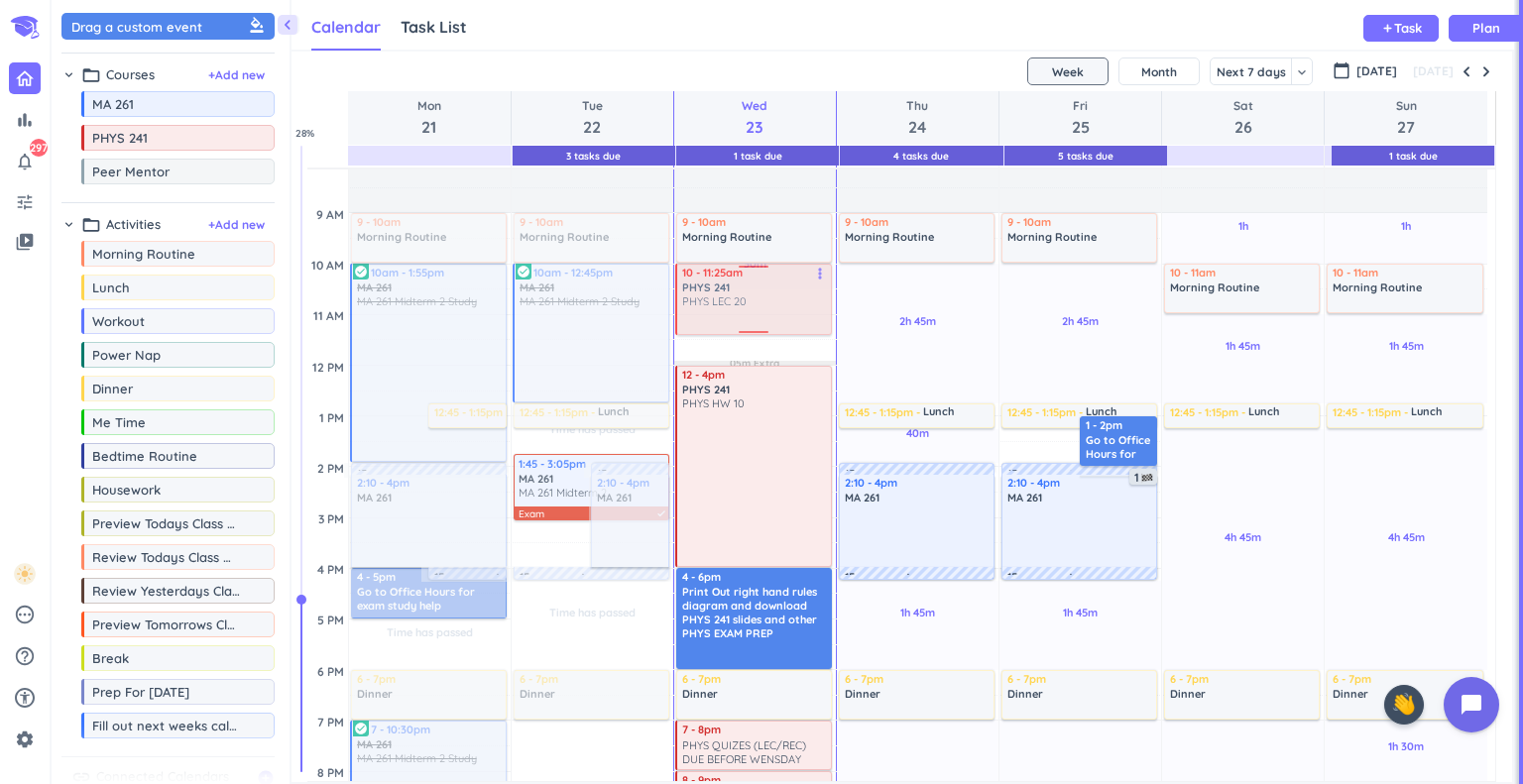 drag, startPoint x: 750, startPoint y: 312, endPoint x: 758, endPoint y: 297, distance: 17 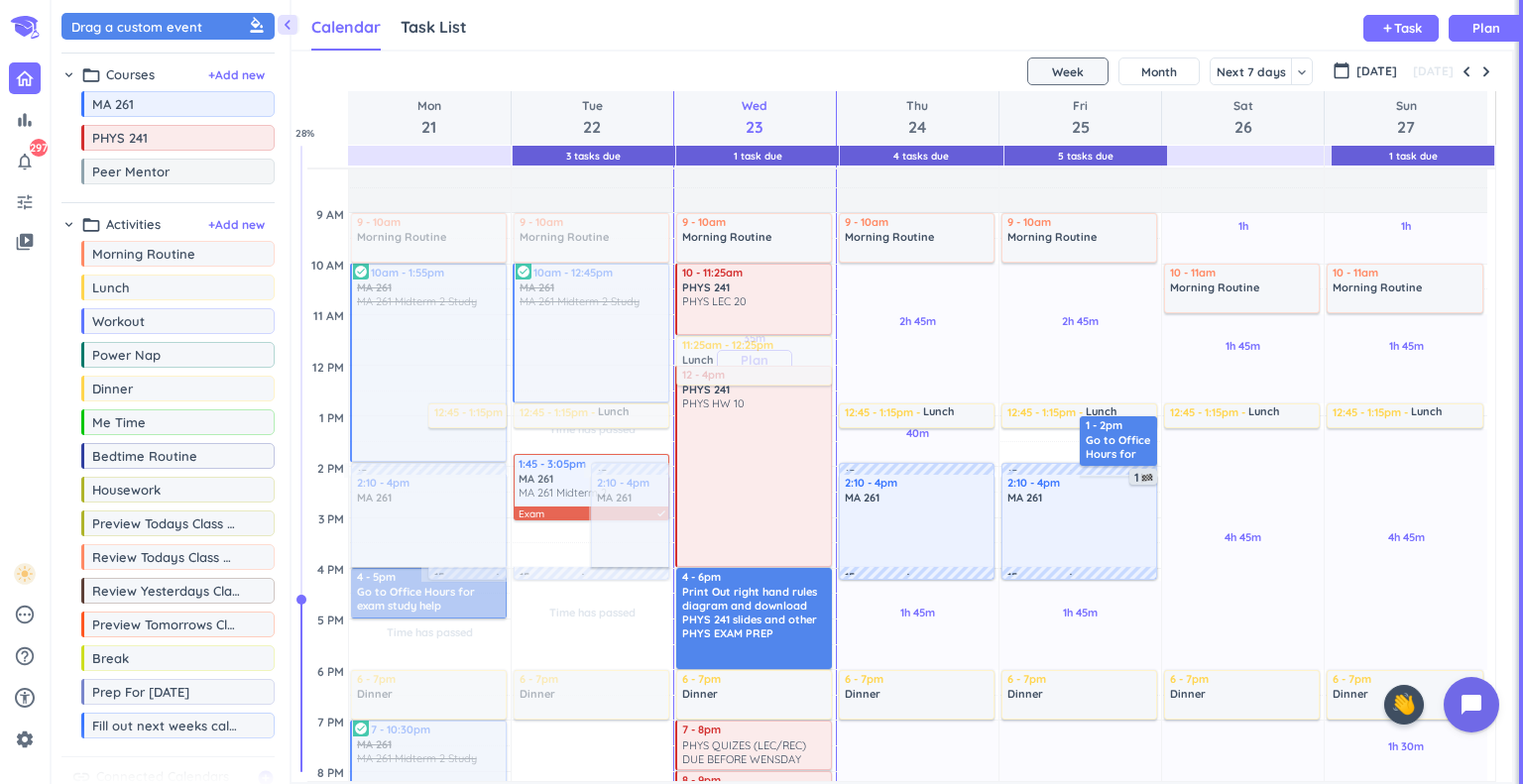drag, startPoint x: 704, startPoint y: 373, endPoint x: 742, endPoint y: 339, distance: 50.990195 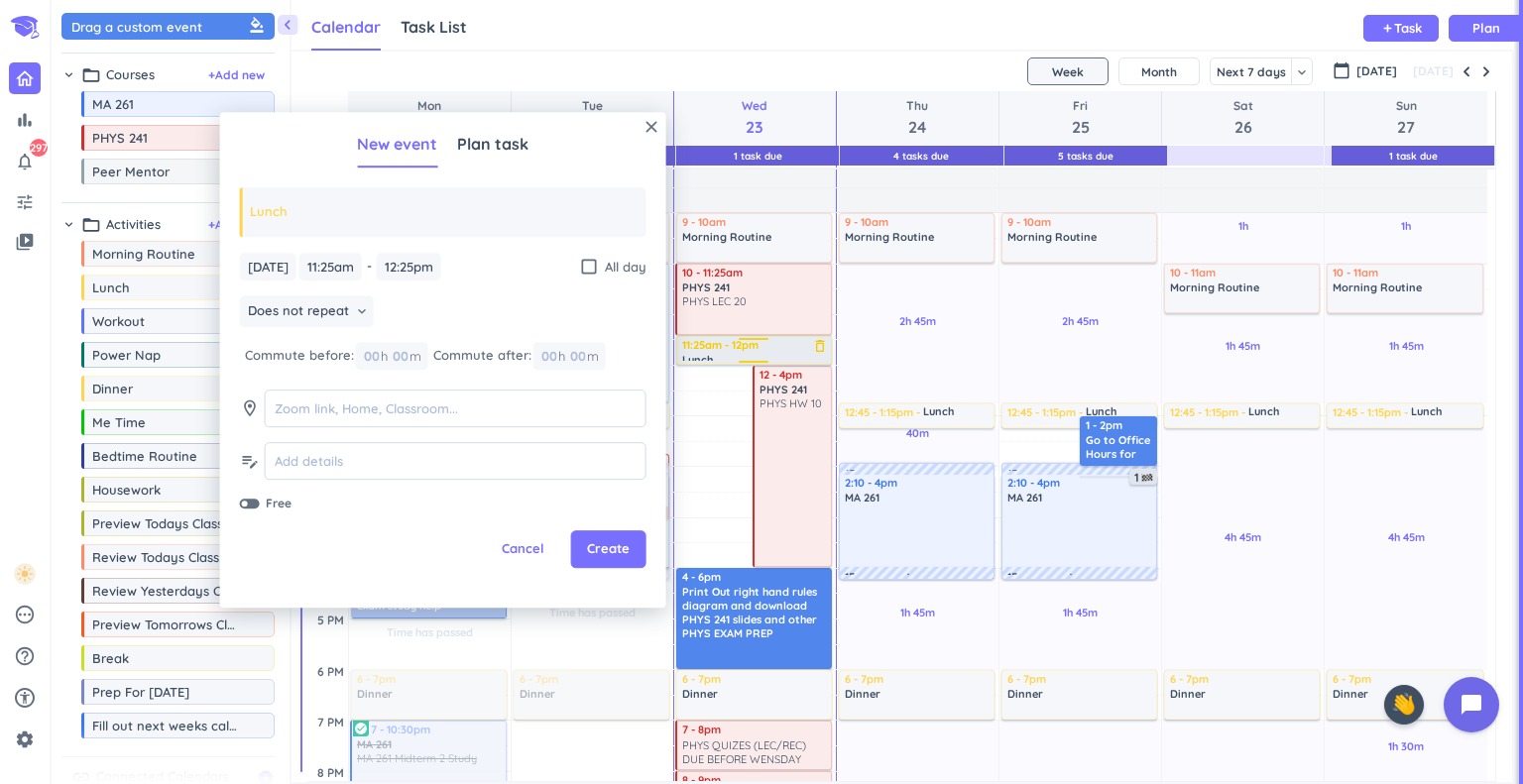 drag, startPoint x: 735, startPoint y: 383, endPoint x: 752, endPoint y: 363, distance: 26.24881 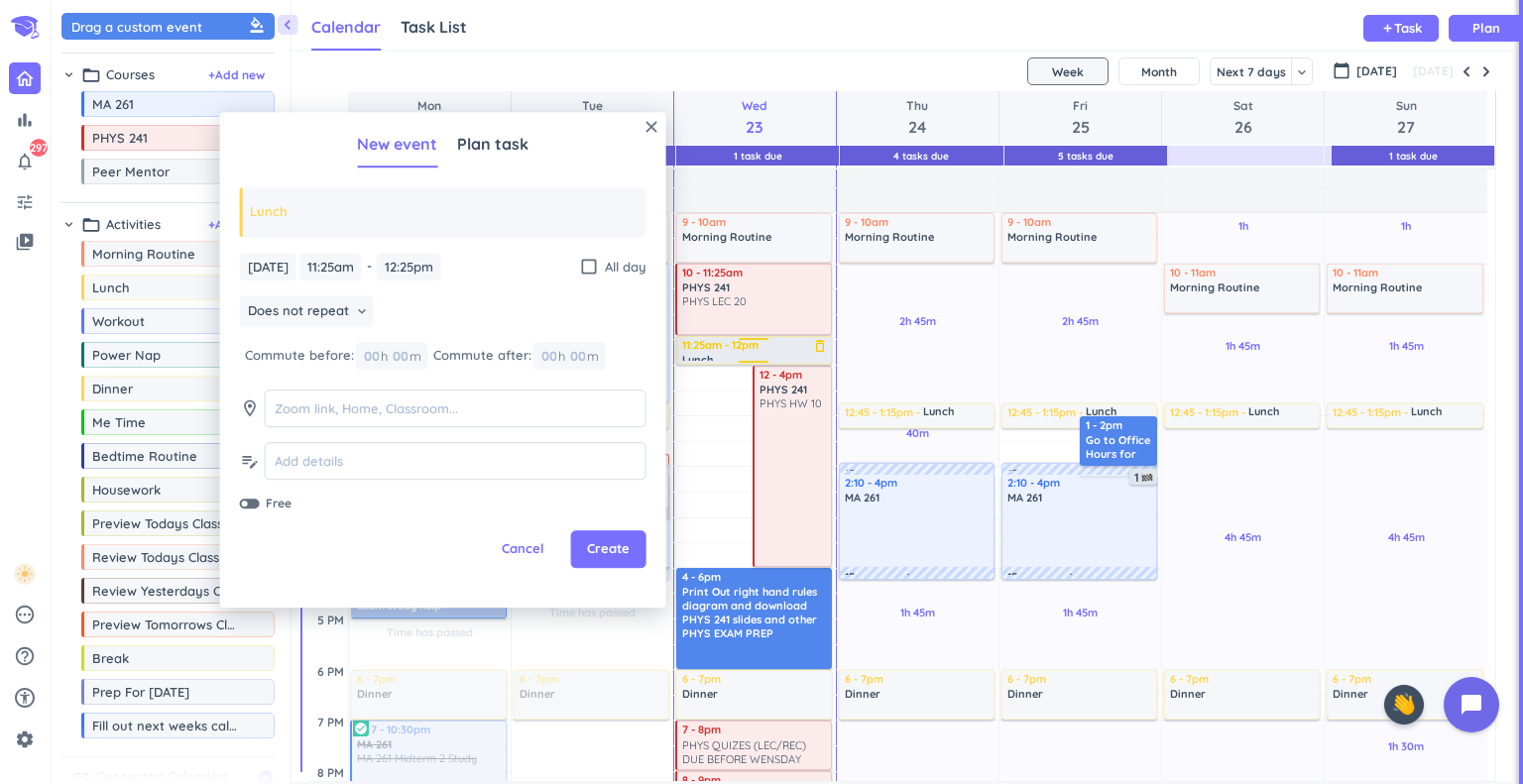click on "35m Past due Plan 1h 30m Past due Plan 1h  Past due Plan Adjust Awake Time Adjust Awake Time 11:25am - 12:25pm Lunch delete_outline 12 - 4pm PHYS 241 PHYS HW 10 more_vert 10:30pm - 12am Bedtime Routine delete_outline 1  9 - 10am Morning Routine delete_outline 10 - 11:25am PHYS 241 PHYS LEC 20 more_vert 4 - 6pm Print Out right hand rules diagram and download PHYS 241 slides and other PHYS EXAM PREP delete_outline 6 - 7pm Dinner delete_outline 7 - 8pm PHYS 241 PHYS QUIZES (LEC/REC) DUE BEFORE WENSDAY more_vert 8 - 9pm PHYS 241 PHYS REC 10 (QUIZ 9) more_vert 11:25am - 12pm Lunch delete_outline" at bounding box center (755, 568) 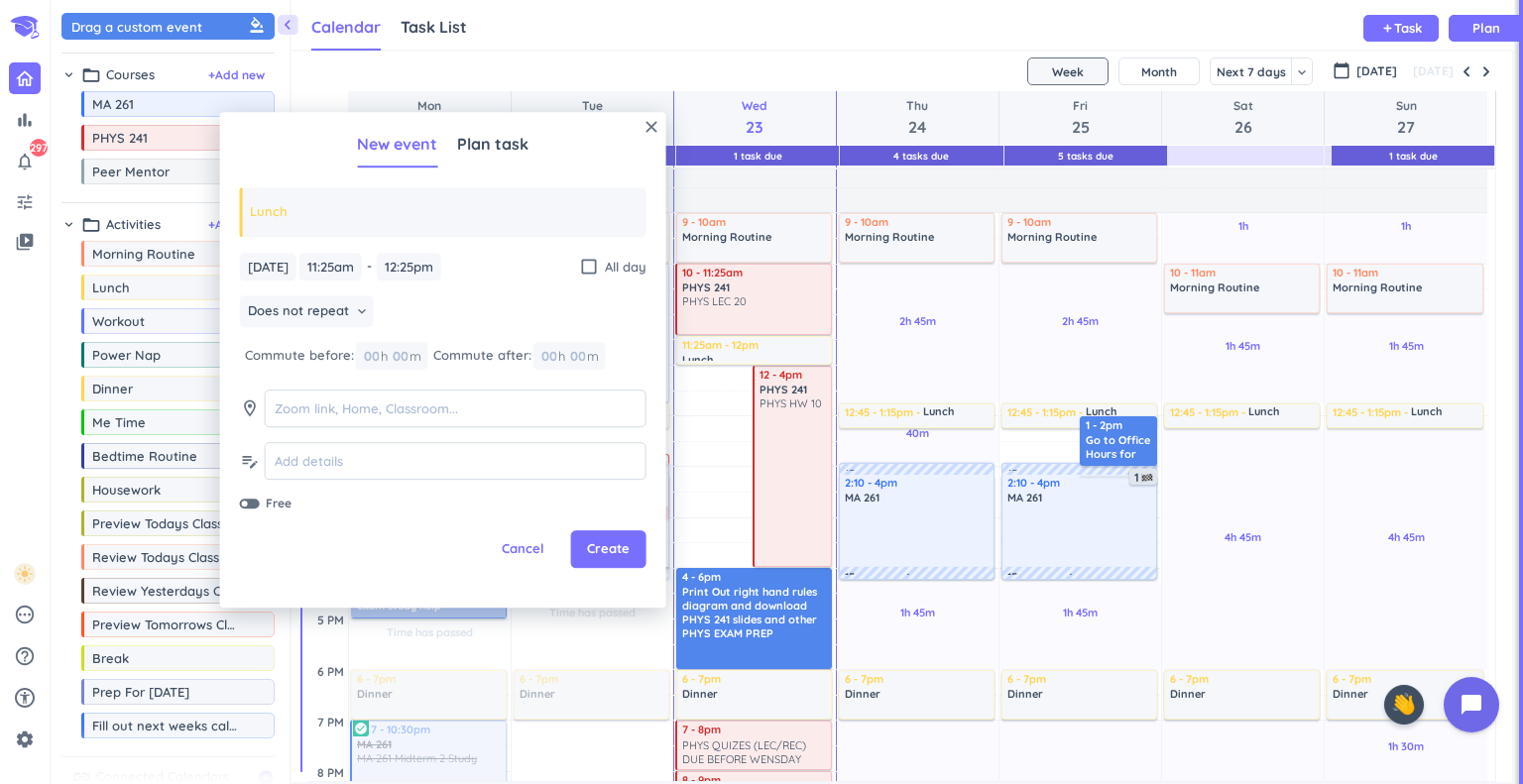 type on "12:00pm" 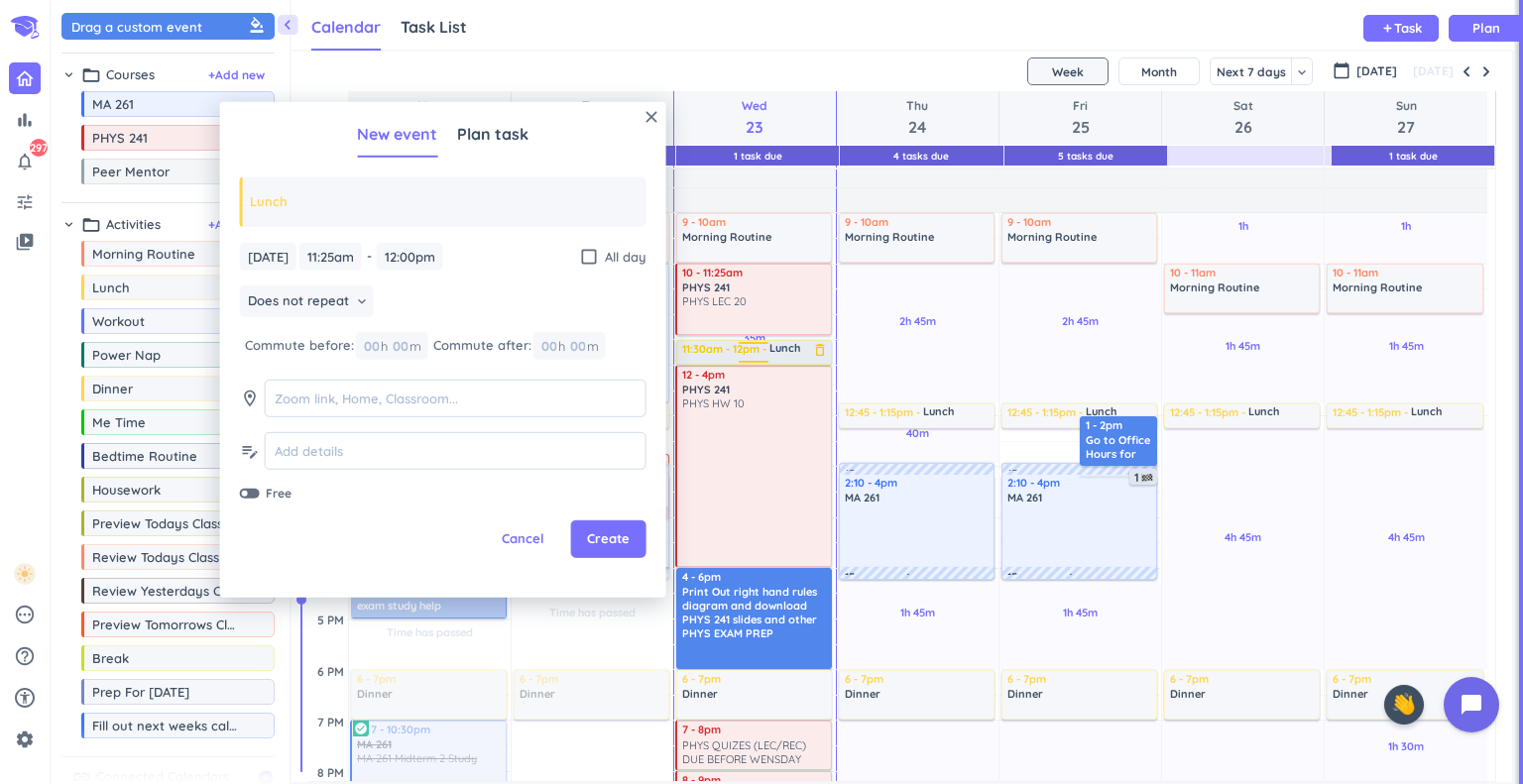 click on "35m Past due Plan 1h 30m Past due Plan 1h  Past due Plan Adjust Awake Time Adjust Awake Time 10:30pm - 12am Bedtime Routine delete_outline 1  9 - 10am Morning Routine delete_outline 10 - 11:25am PHYS 241 PHYS LEC 20 more_vert 11:25am - 12pm Lunch delete_outline 12 - 4pm PHYS 241 PHYS HW 10 more_vert 4 - 6pm Print Out right hand rules diagram and download PHYS 241 slides and other PHYS EXAM PREP delete_outline 6 - 7pm Dinner delete_outline 7 - 8pm PHYS 241 PHYS QUIZES (LEC/REC) DUE BEFORE WENSDAY more_vert 8 - 9pm PHYS 241 PHYS REC 10 (QUIZ 9) more_vert 11:30am - 12pm Lunch delete_outline" at bounding box center (755, 568) 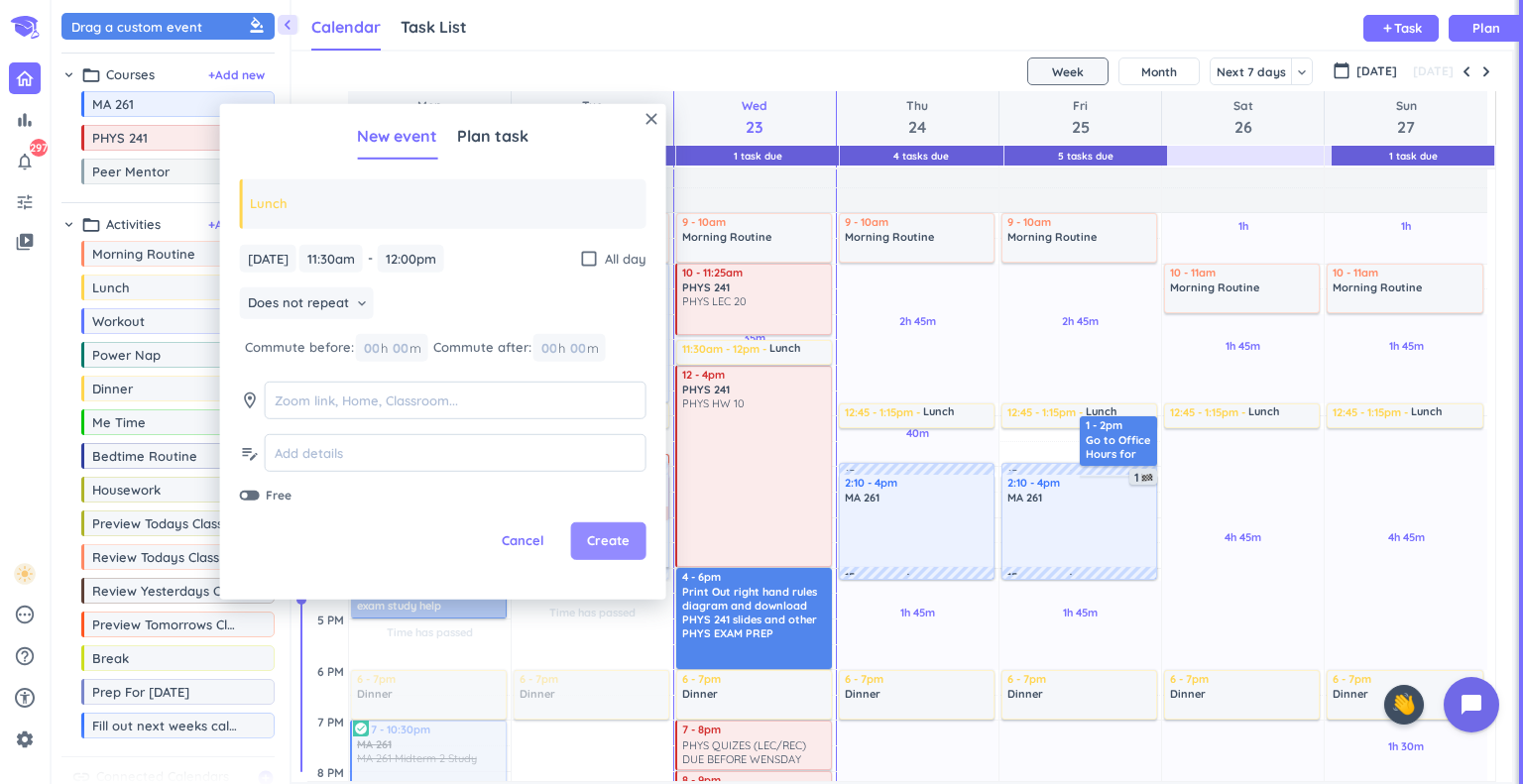click on "Create" at bounding box center (608, 541) 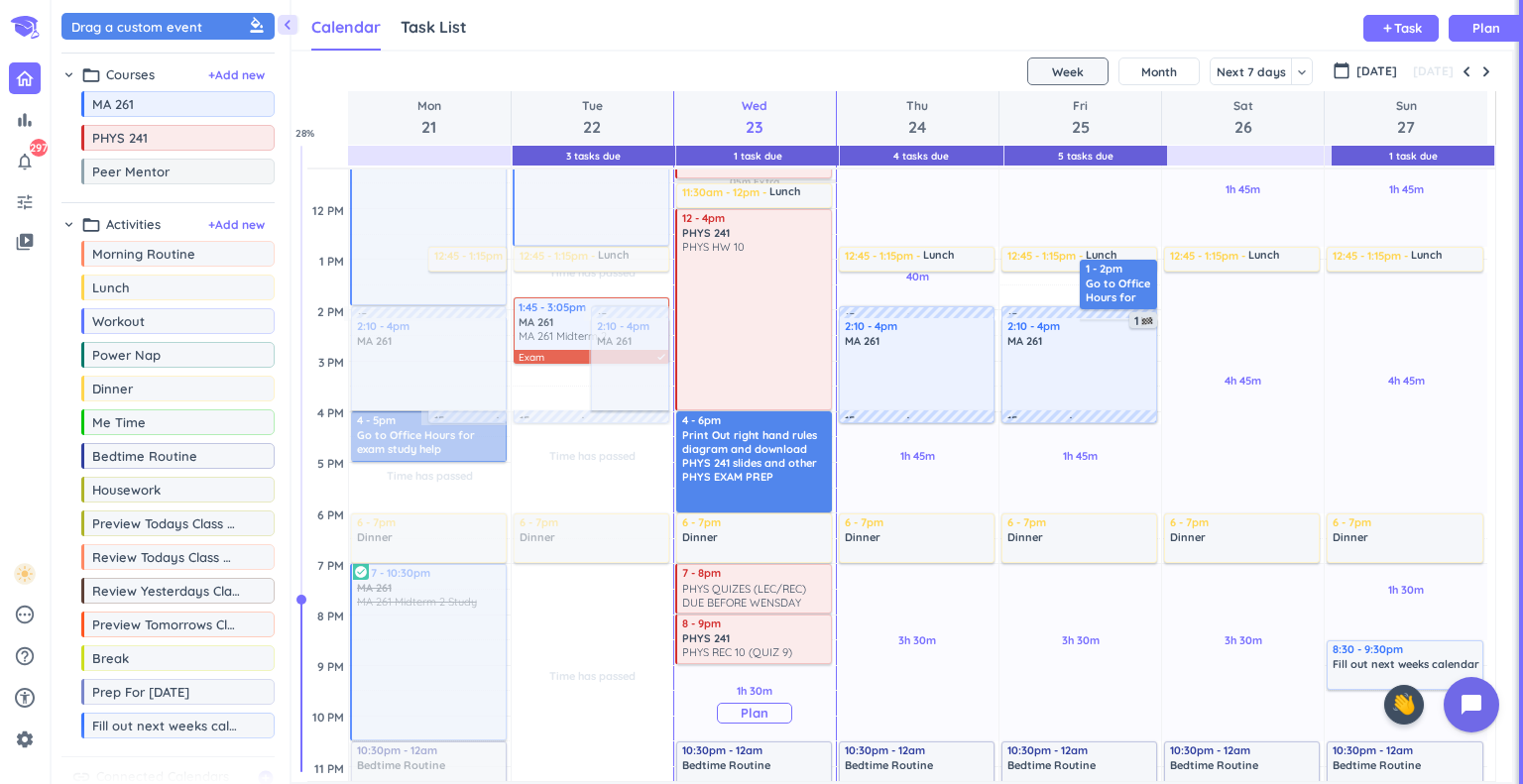 scroll, scrollTop: 496, scrollLeft: 0, axis: vertical 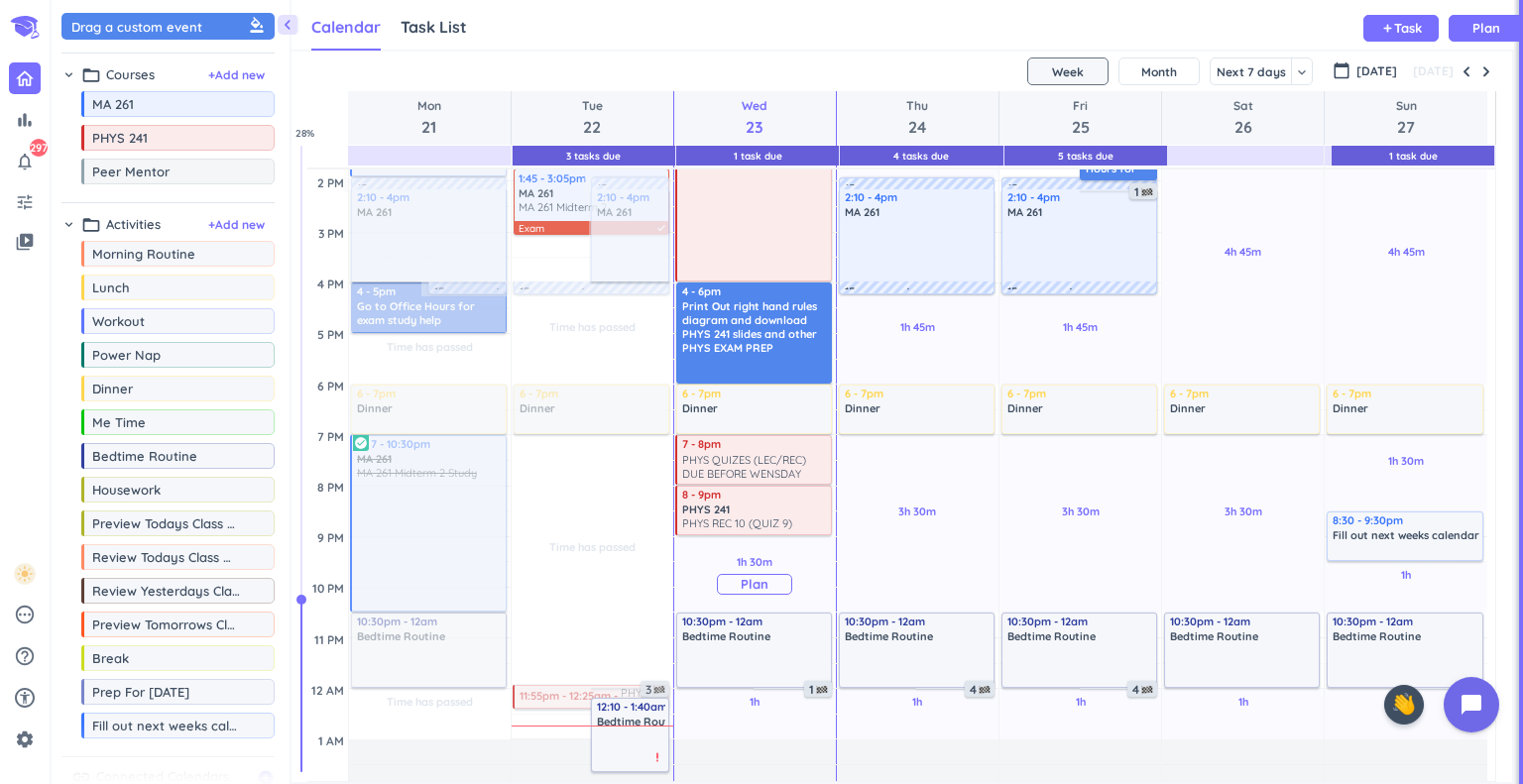 click on "Plan" at bounding box center (755, 584) 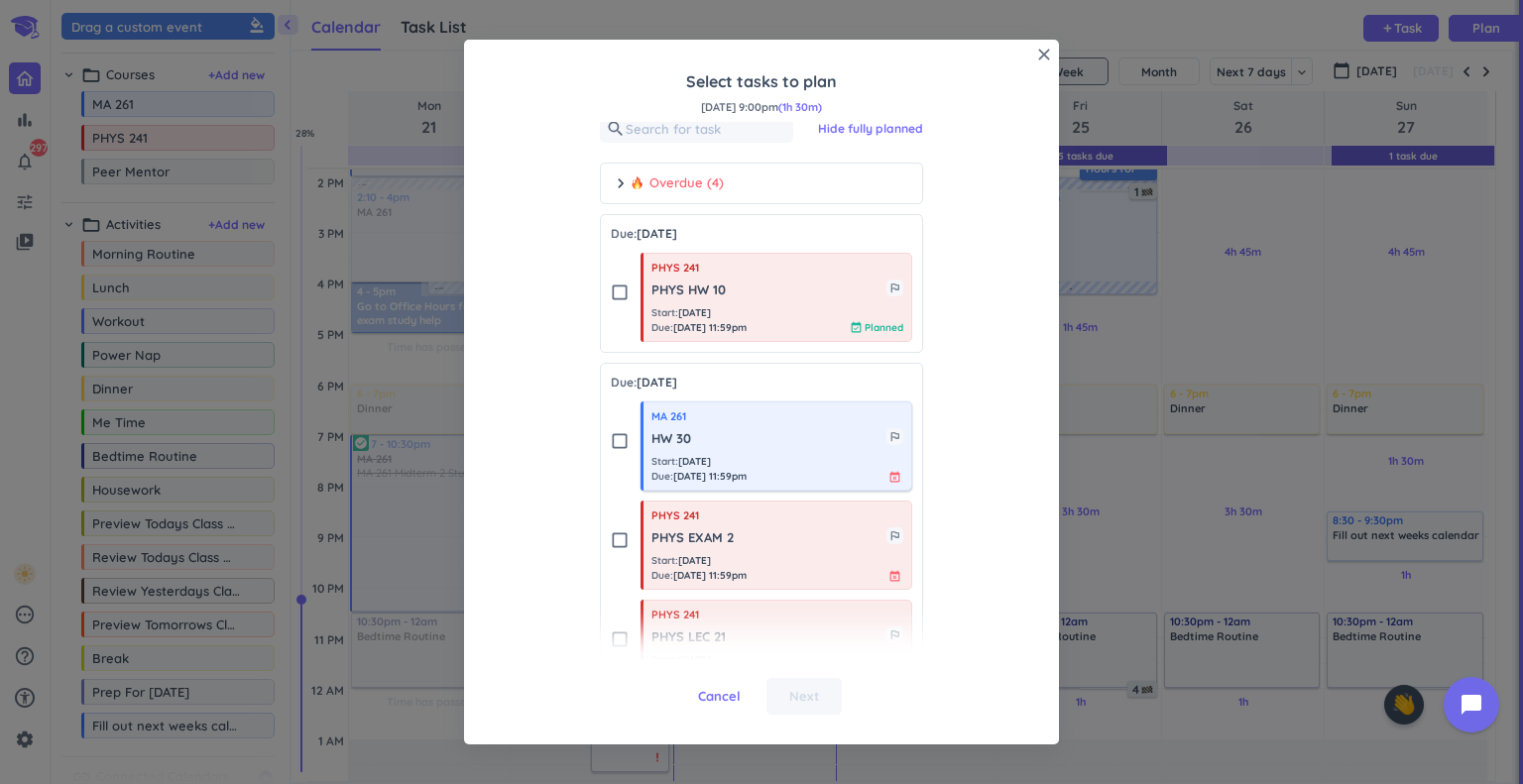 scroll, scrollTop: 99, scrollLeft: 0, axis: vertical 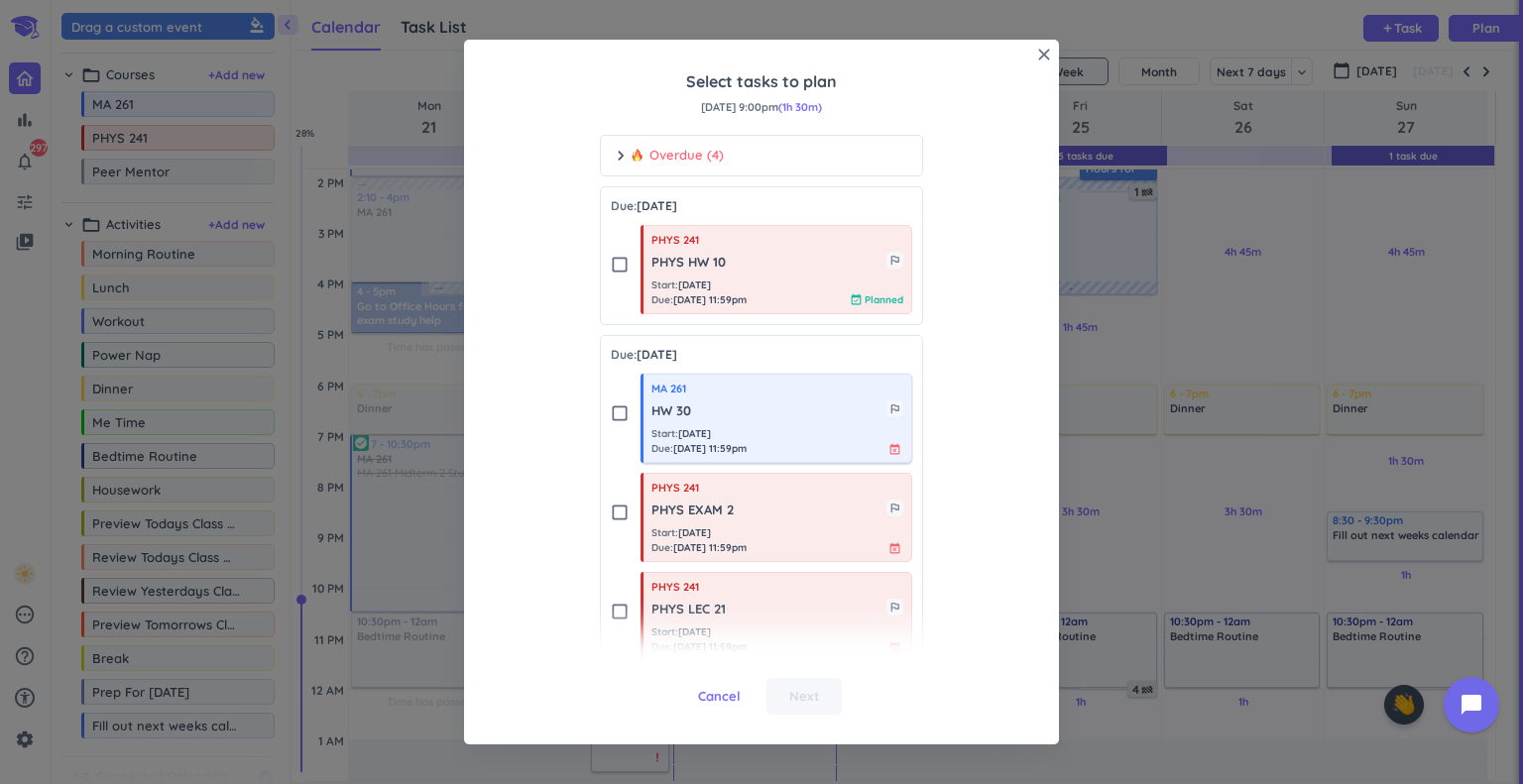 click on "HW 30" at bounding box center [768, 411] 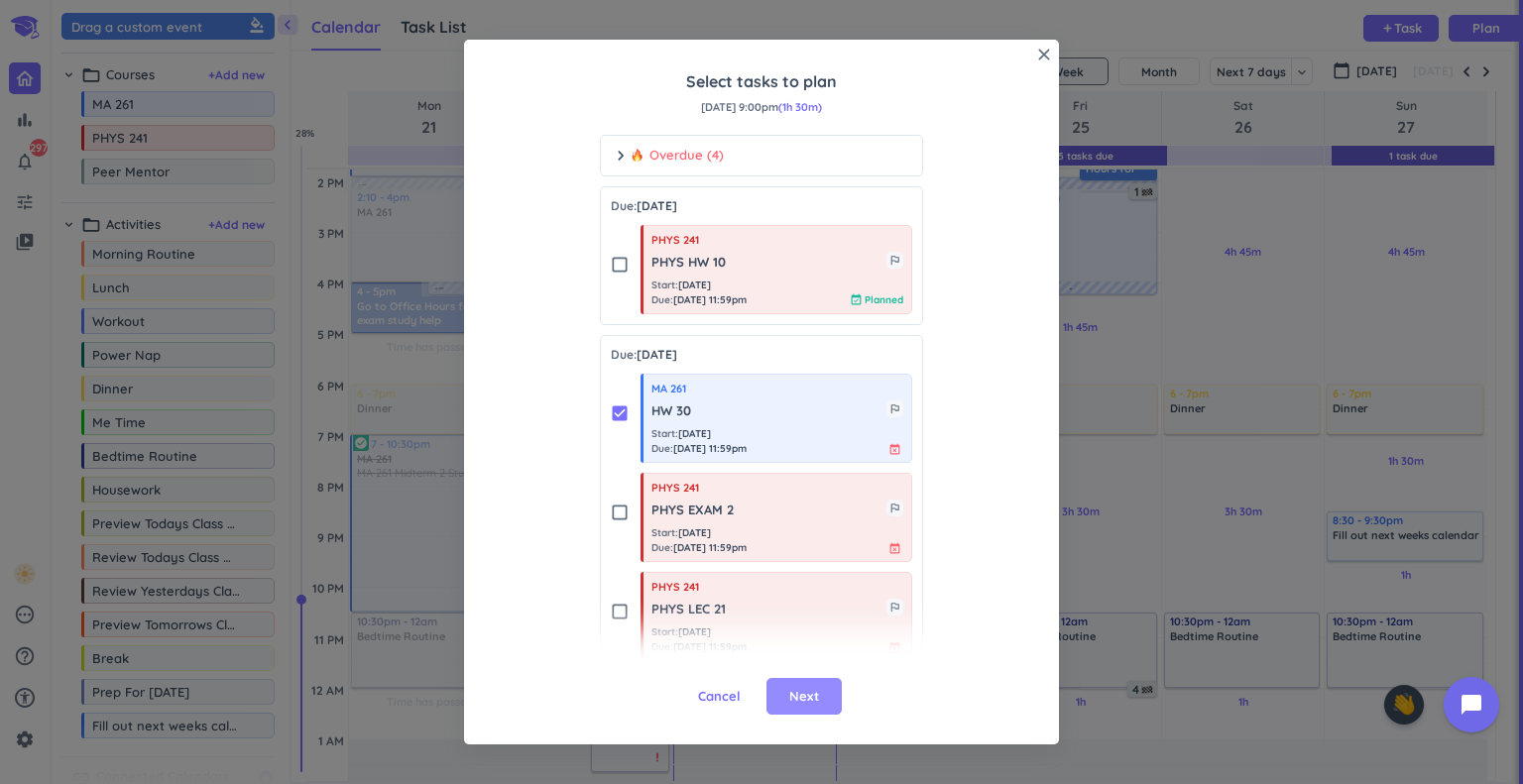 click on "Next" at bounding box center [804, 697] 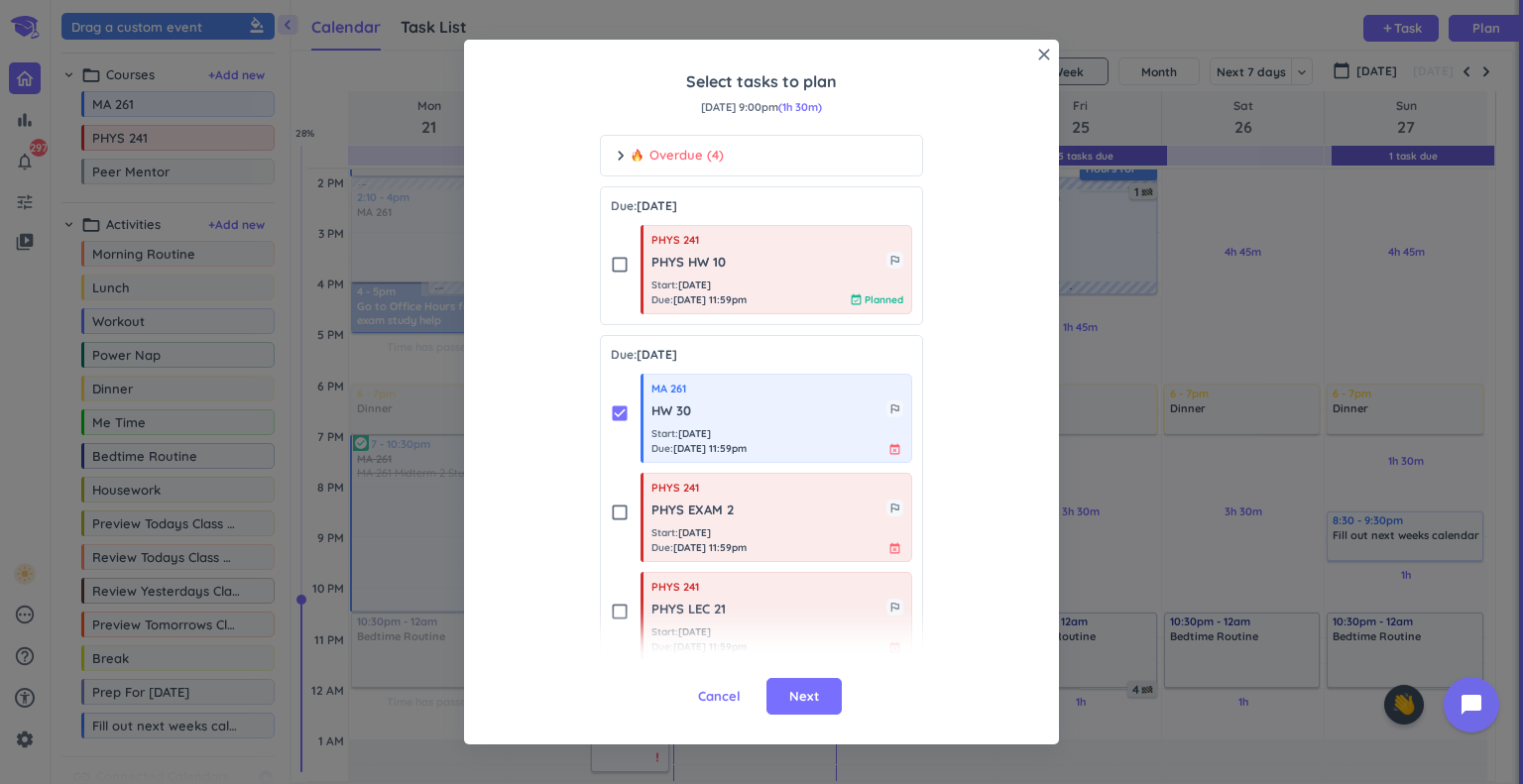 scroll, scrollTop: 0, scrollLeft: 0, axis: both 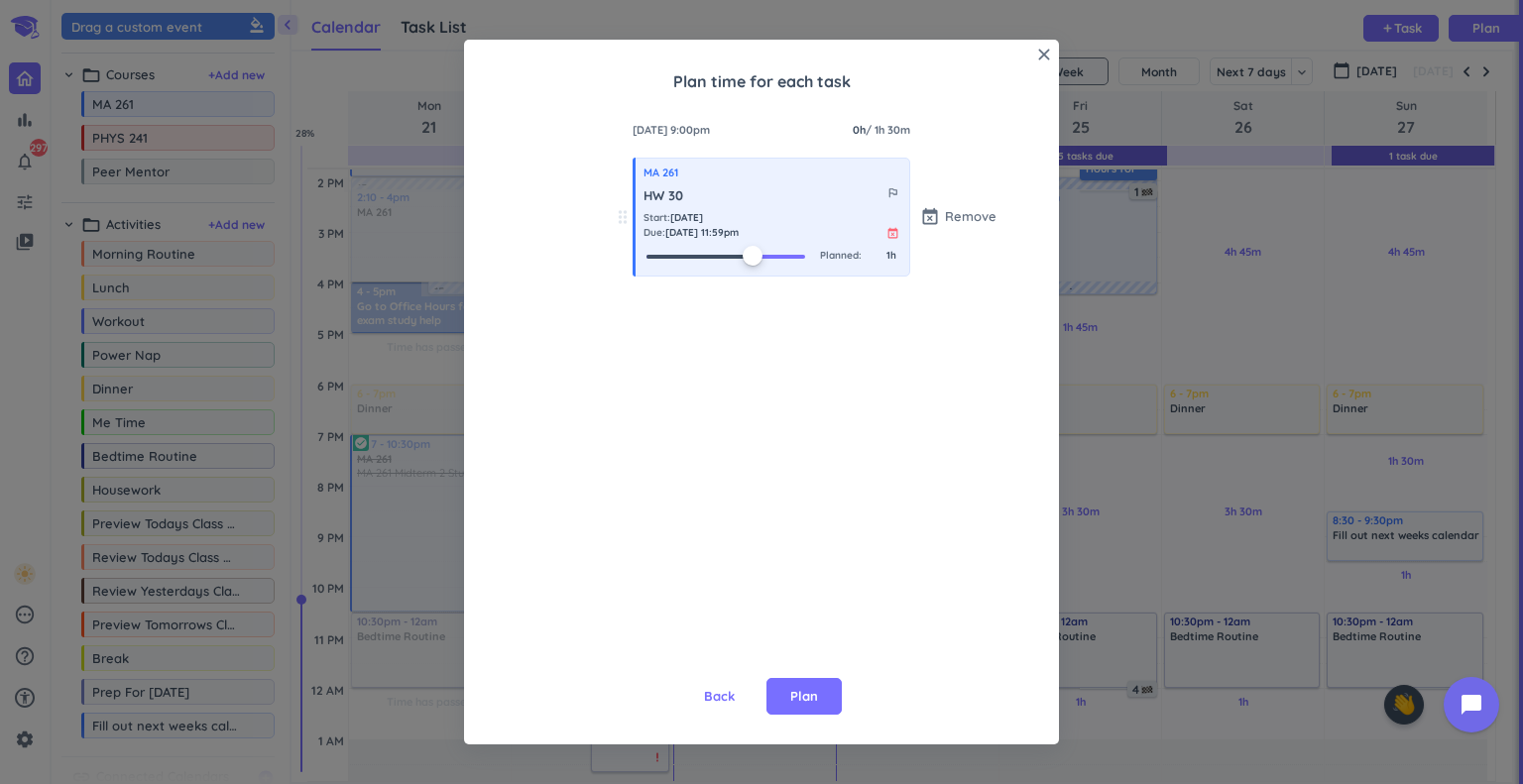 drag, startPoint x: 644, startPoint y: 259, endPoint x: 747, endPoint y: 280, distance: 105.11898 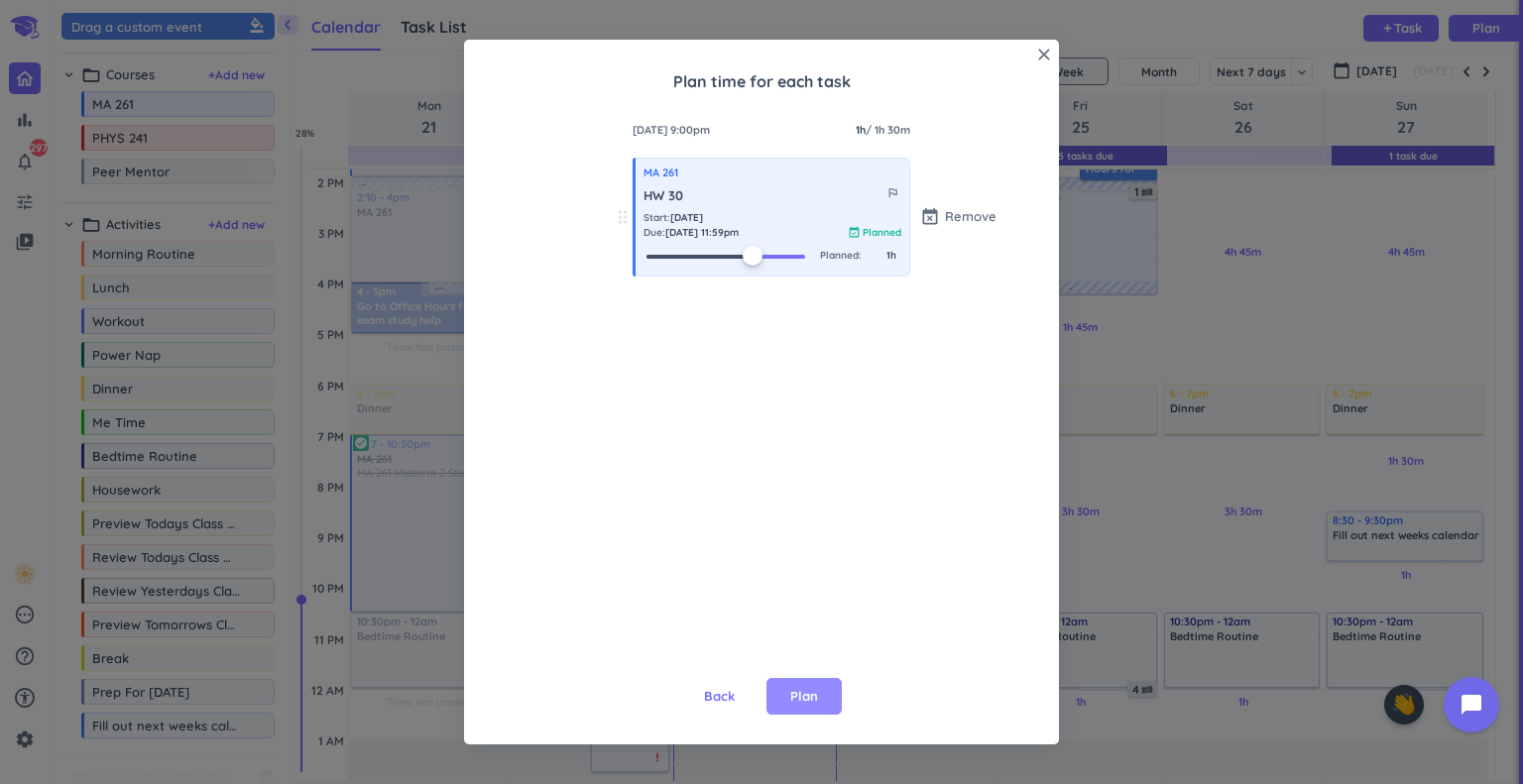 click on "Plan" at bounding box center (804, 697) 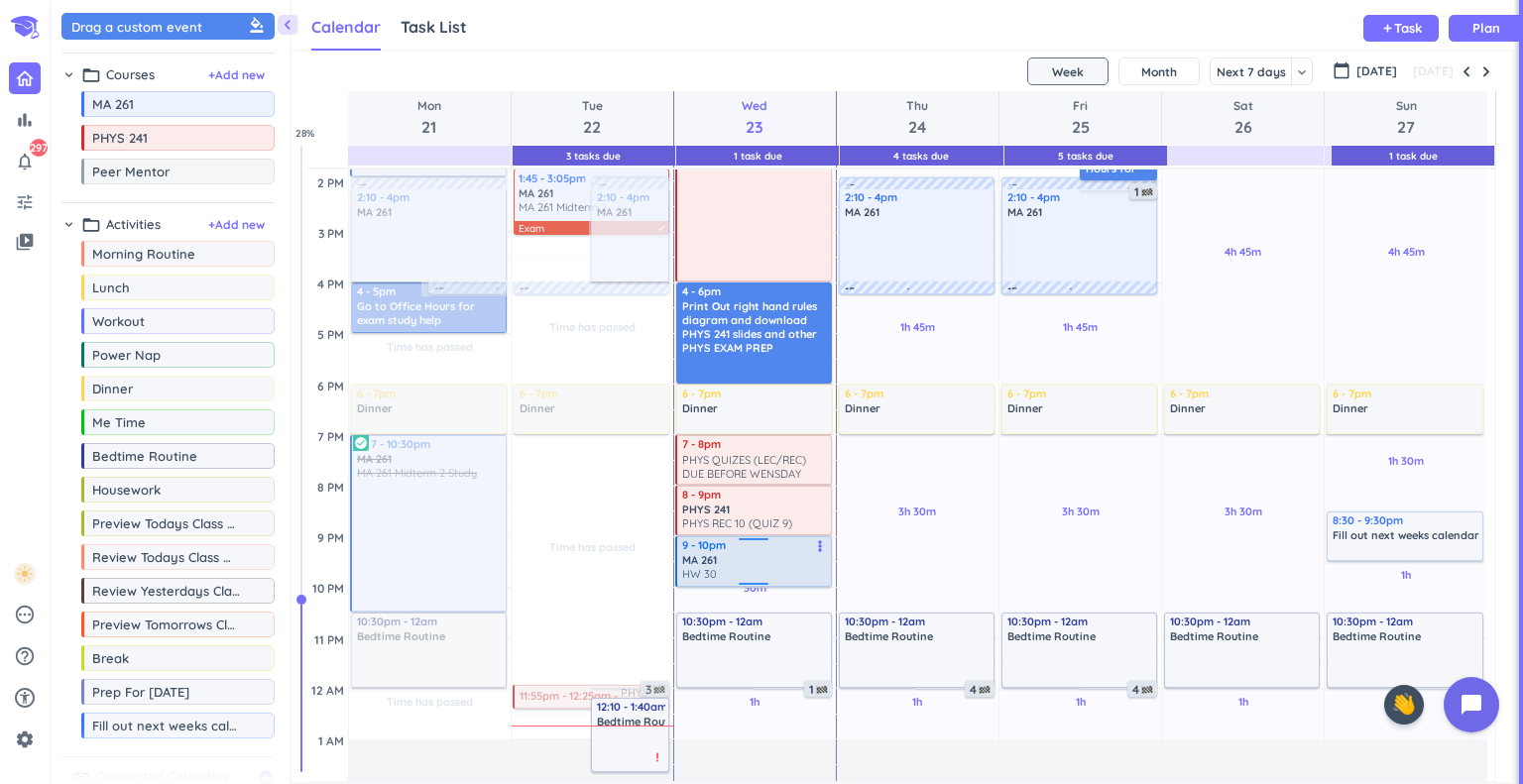 click on "MA 261" at bounding box center [755, 560] 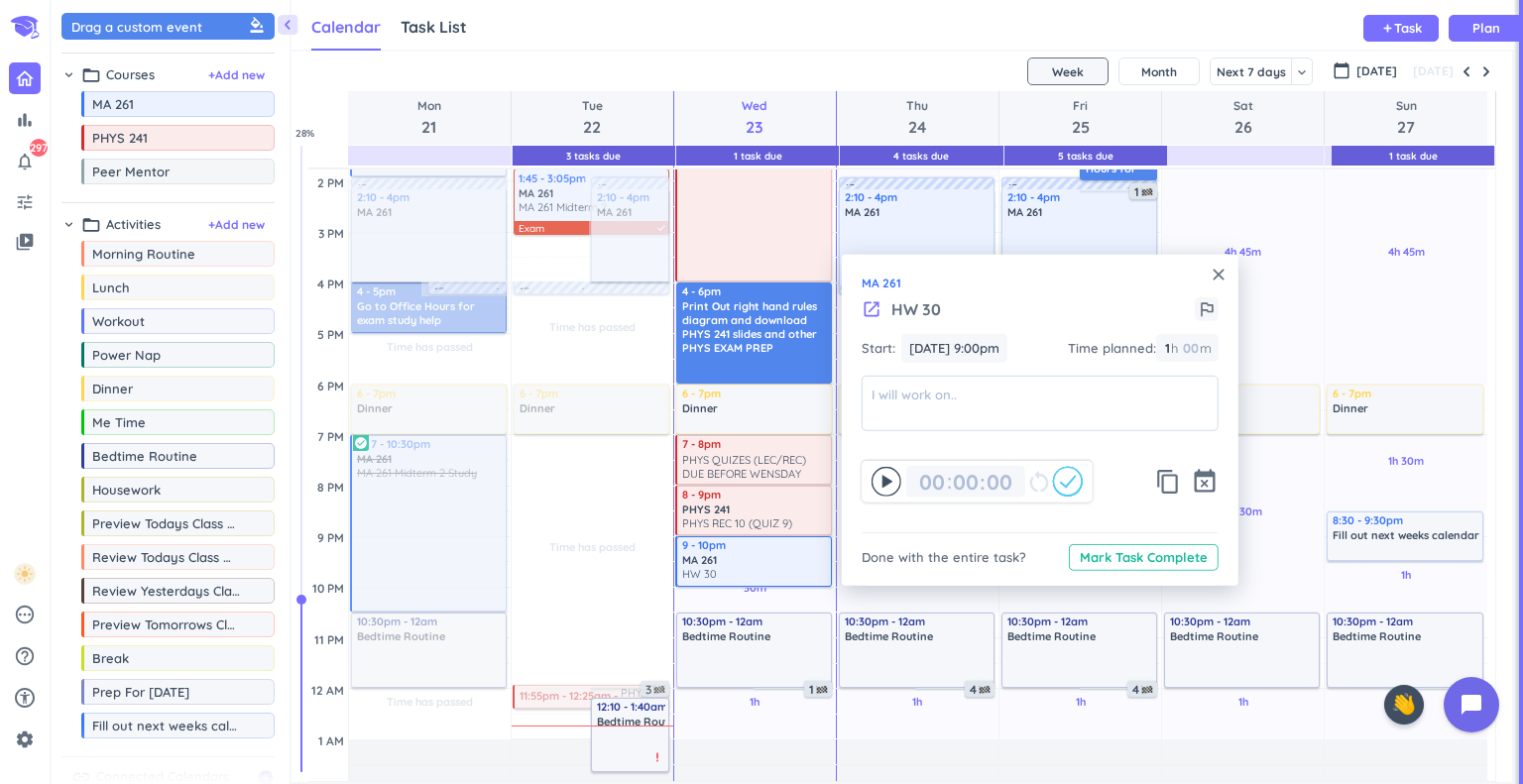click on "close" at bounding box center (1219, 275) 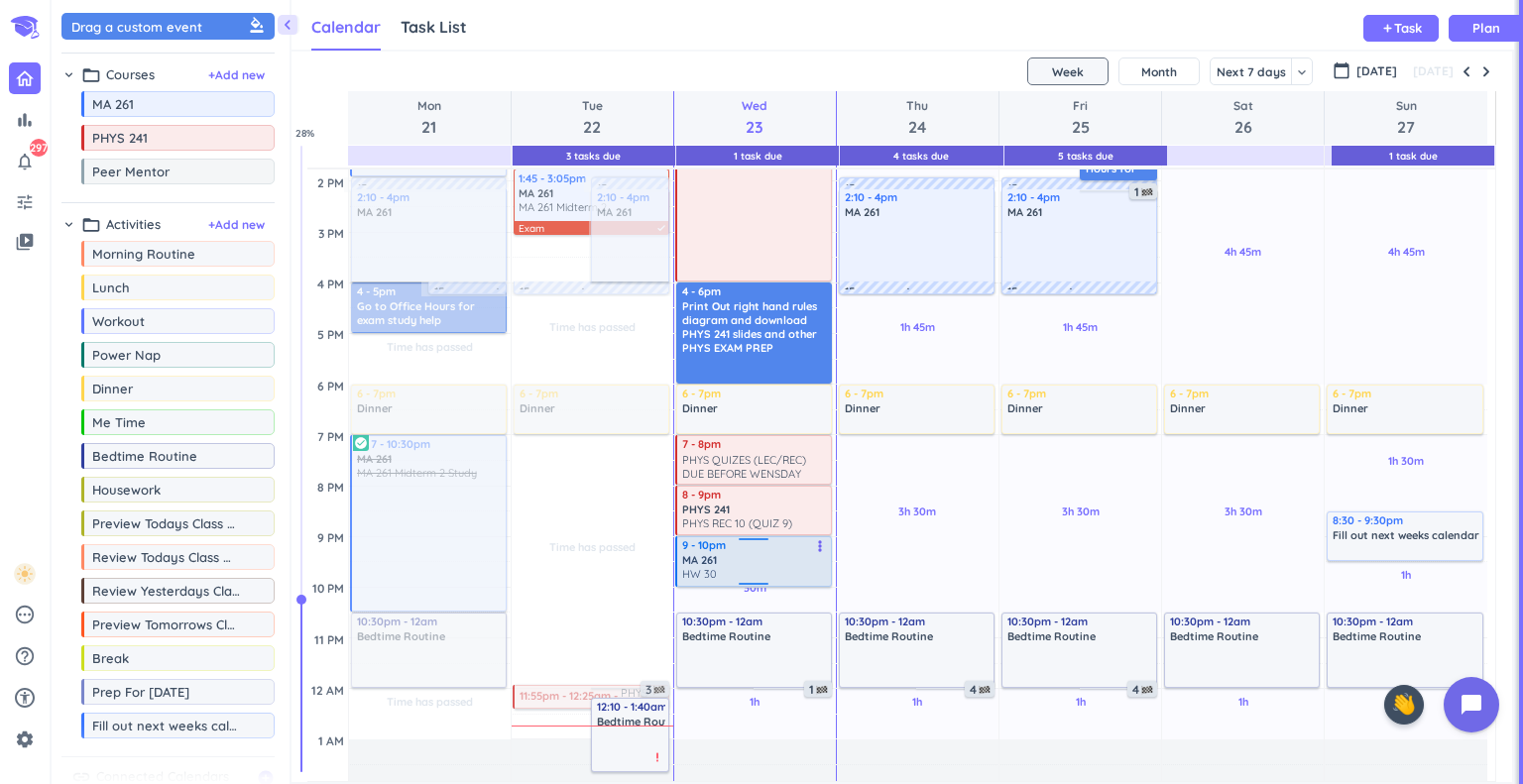 click on "MA 261" at bounding box center [755, 560] 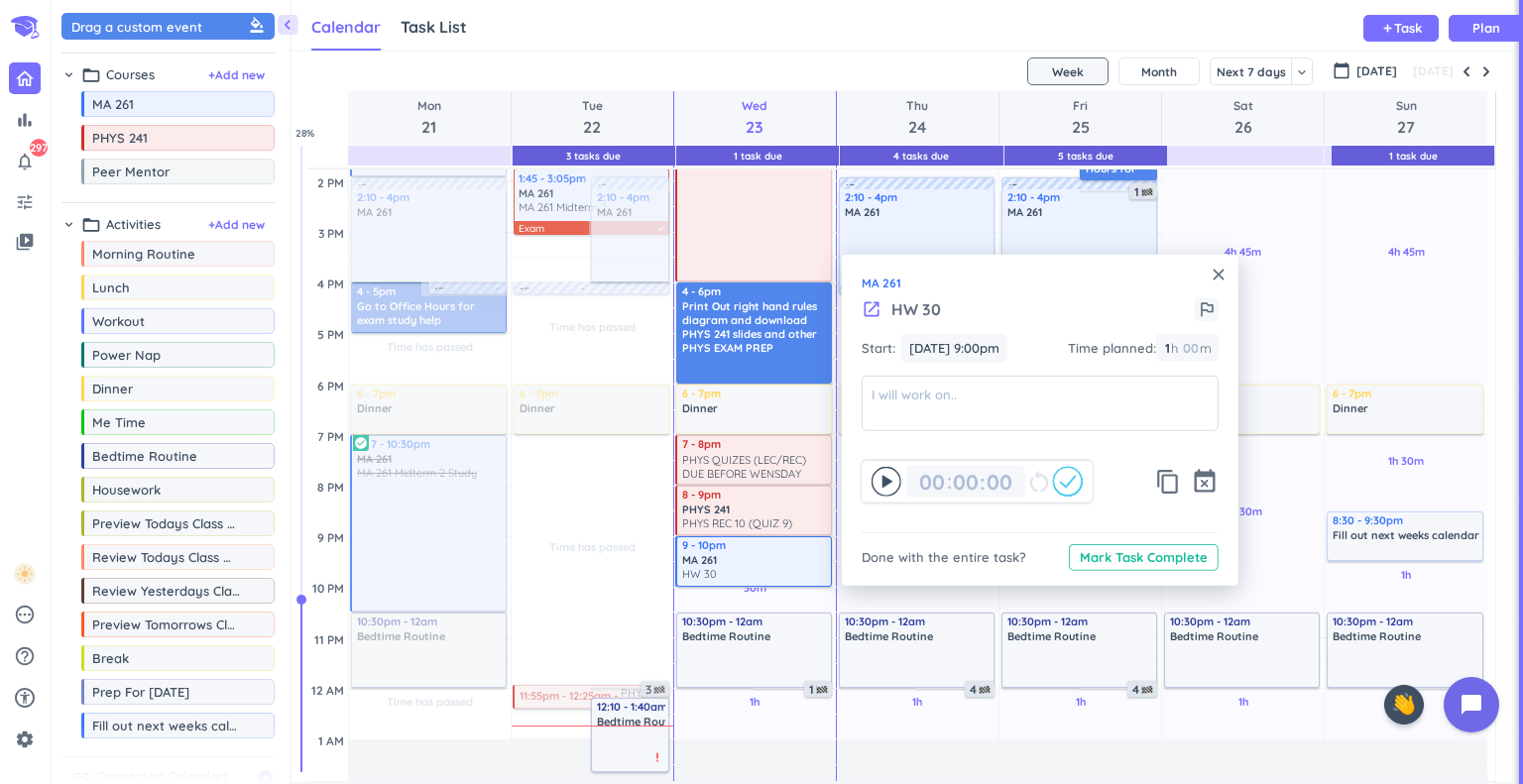 click on "close" at bounding box center [1219, 275] 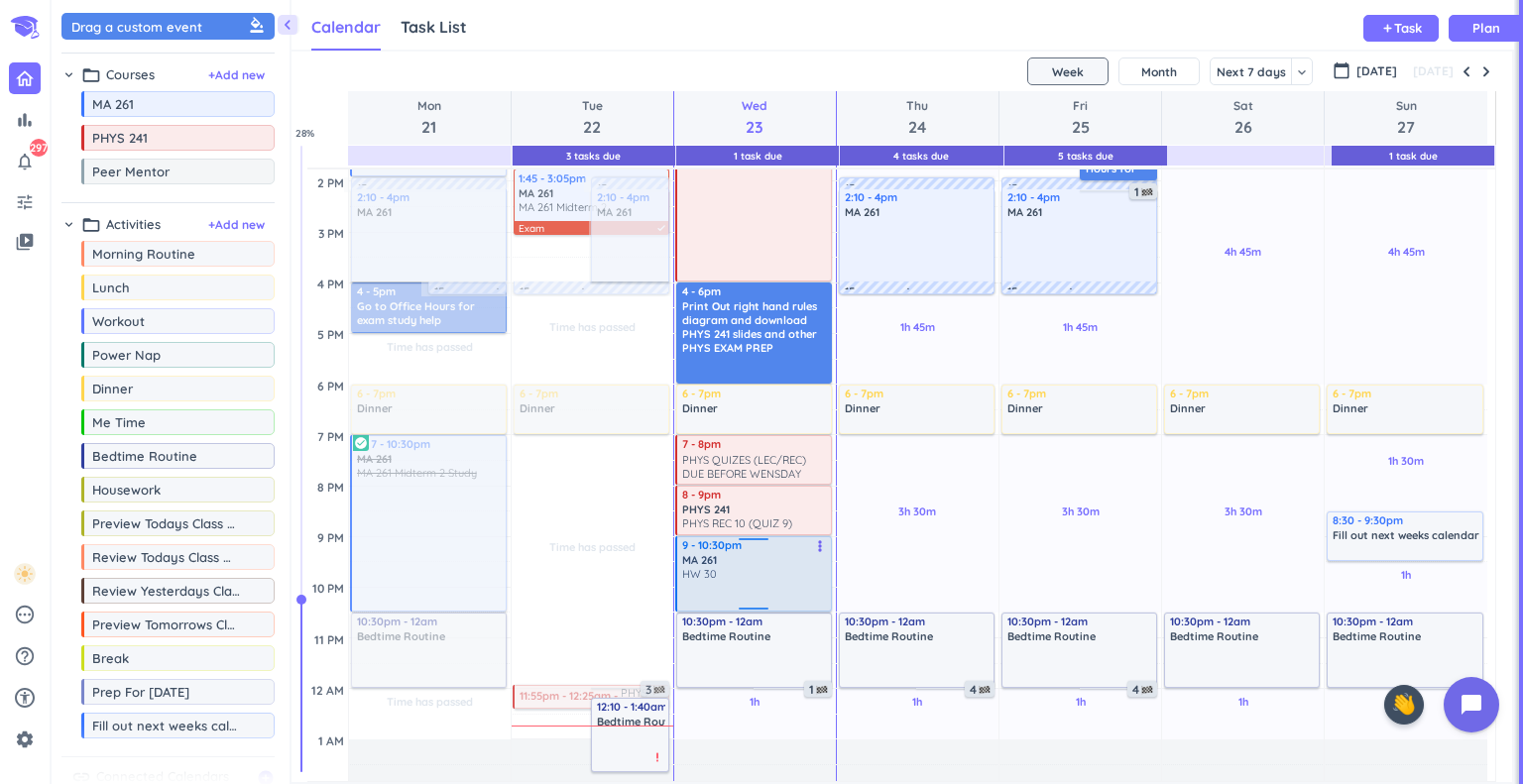 drag, startPoint x: 754, startPoint y: 584, endPoint x: 769, endPoint y: 609, distance: 29.154759 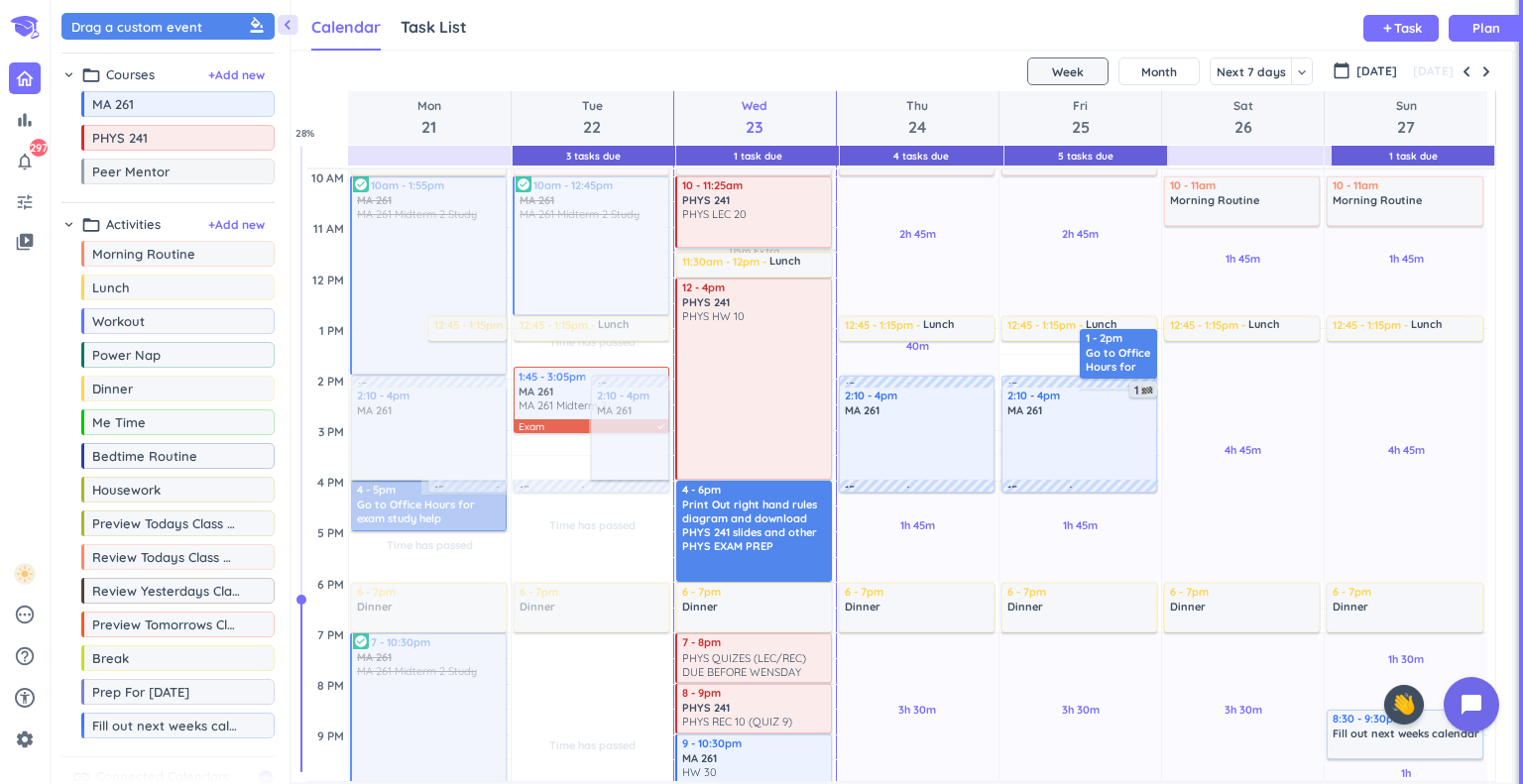 scroll, scrollTop: 198, scrollLeft: 0, axis: vertical 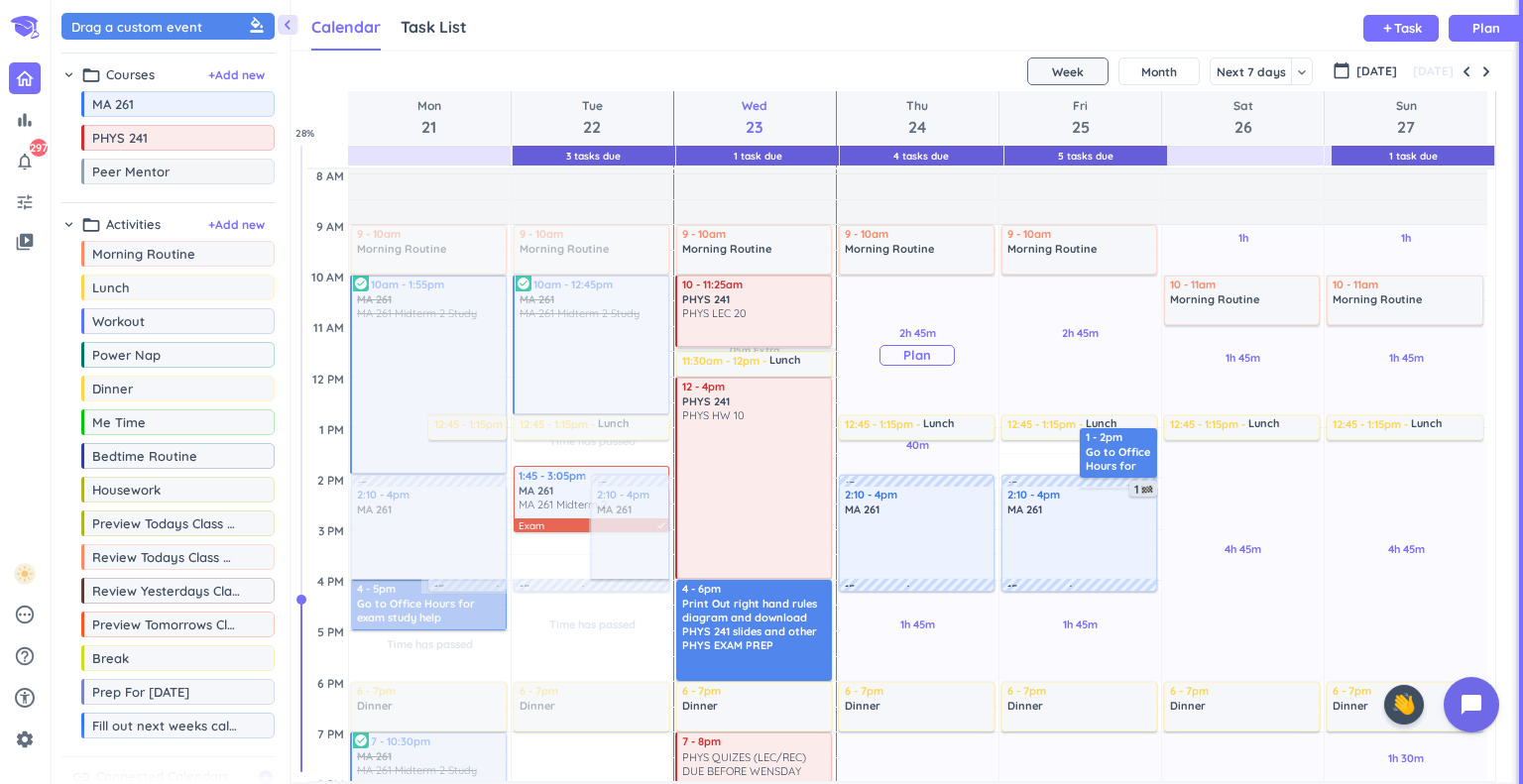 click on "Plan" at bounding box center (917, 355) 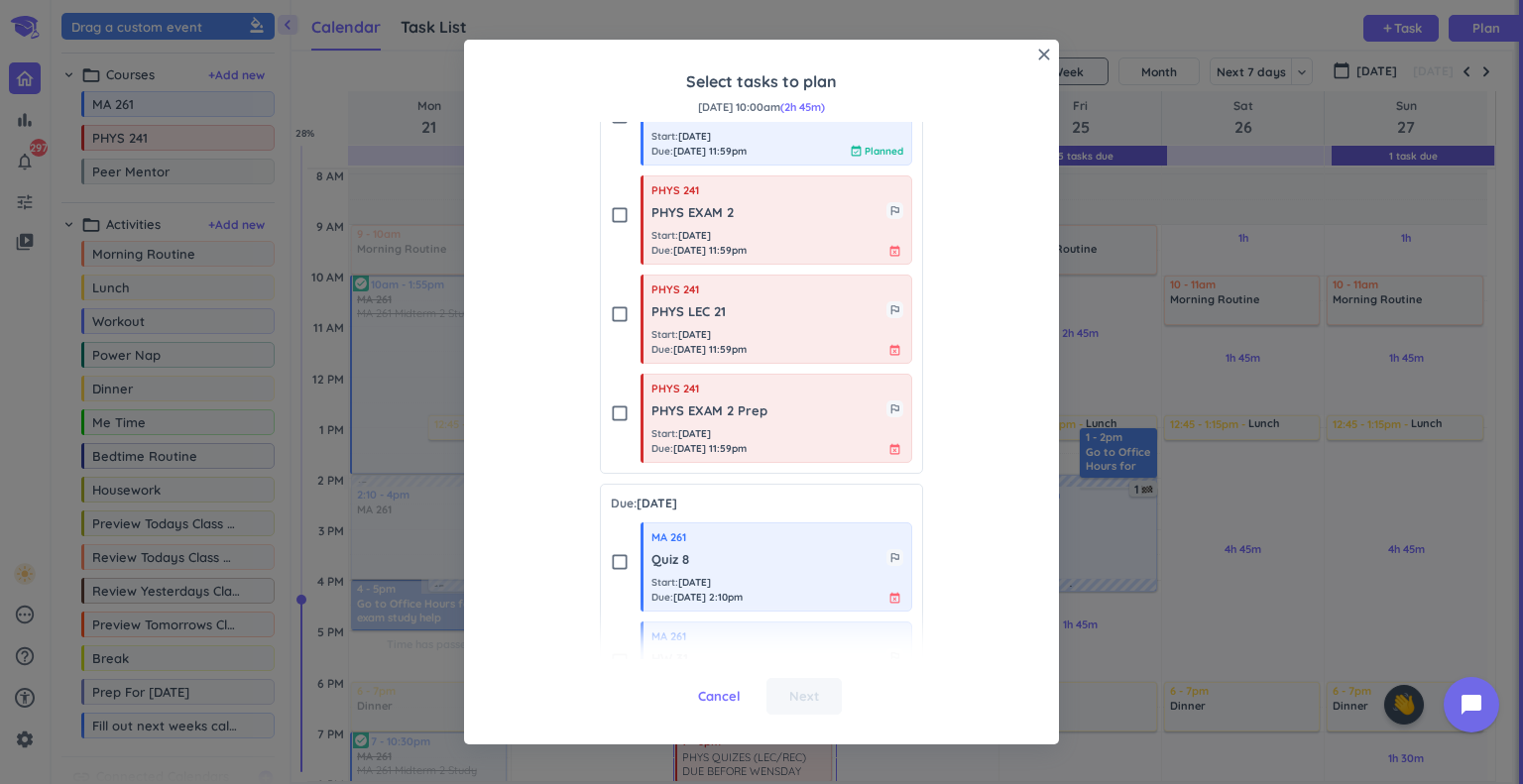 scroll, scrollTop: 496, scrollLeft: 0, axis: vertical 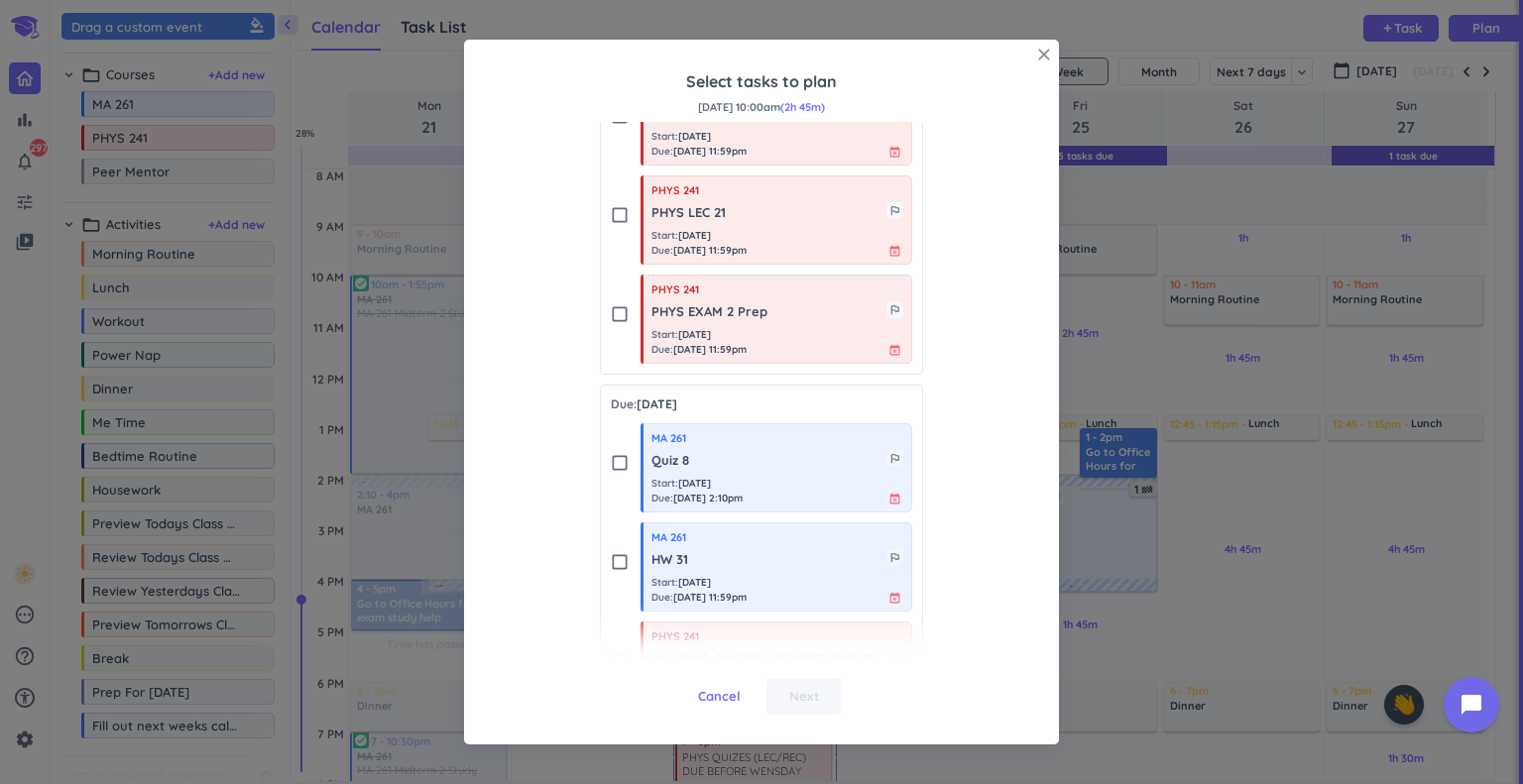 click on "close" at bounding box center [1044, 55] 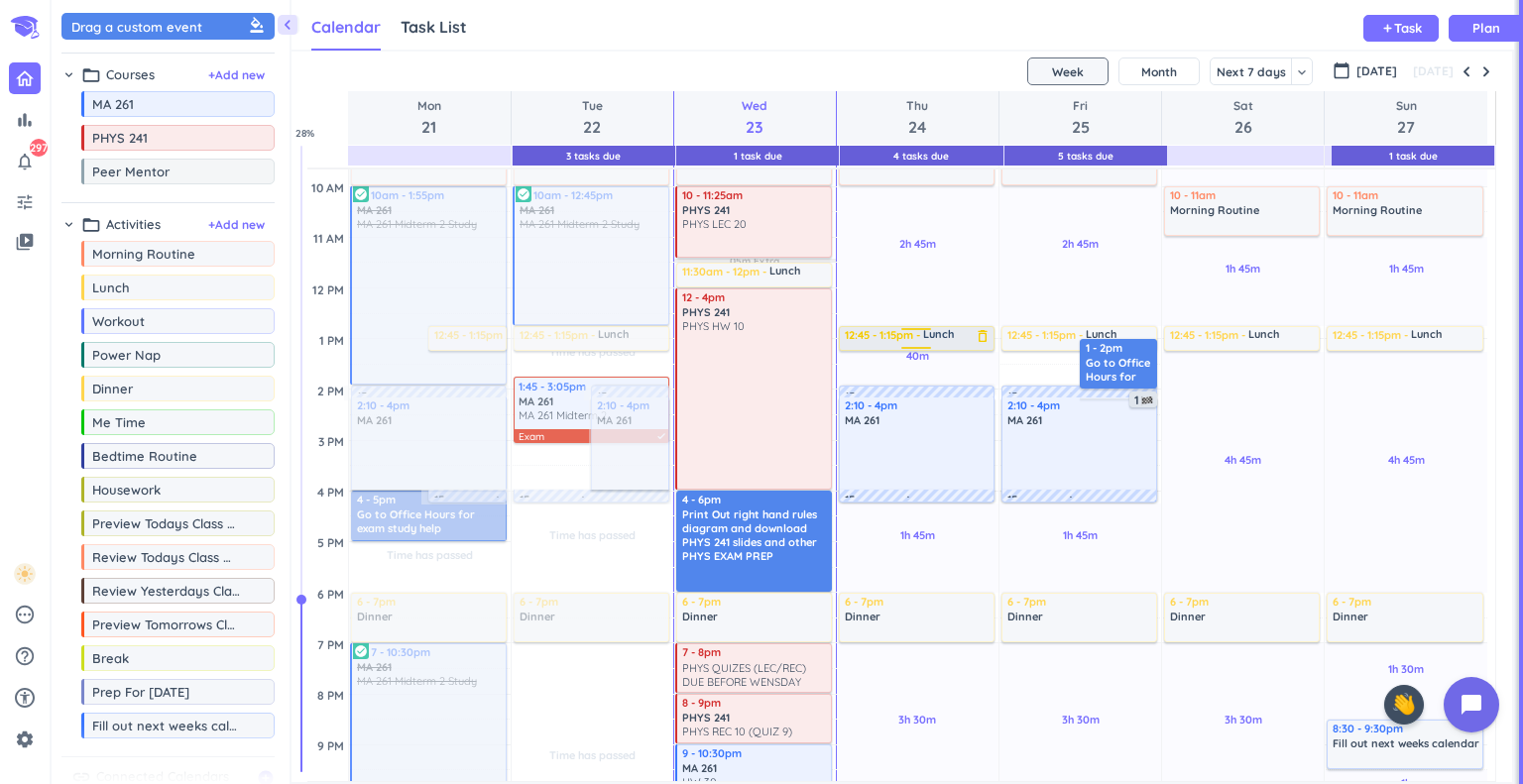 scroll, scrollTop: 198, scrollLeft: 0, axis: vertical 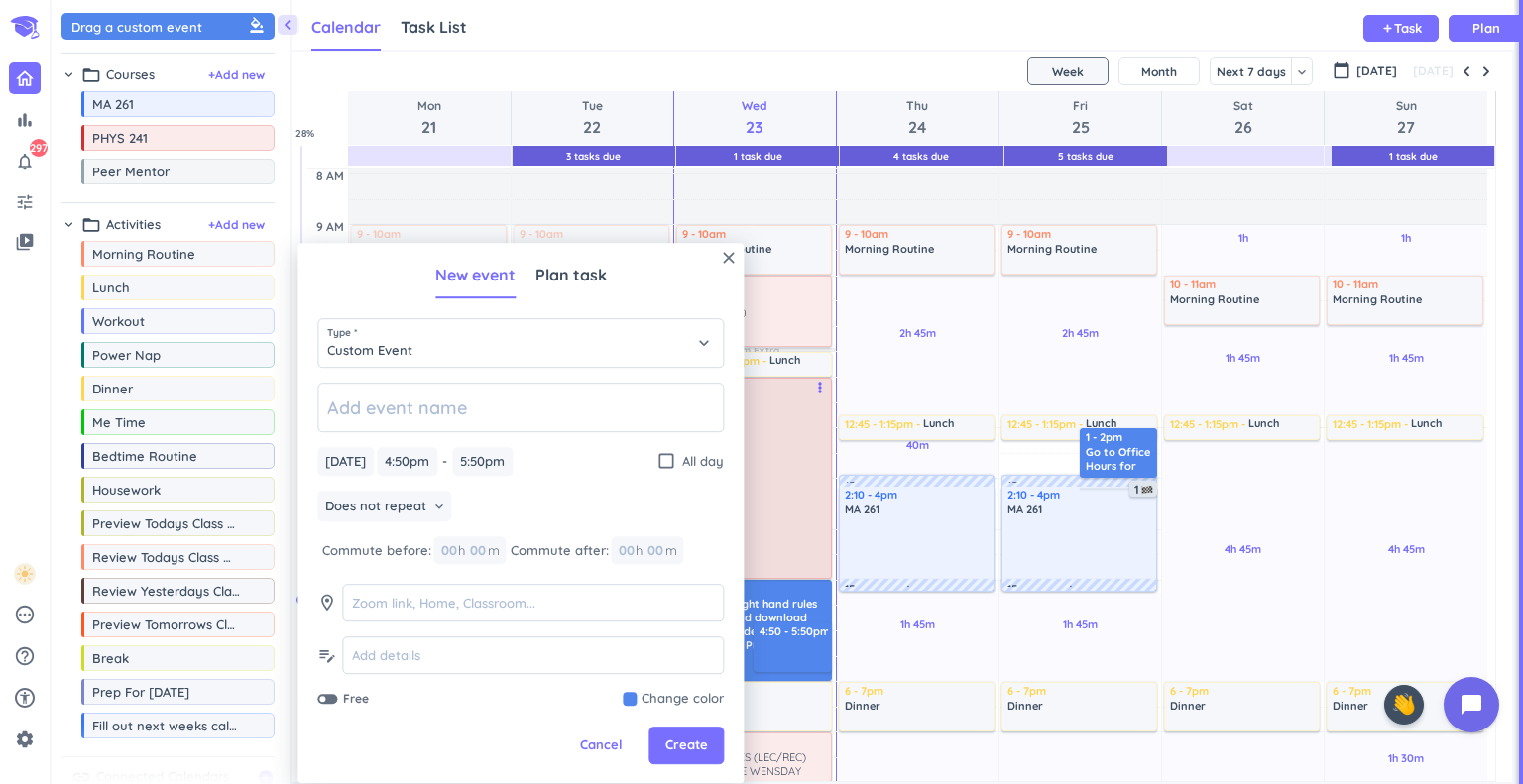 click on "close" at bounding box center [729, 258] 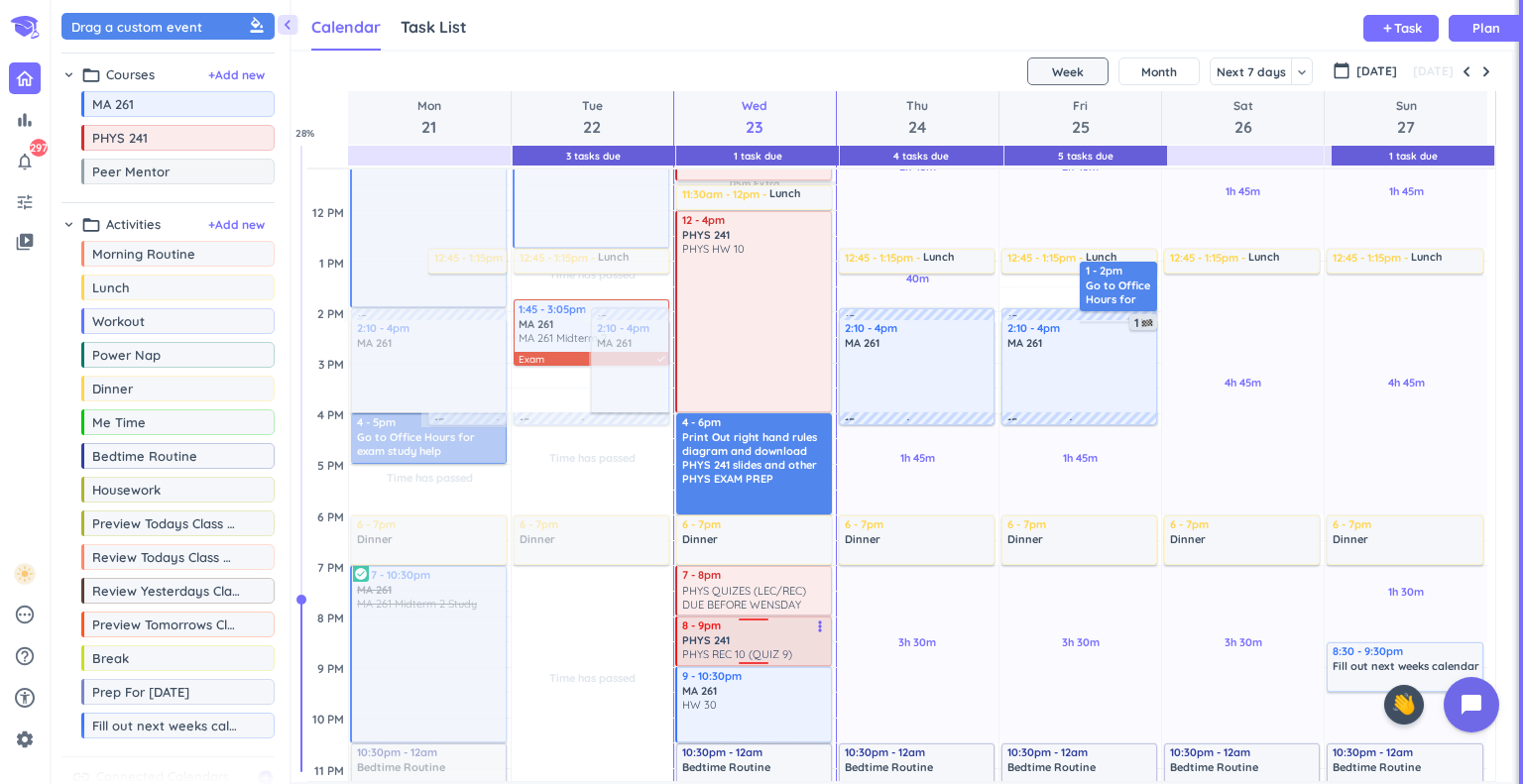 scroll, scrollTop: 496, scrollLeft: 0, axis: vertical 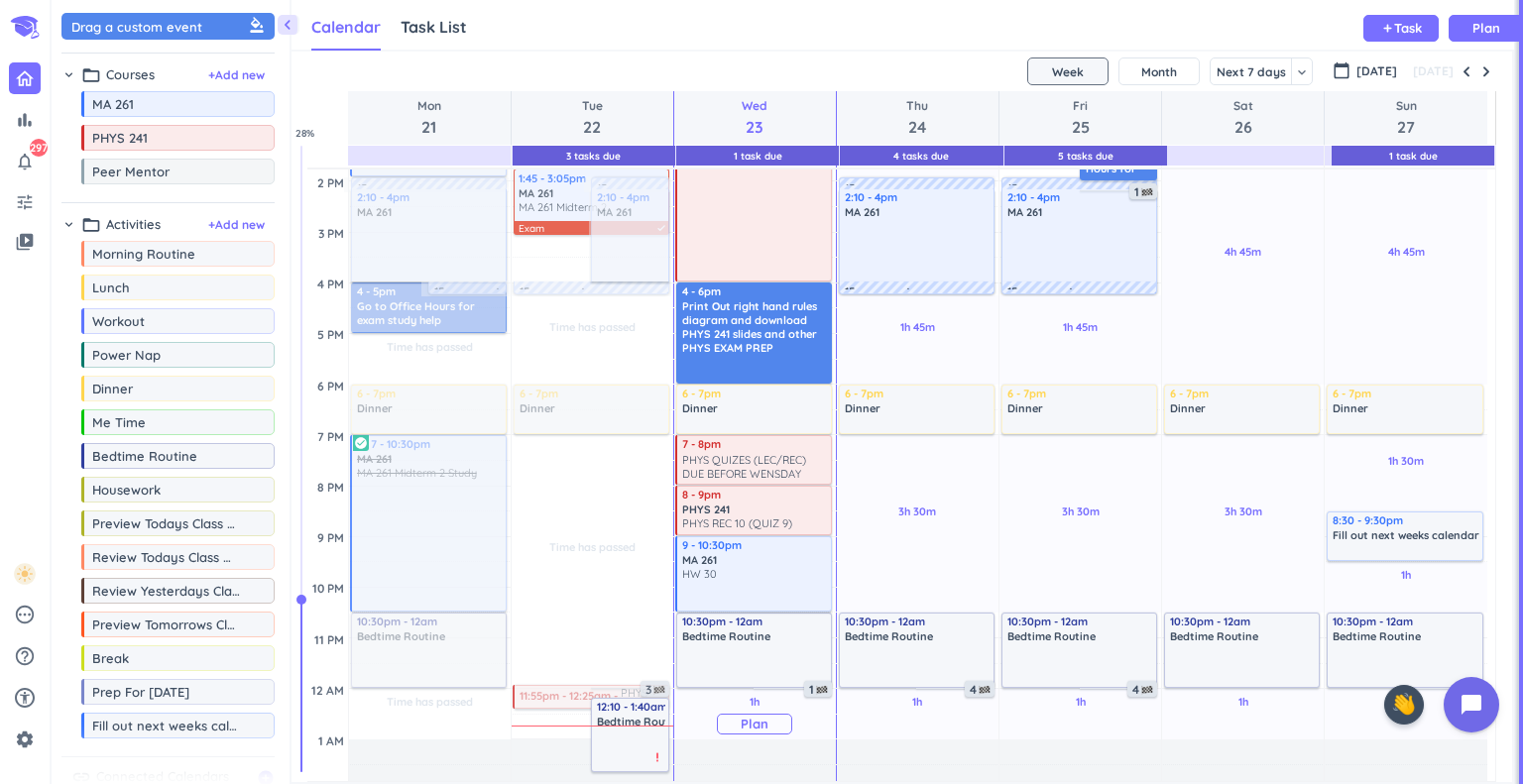 click on "Plan" at bounding box center (755, 724) 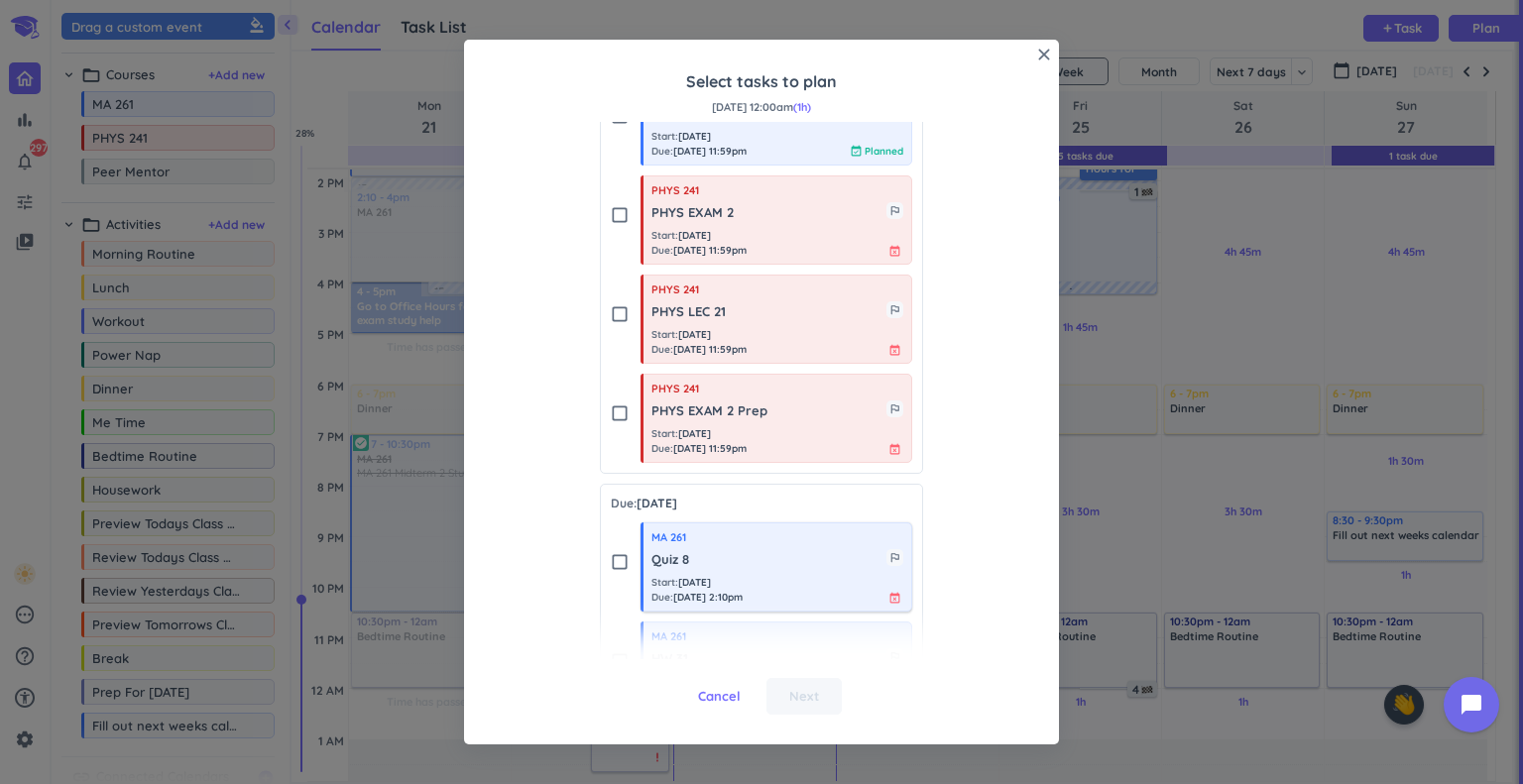 scroll, scrollTop: 496, scrollLeft: 0, axis: vertical 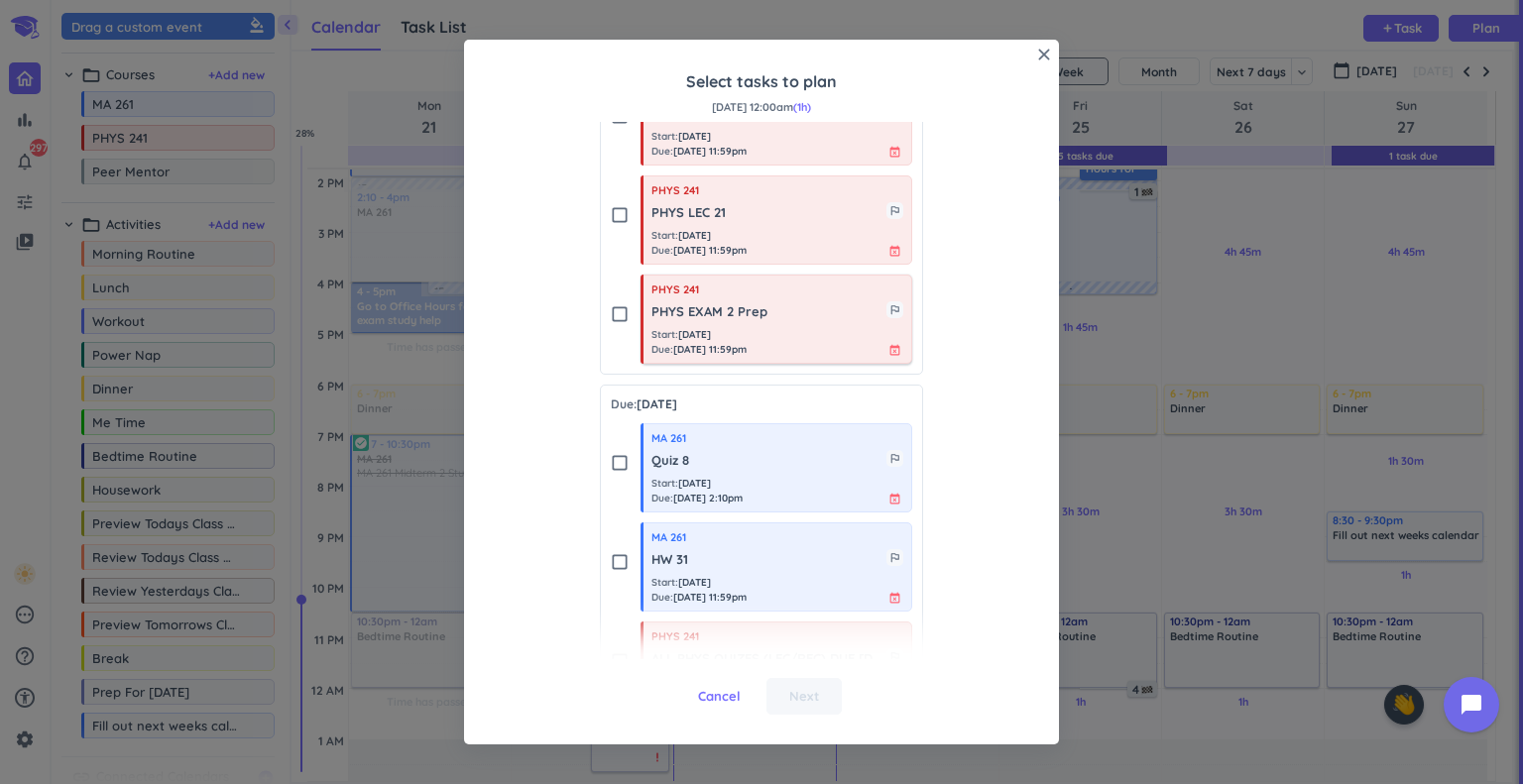click on "Start :  [DATE] Due :  [DATE] 11:59pm event_busy" at bounding box center (777, 342) 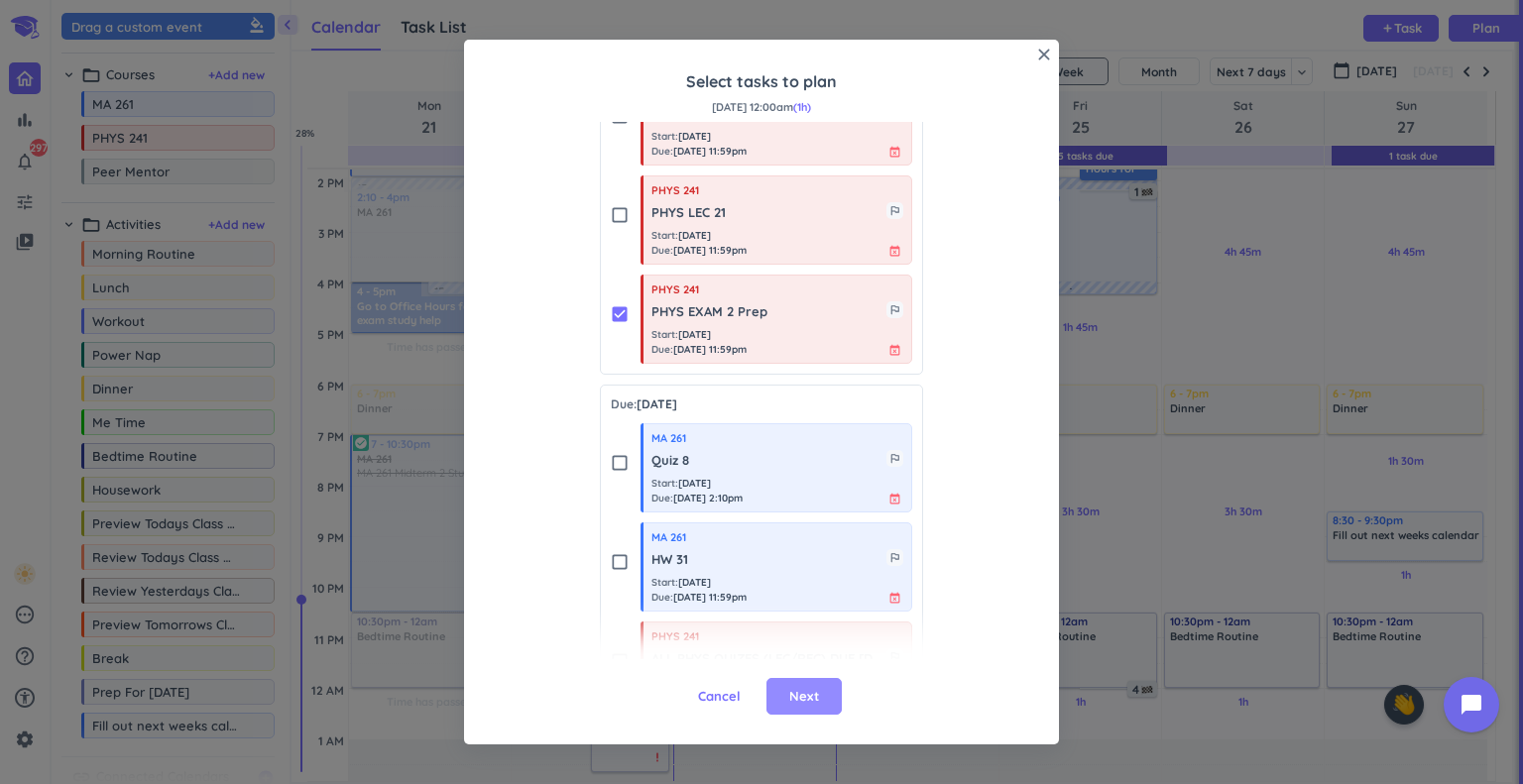 click on "Next" at bounding box center [804, 697] 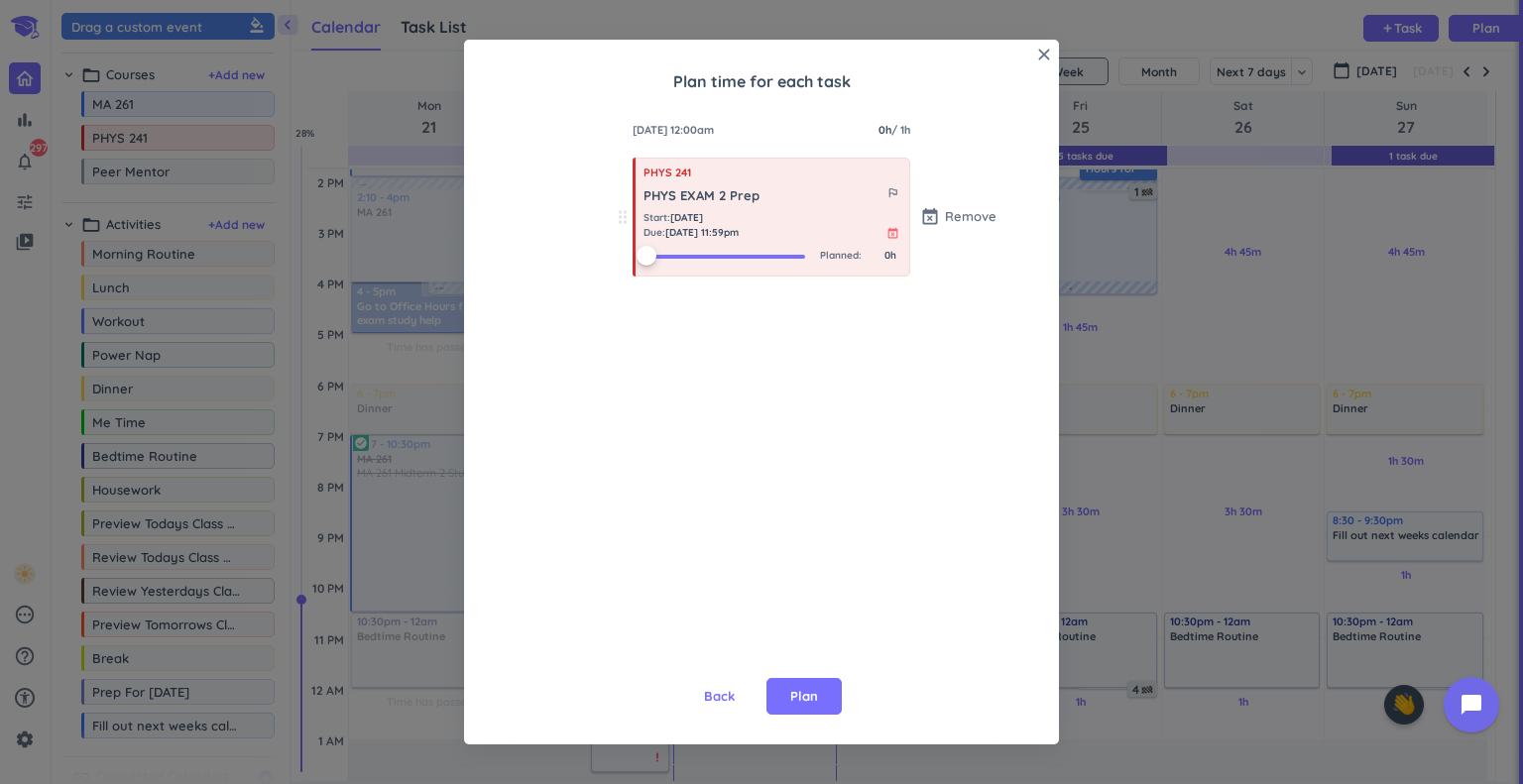 scroll, scrollTop: 0, scrollLeft: 0, axis: both 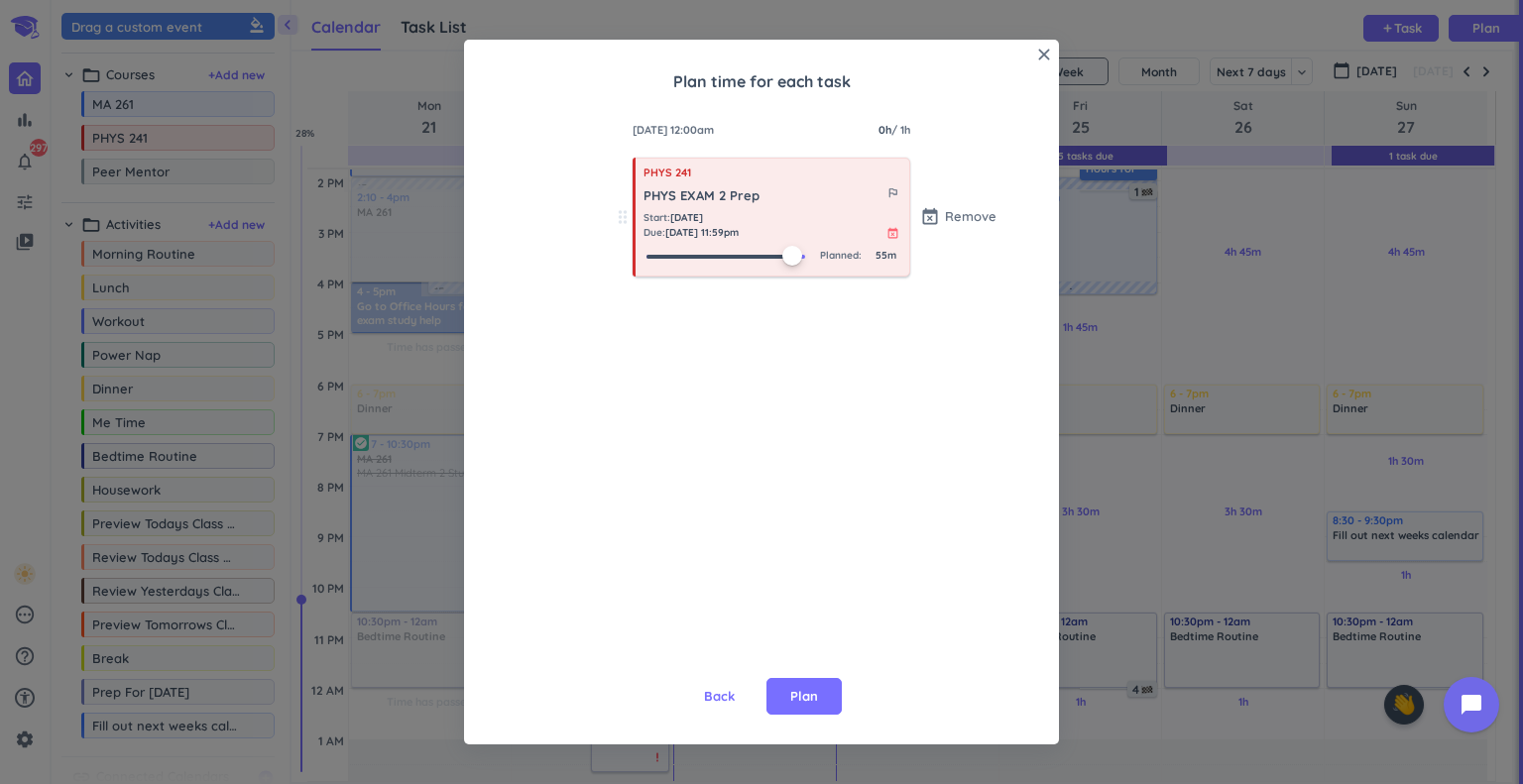 drag, startPoint x: 644, startPoint y: 261, endPoint x: 791, endPoint y: 262, distance: 147.0034 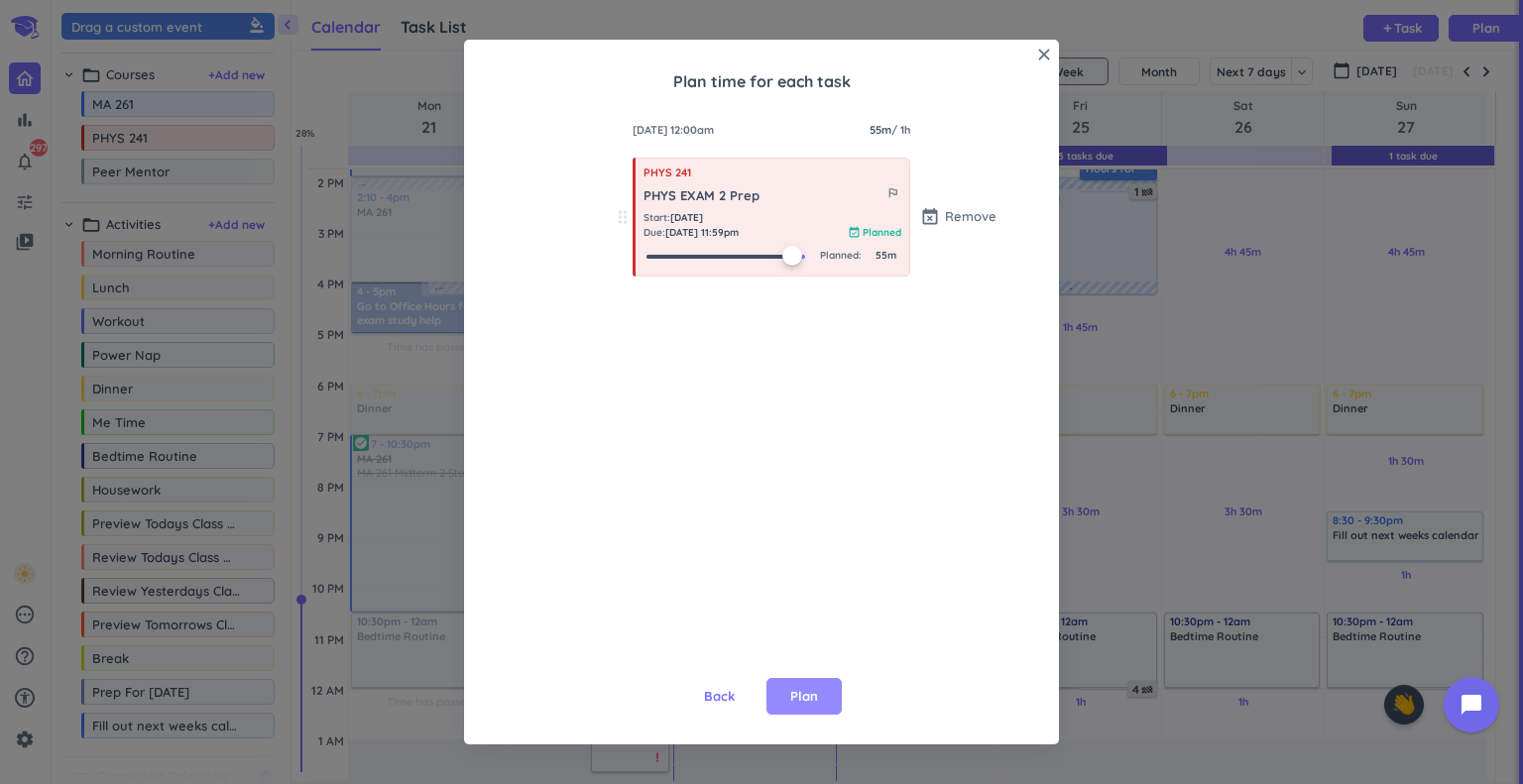 click on "Plan" at bounding box center [804, 697] 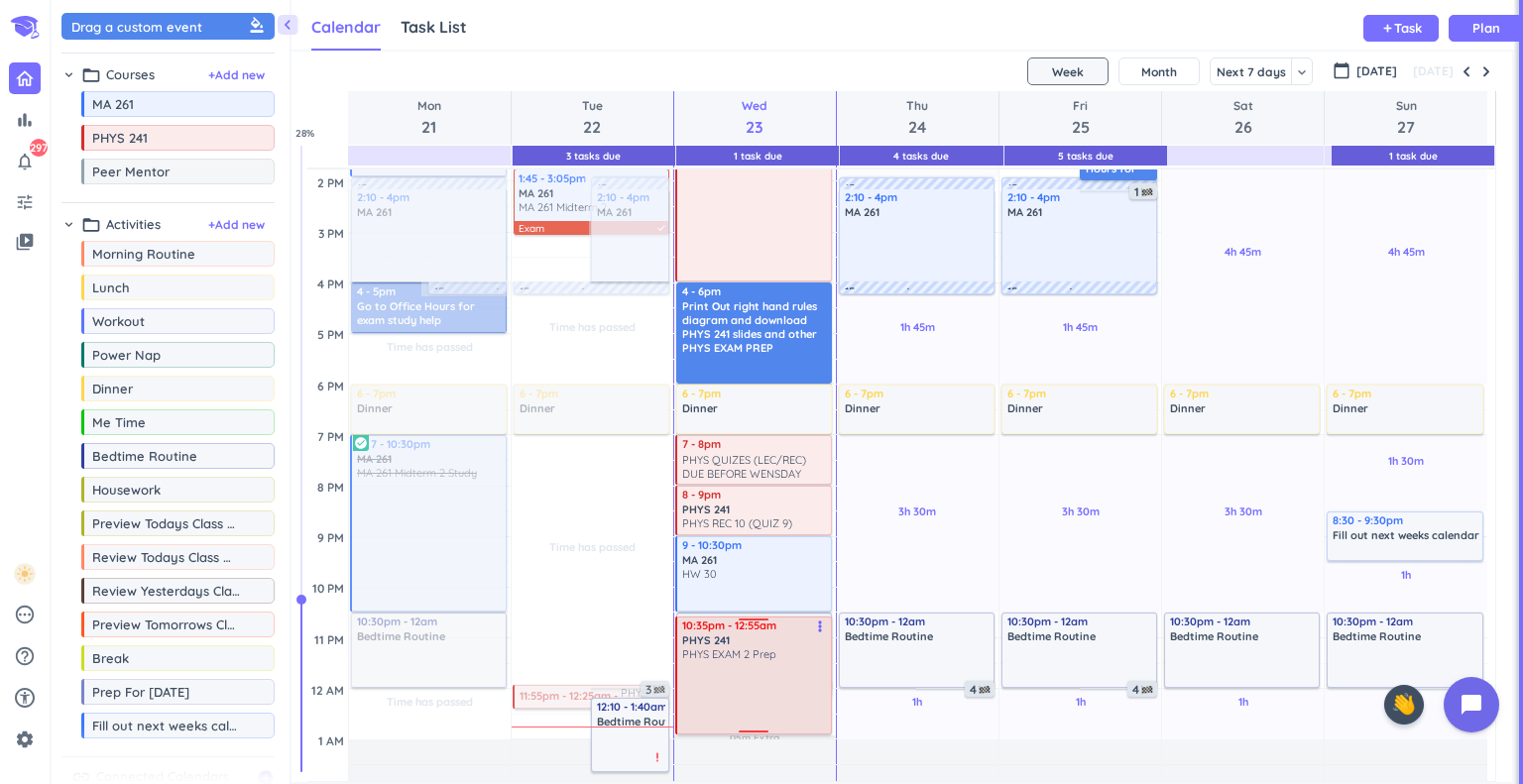 drag, startPoint x: 748, startPoint y: 691, endPoint x: 770, endPoint y: 619, distance: 75.28612 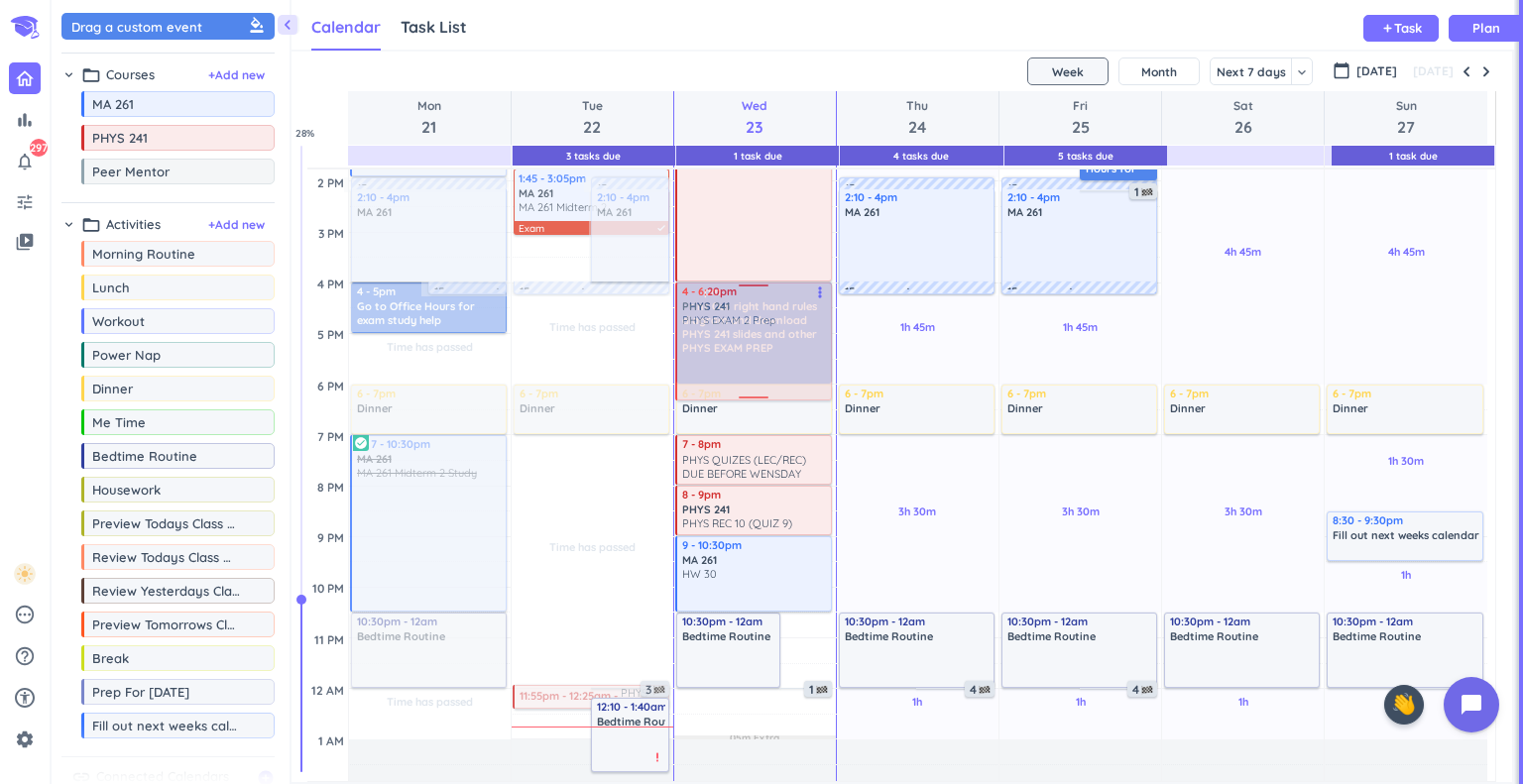 drag, startPoint x: 767, startPoint y: 682, endPoint x: 791, endPoint y: 360, distance: 322.89317 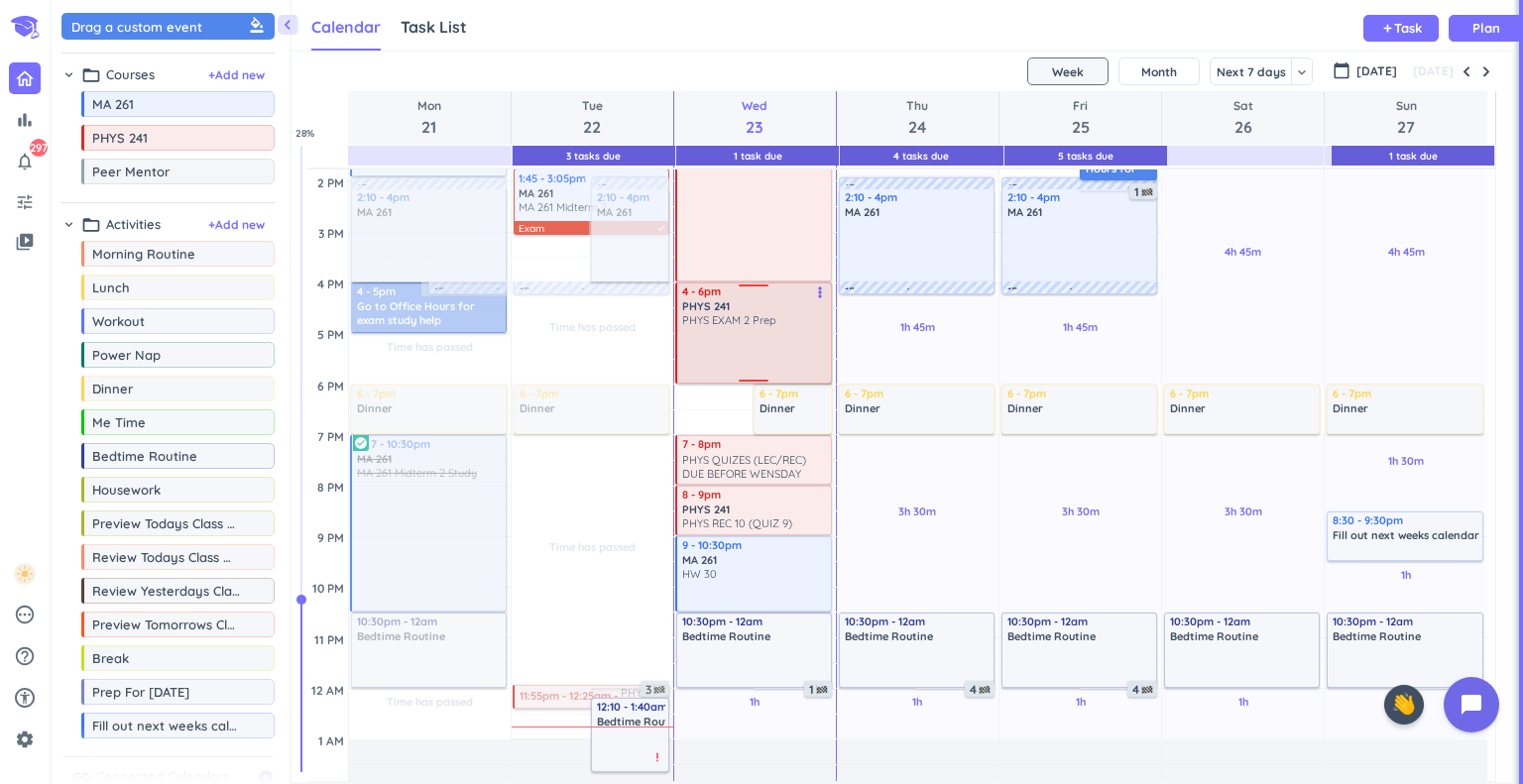 drag, startPoint x: 735, startPoint y: 401, endPoint x: 742, endPoint y: 386, distance: 16.552945 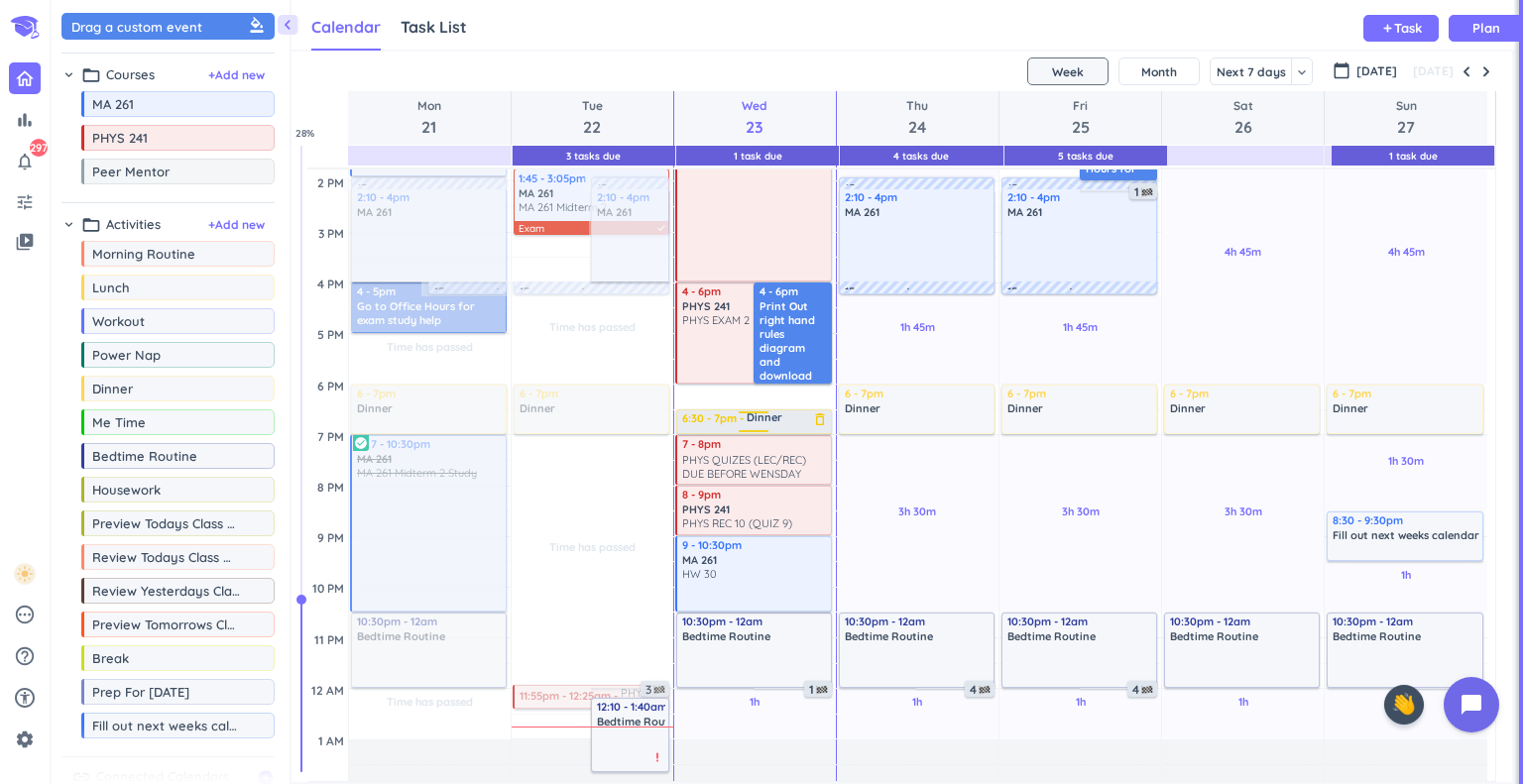 drag, startPoint x: 746, startPoint y: 389, endPoint x: 744, endPoint y: 415, distance: 26.07681 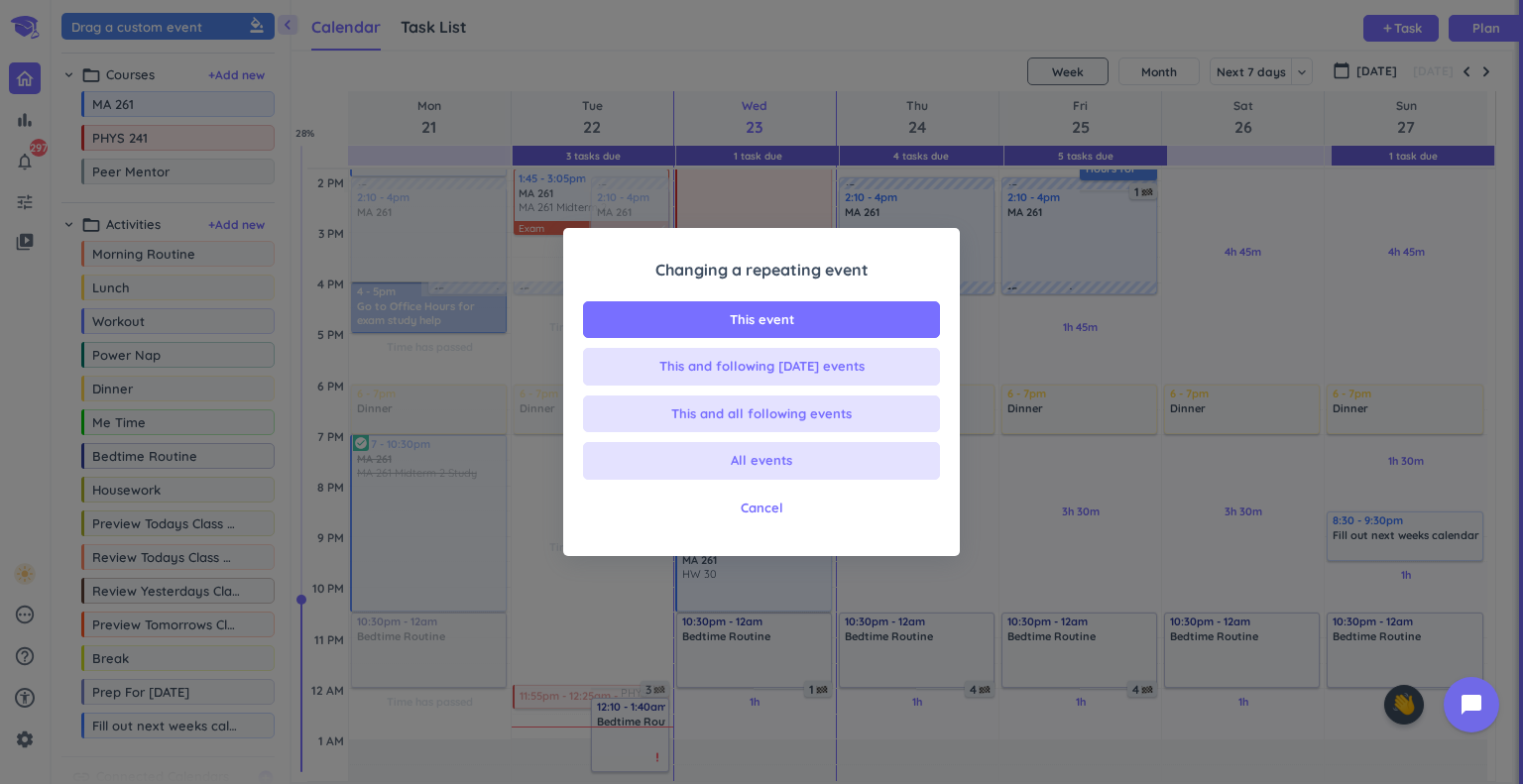 click on "This event" at bounding box center (762, 320) 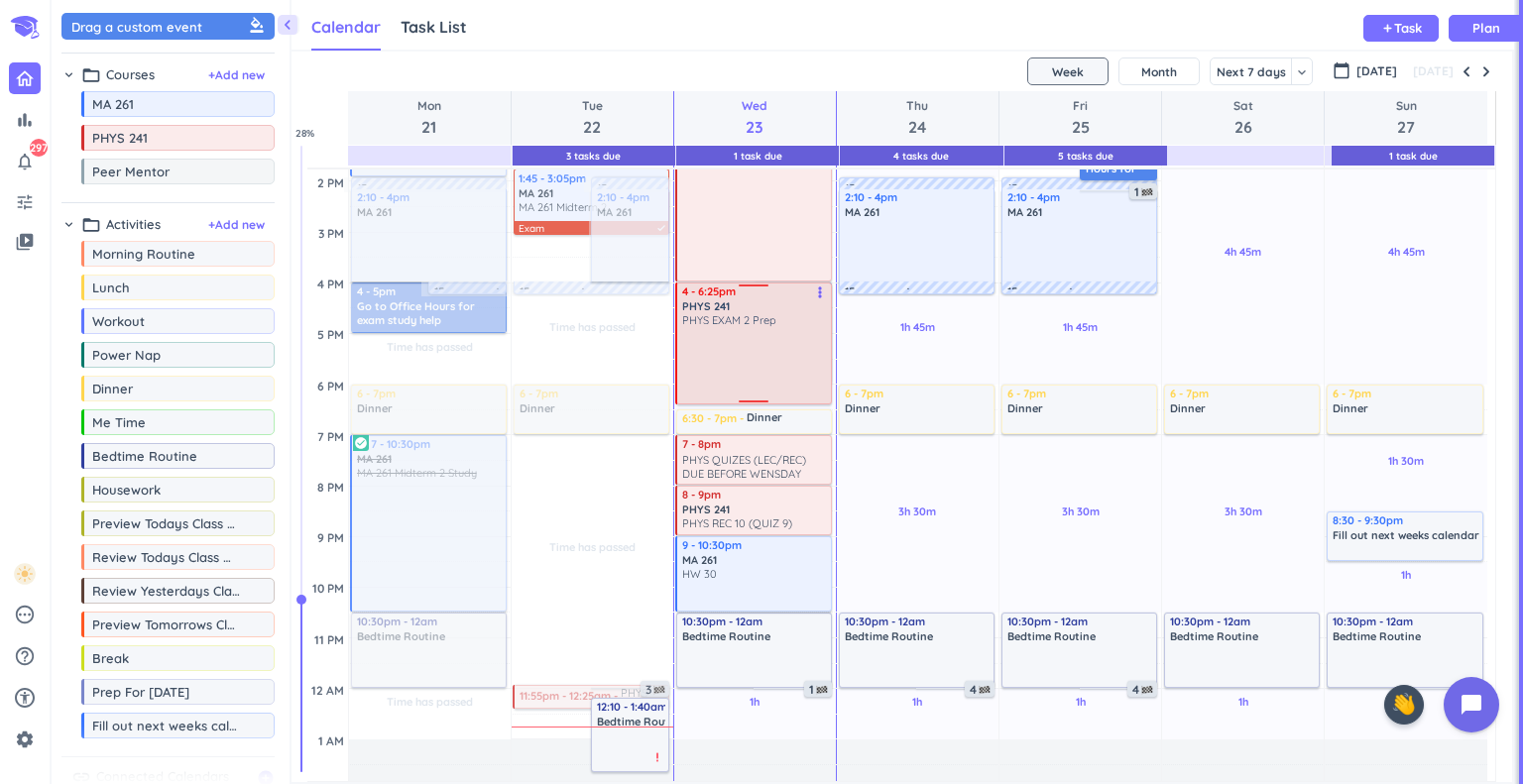 drag, startPoint x: 734, startPoint y: 382, endPoint x: 730, endPoint y: 403, distance: 21.37756 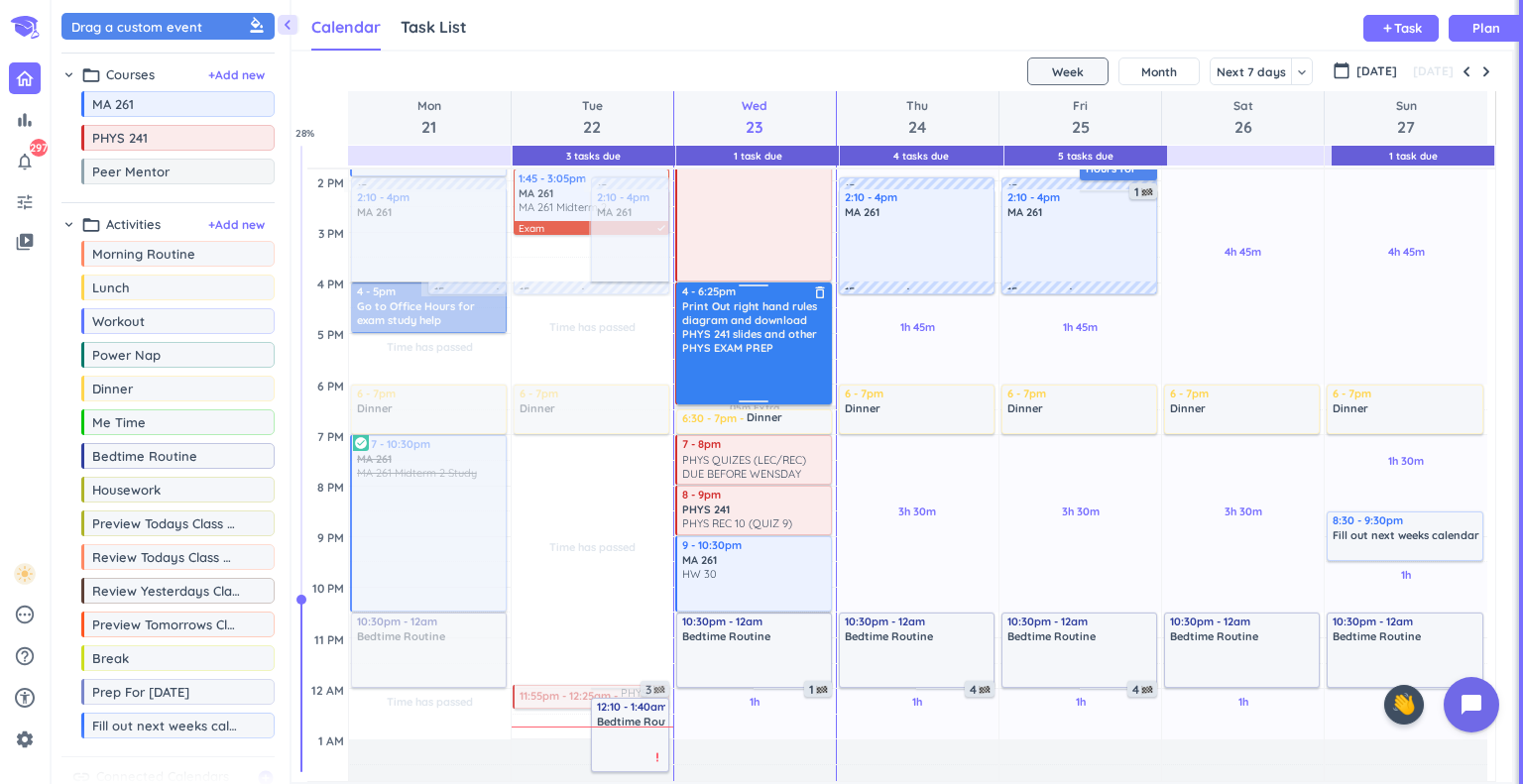drag, startPoint x: 787, startPoint y: 382, endPoint x: 785, endPoint y: 404, distance: 22.090722 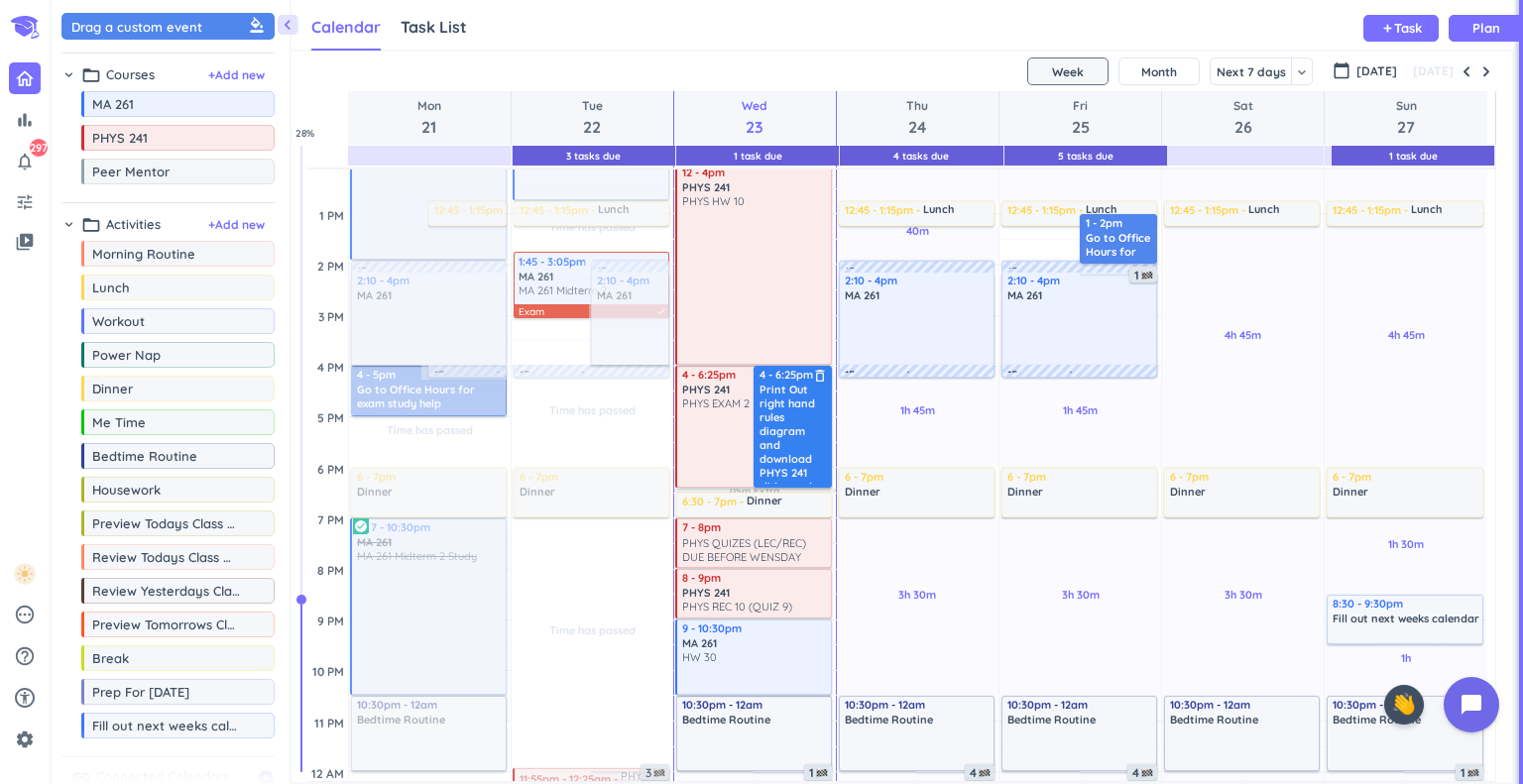 scroll, scrollTop: 396, scrollLeft: 0, axis: vertical 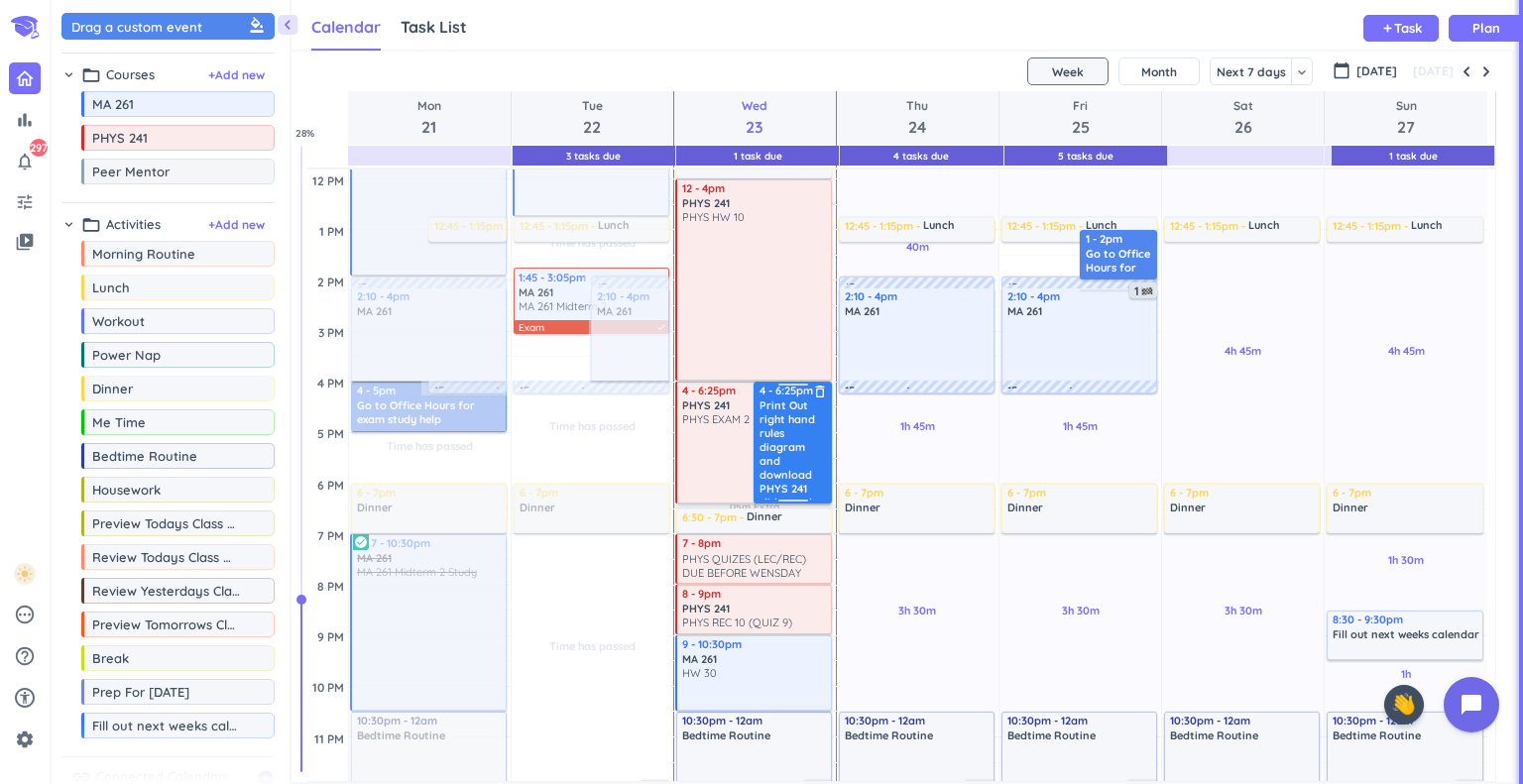 click on "Print Out right hand rules diagram and download PHYS 241 slides and other PHYS EXAM PREP" at bounding box center (793, 449) 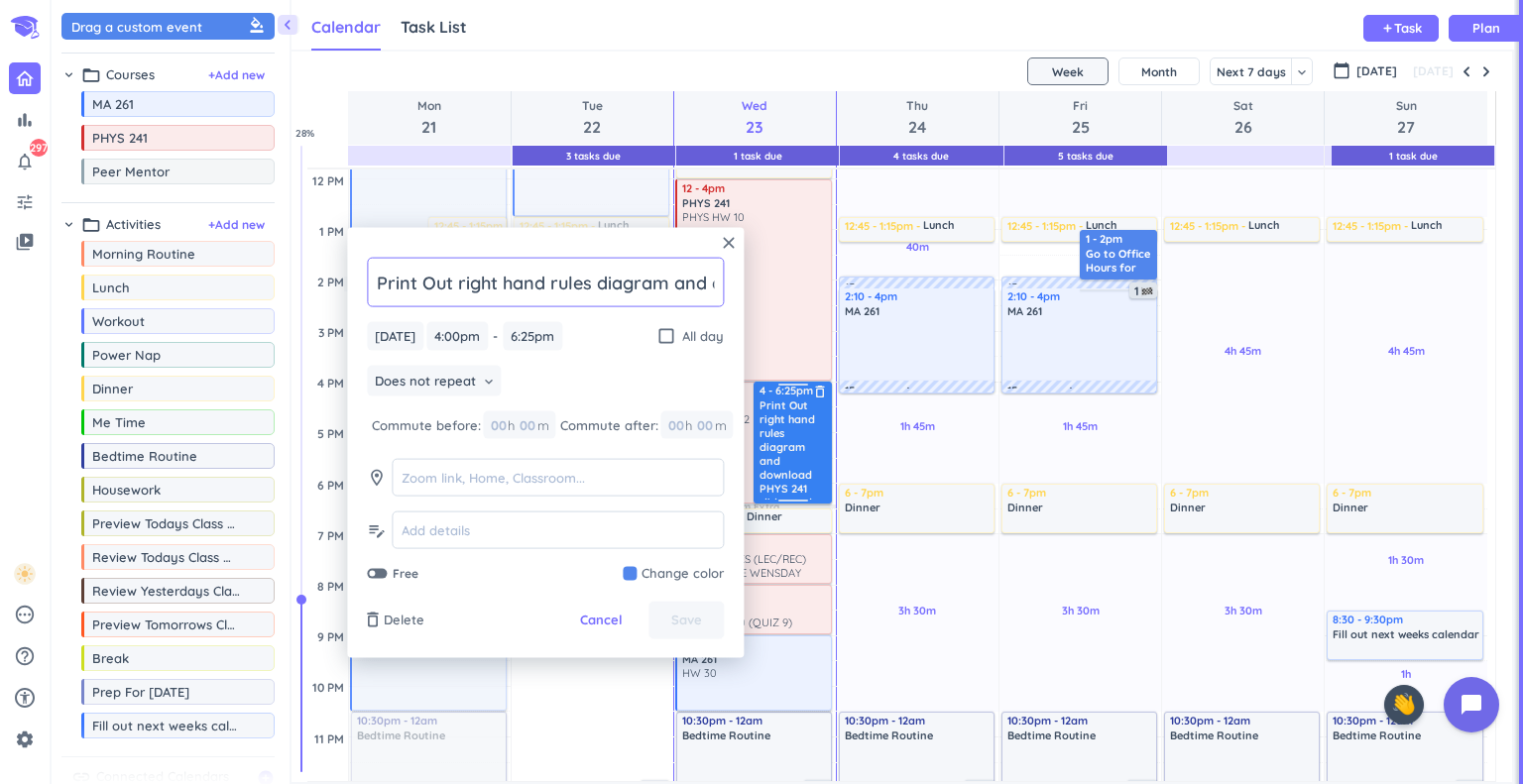 scroll, scrollTop: 0, scrollLeft: 452, axis: horizontal 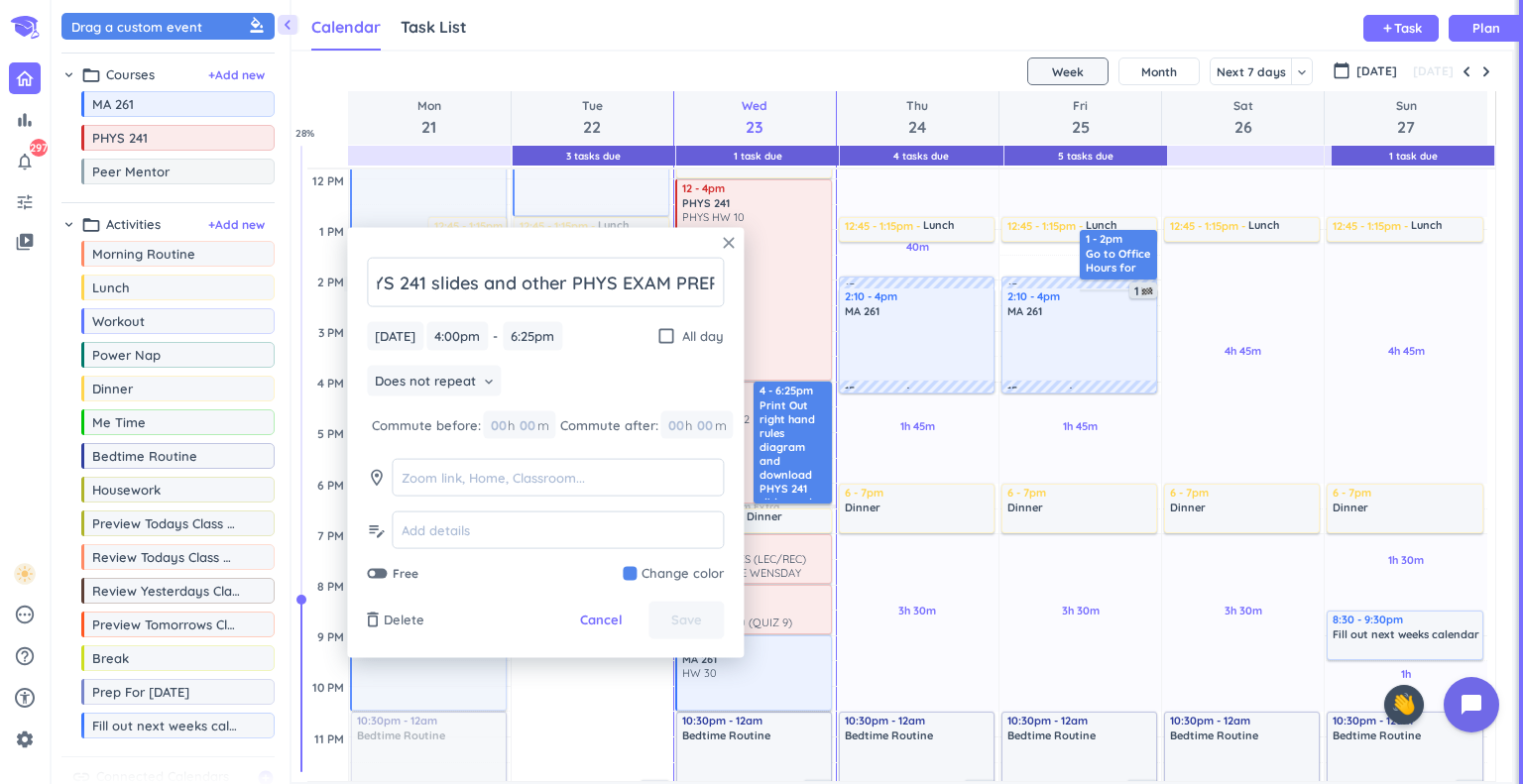 click on "close" at bounding box center (729, 243) 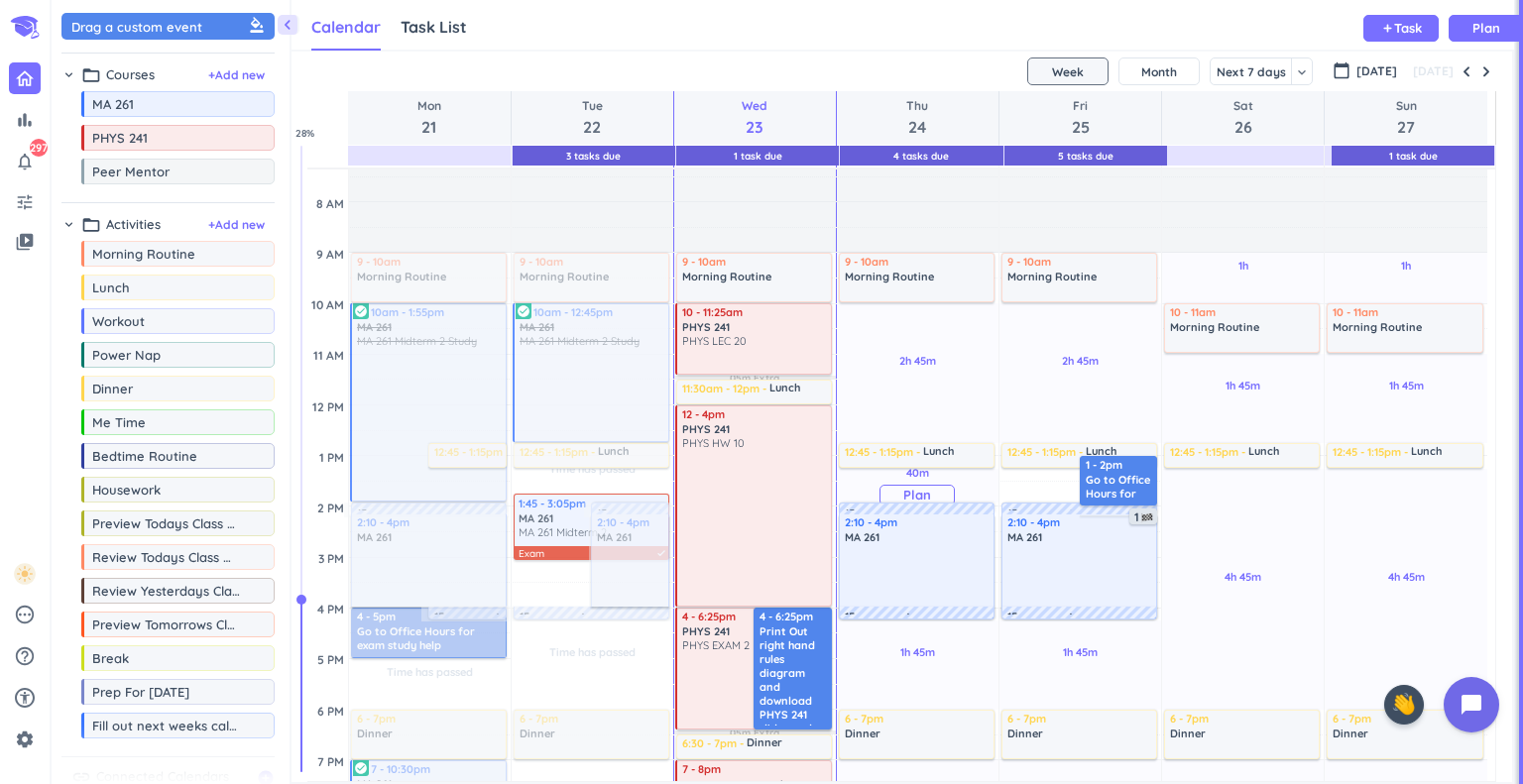 scroll, scrollTop: 198, scrollLeft: 0, axis: vertical 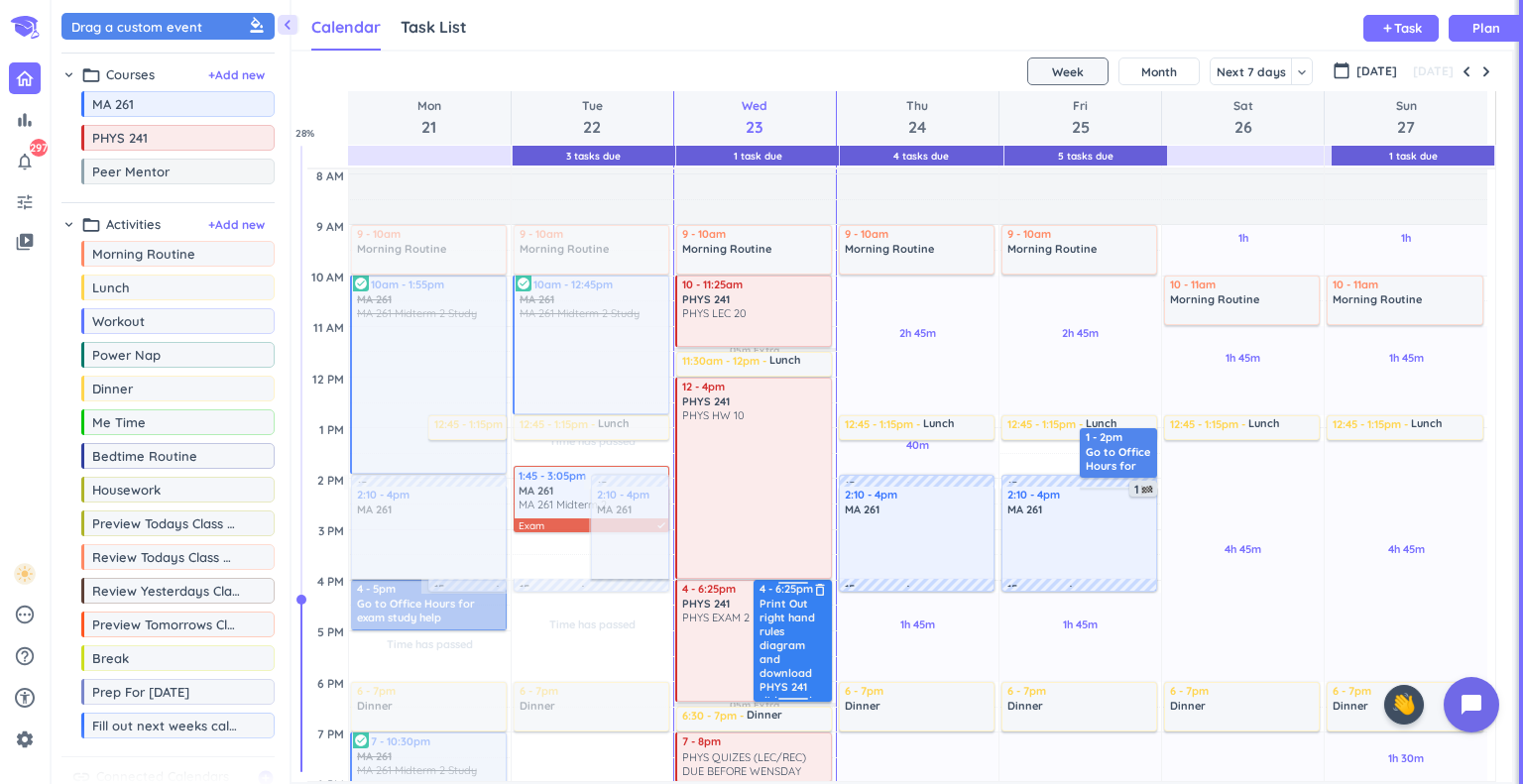 click on "Print Out right hand rules diagram and download PHYS 241 slides and other PHYS EXAM PREP" at bounding box center (793, 647) 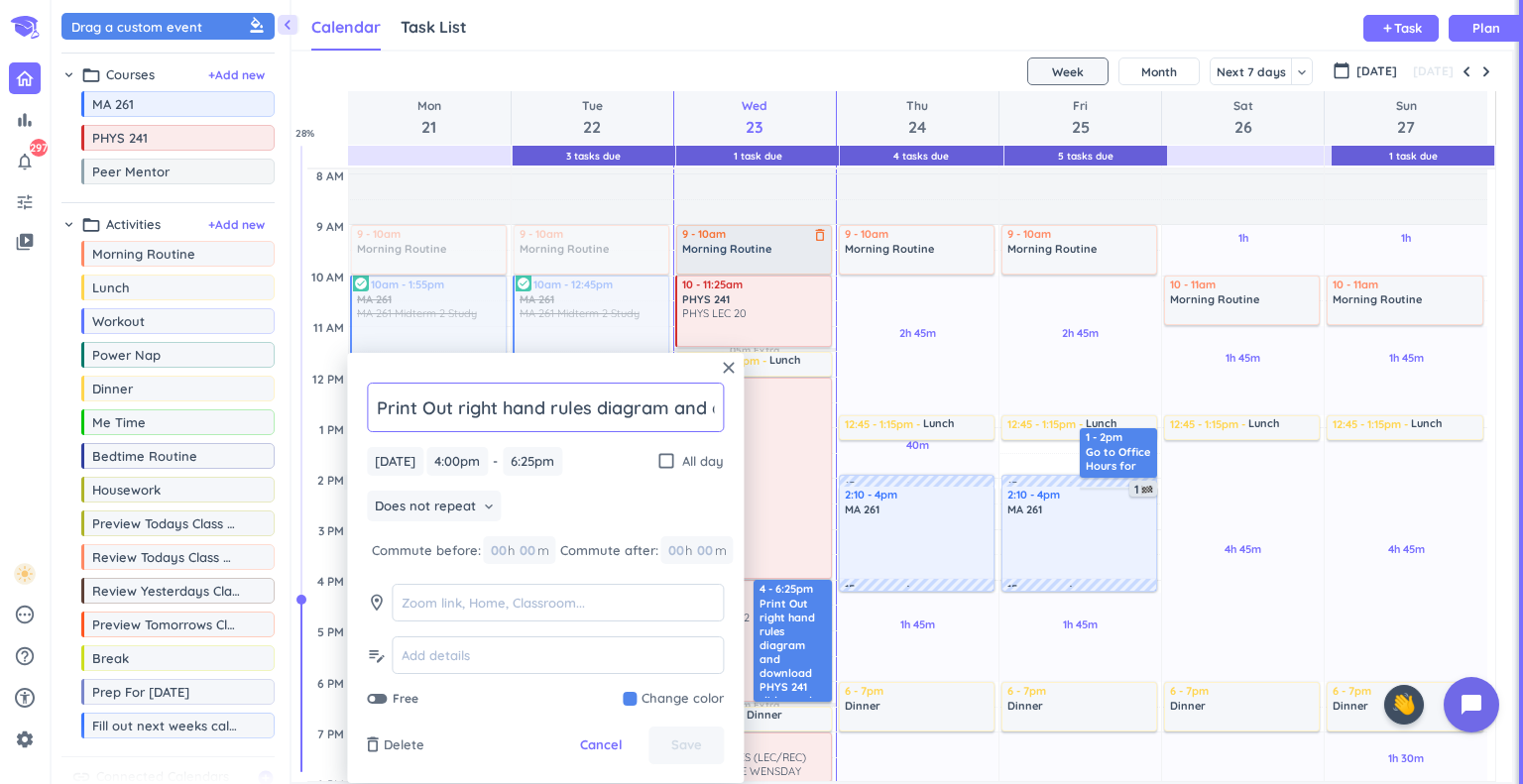 scroll, scrollTop: 0, scrollLeft: 452, axis: horizontal 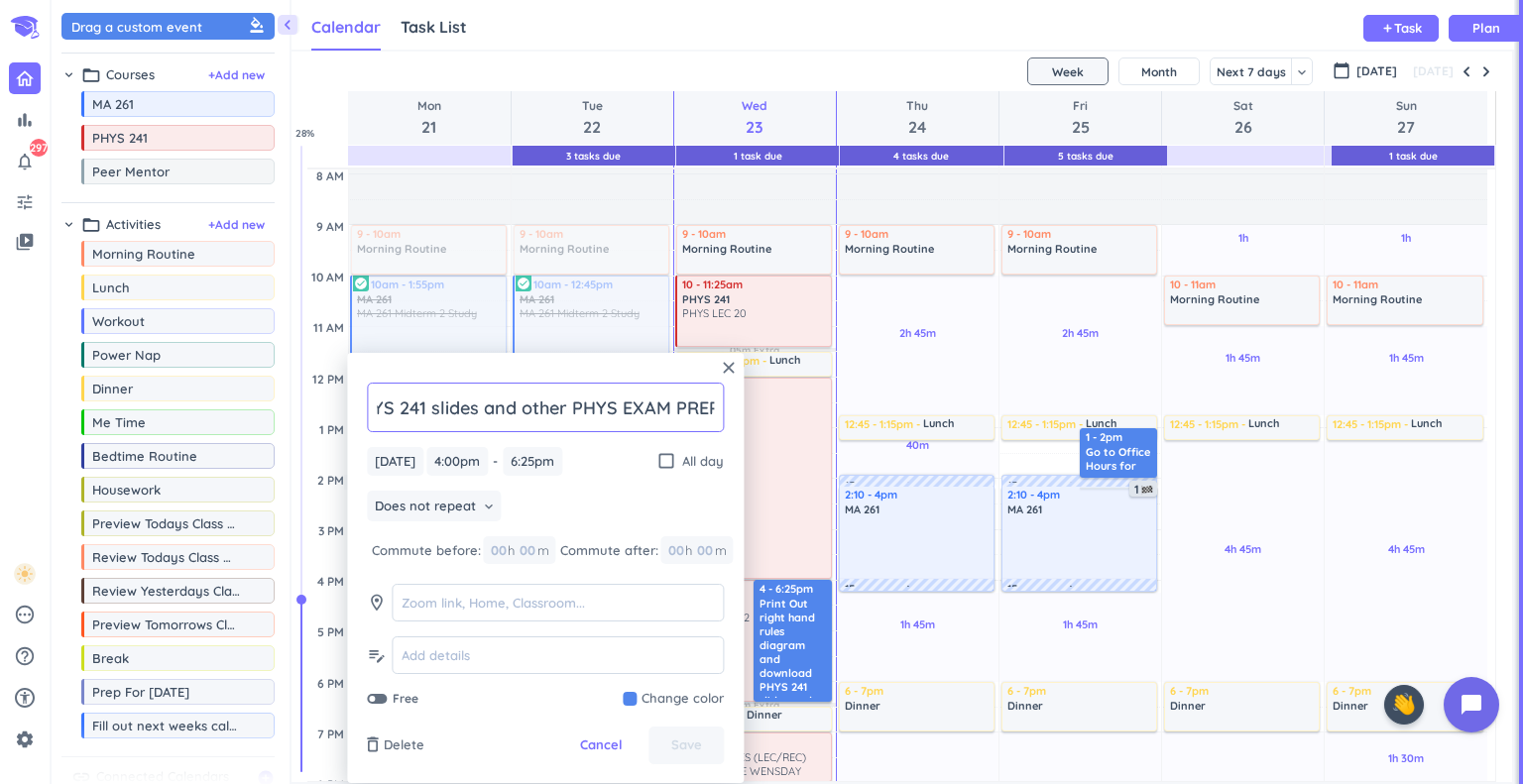 click on "Print Out right hand rules diagram and download PHYS 241 slides and other PHYS EXAM PREP" 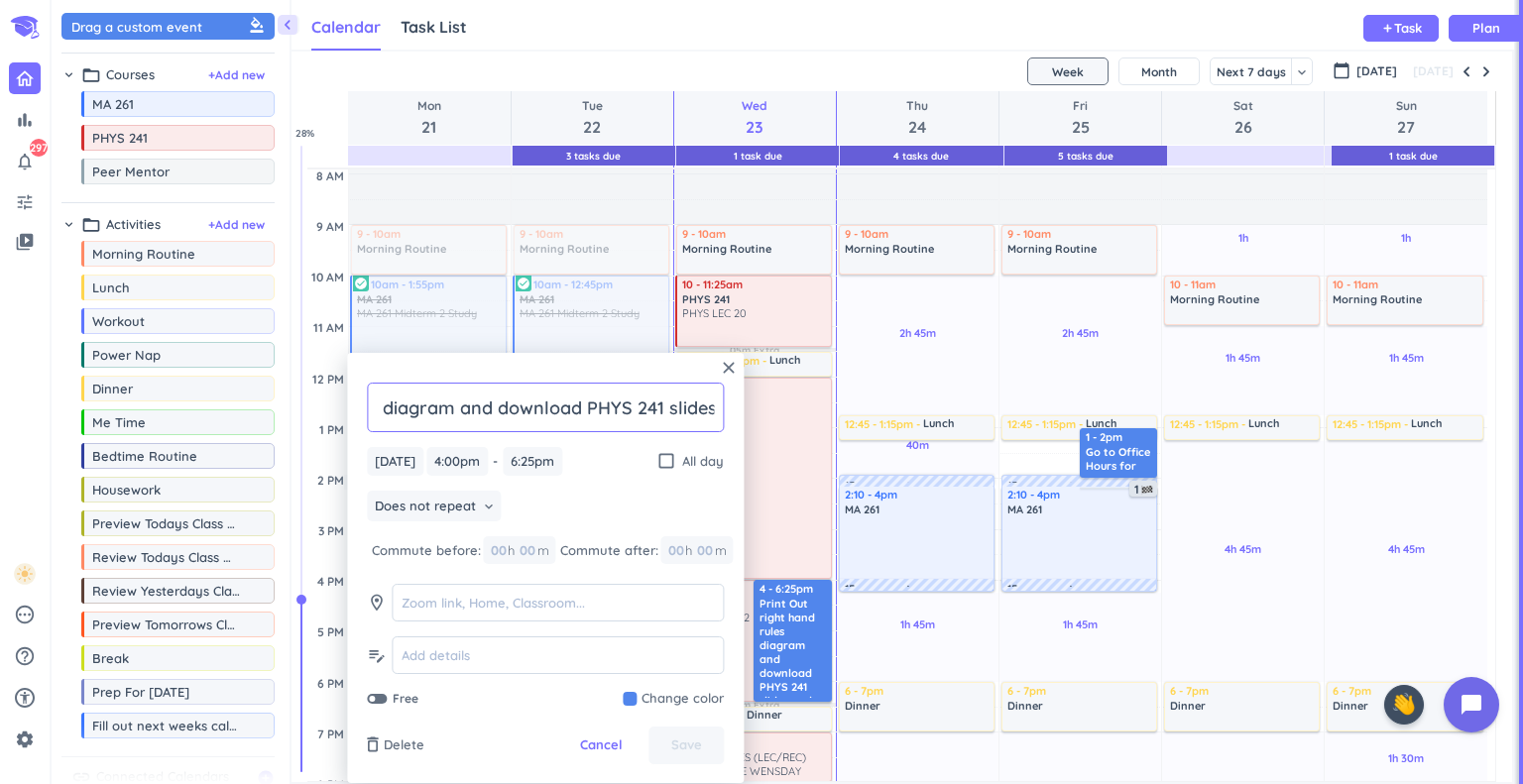 scroll, scrollTop: 0, scrollLeft: 205, axis: horizontal 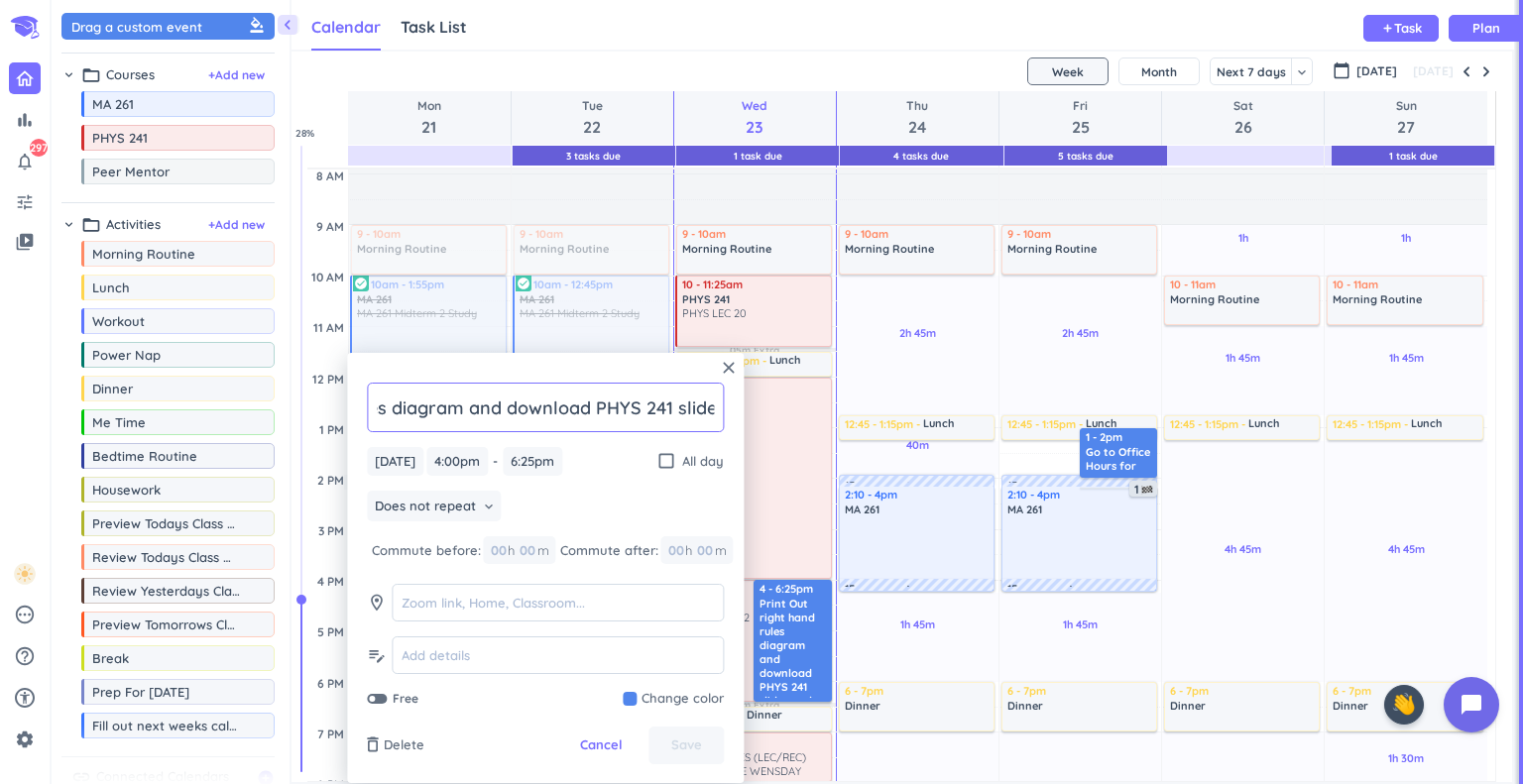 click on "Print Out right hand rules diagram and download PHYS 241 slides and other PHYS EXAM PREP" 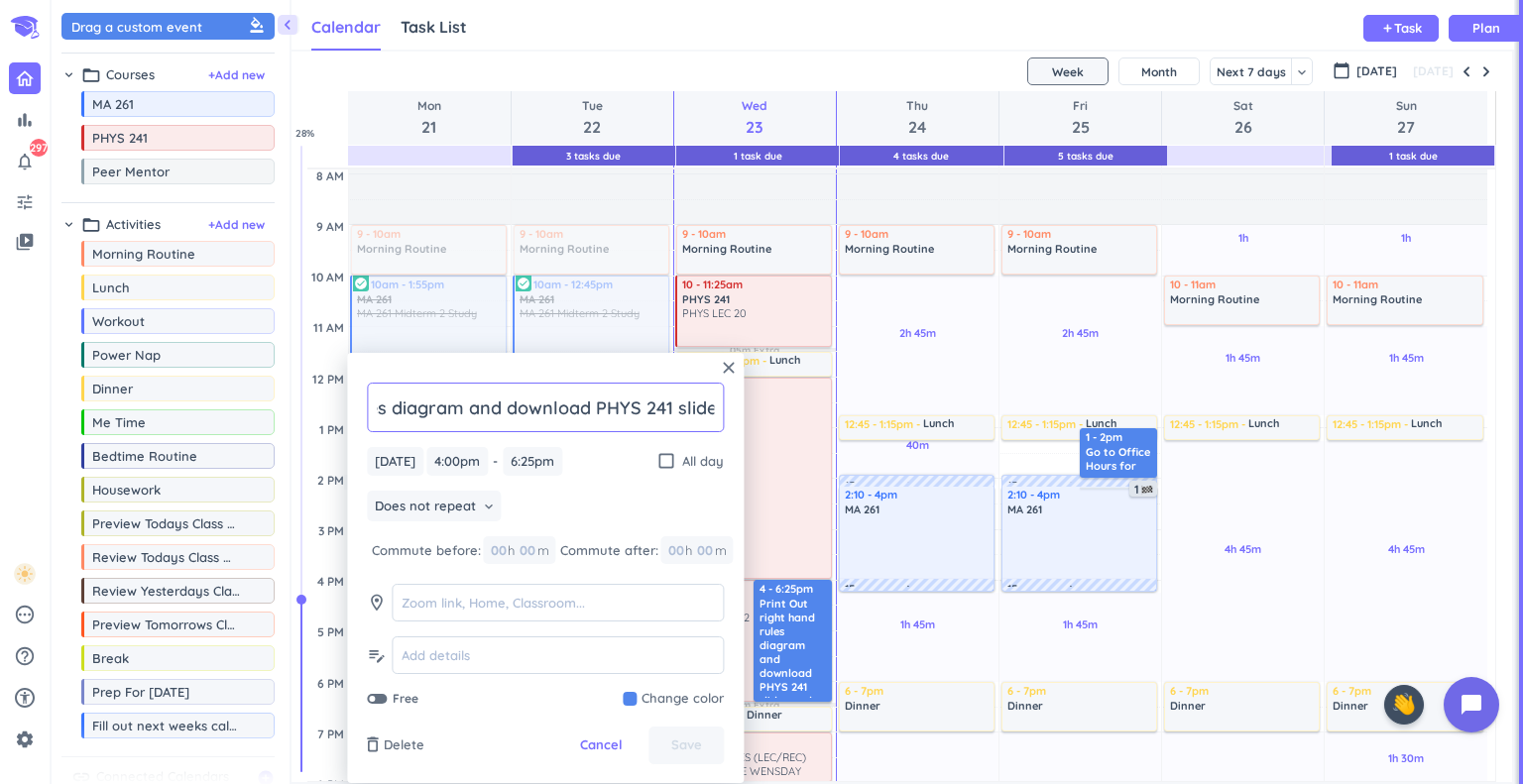 click on "Print Out right hand rules diagram and download PHYS 241 slides and other PHYS EXAM PREP" 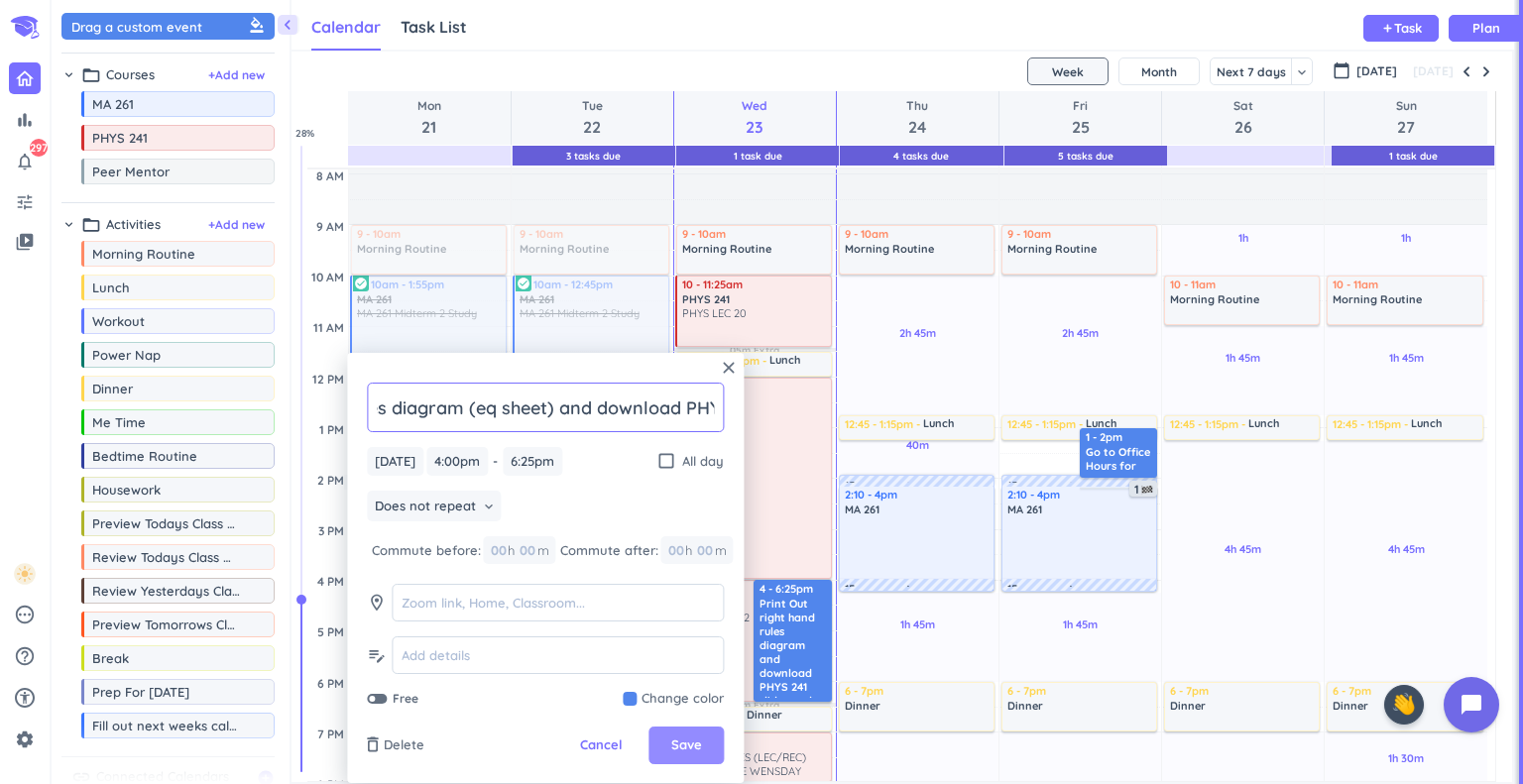 type on "Print Out right hand rules diagram (eq sheet) and download PHYS 241 slides and other PHYS EXAM PREP" 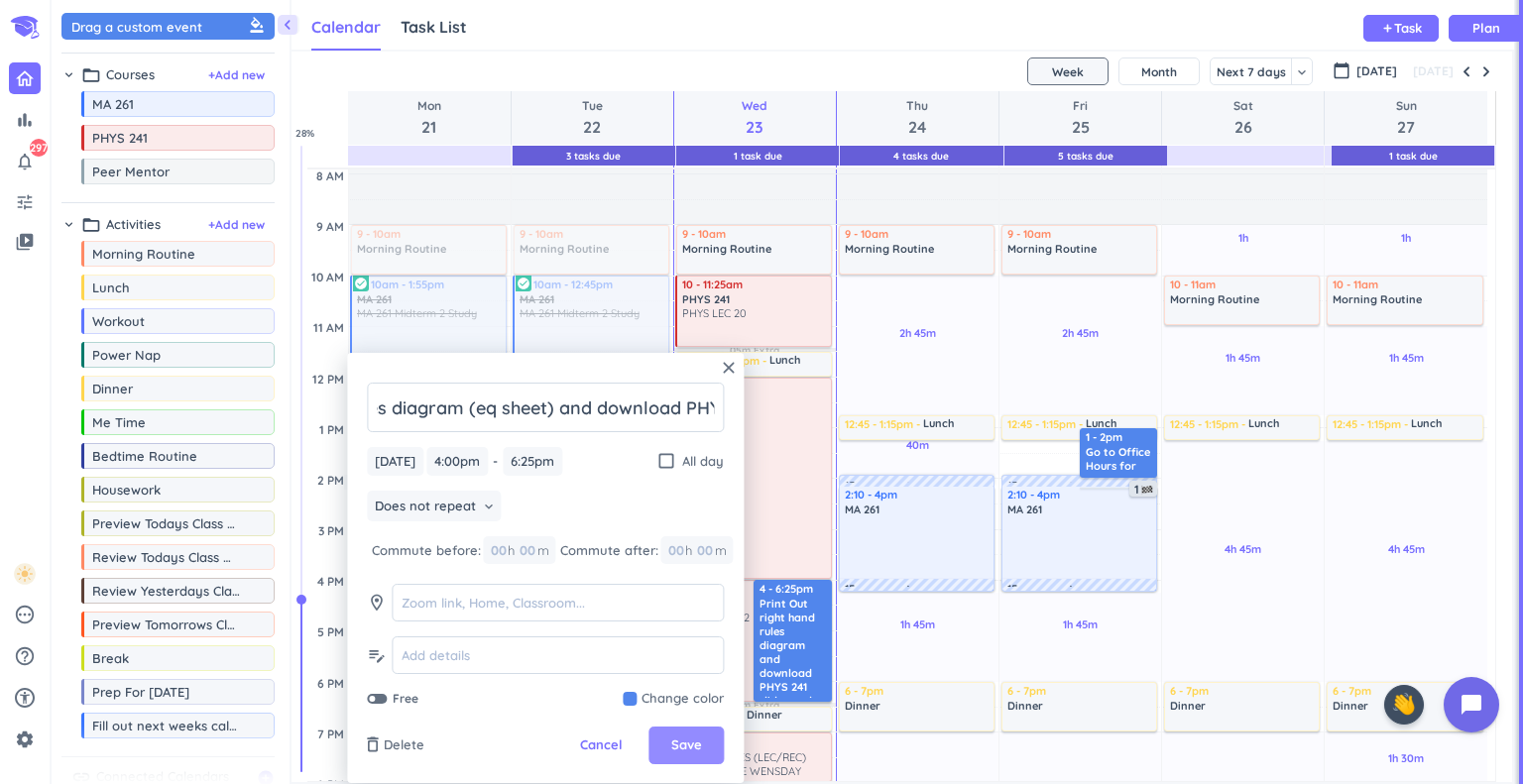 click on "Save" at bounding box center (686, 745) 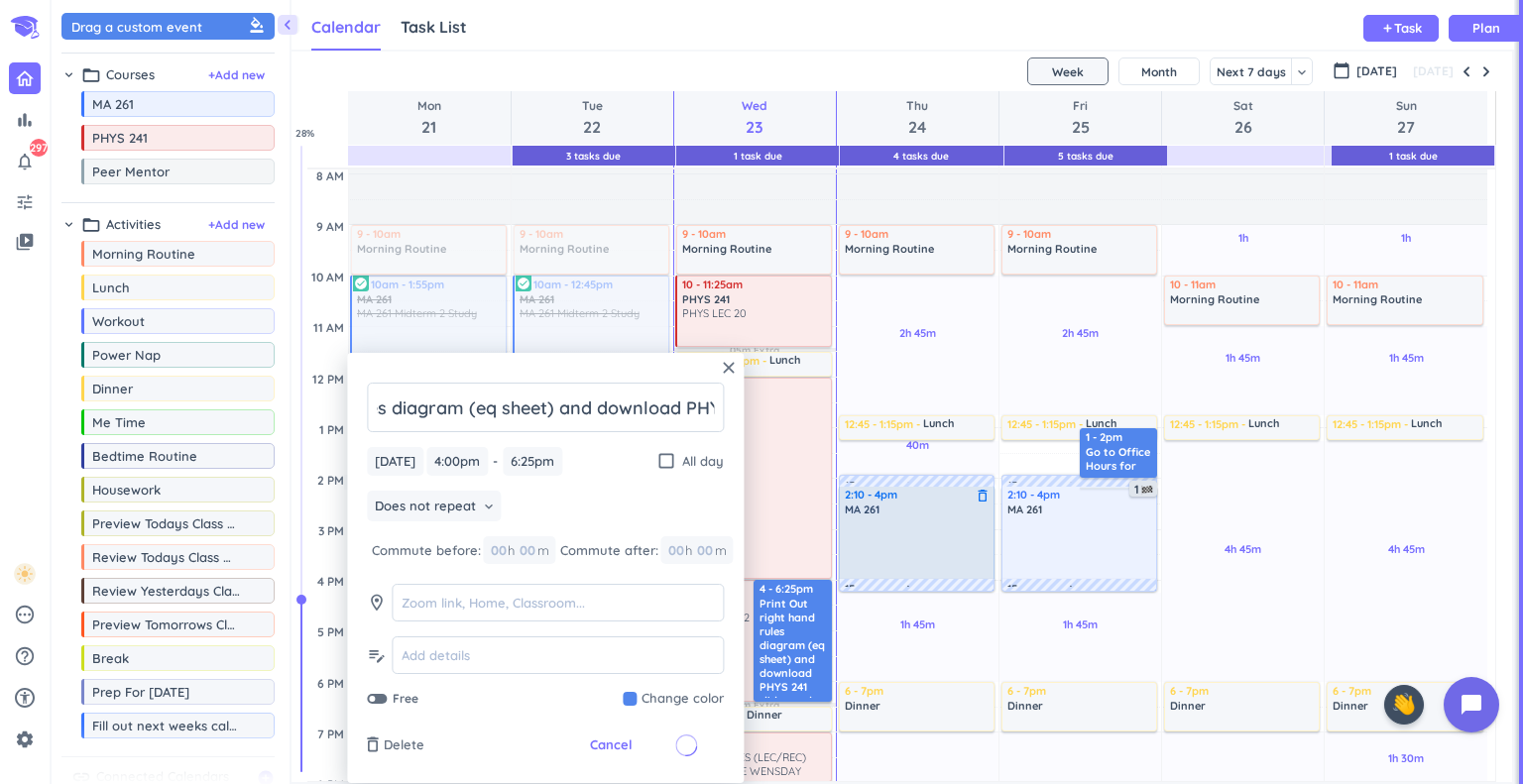 scroll, scrollTop: 0, scrollLeft: 0, axis: both 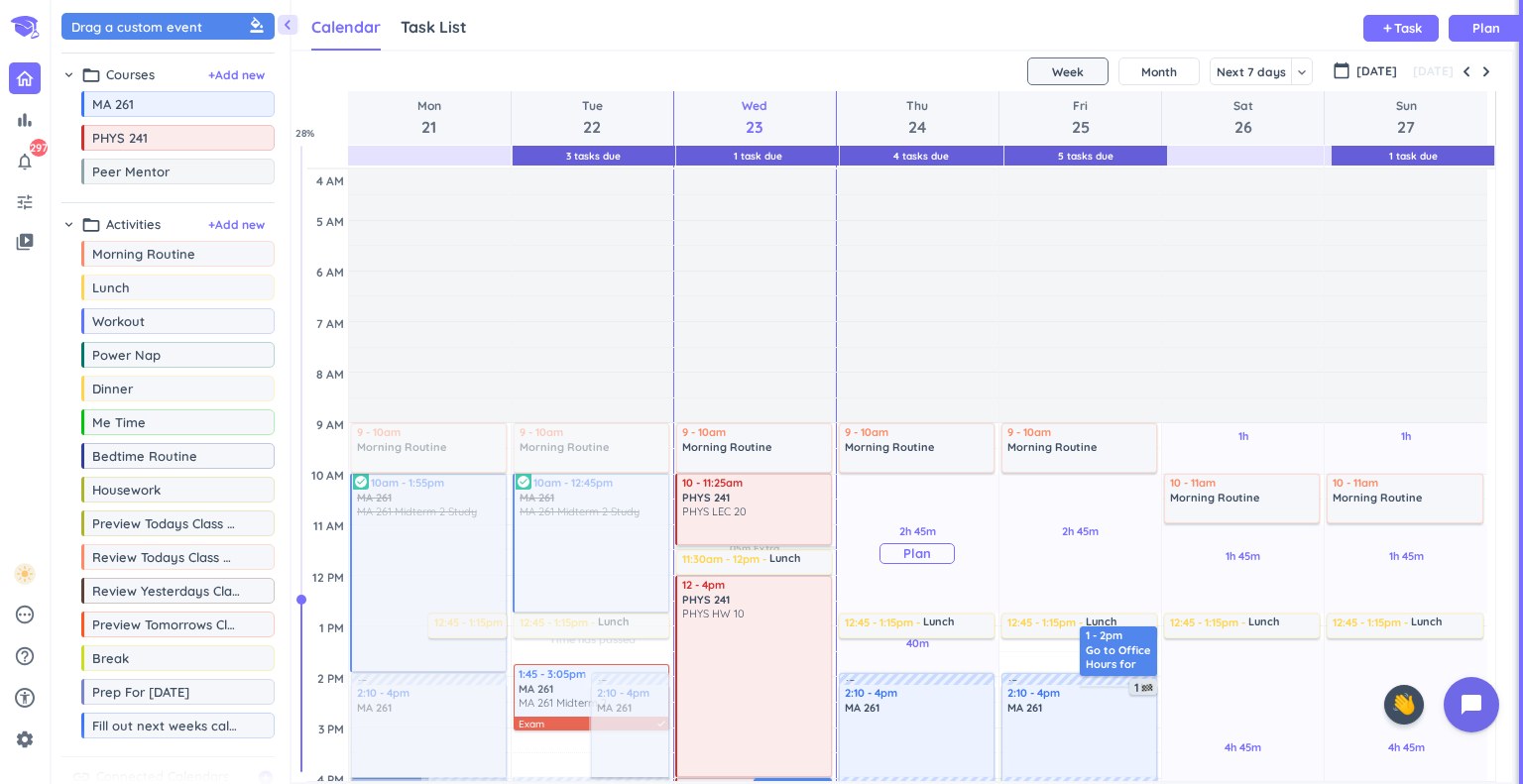 click on "Plan" at bounding box center (917, 553) 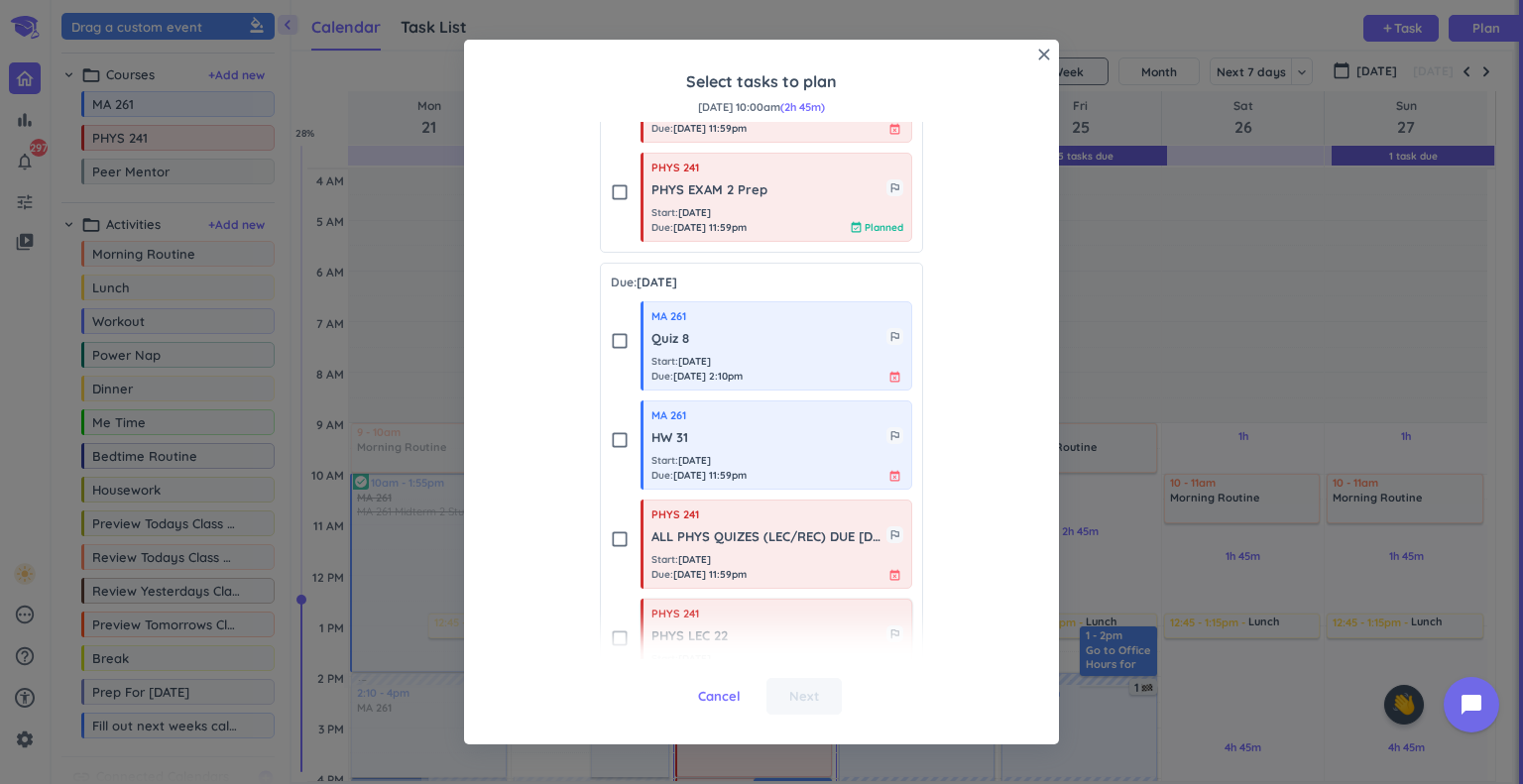 scroll, scrollTop: 518, scrollLeft: 0, axis: vertical 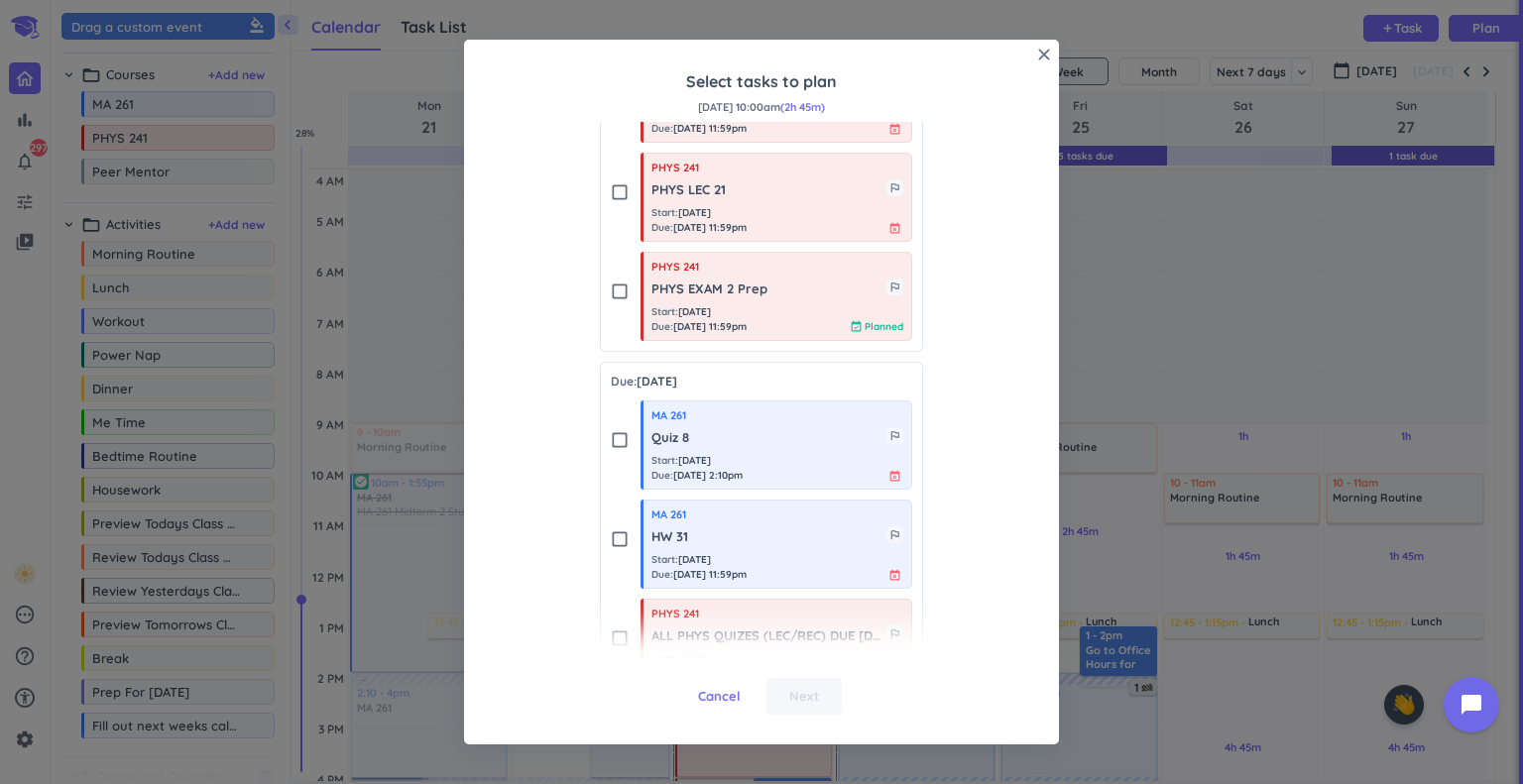 click on "close Select tasks to plan [DATE] 10:00am  (2h 45m) Tasks: To Do keyboard_arrow_down search Hide fully planned chevron_right Overdue (4) Due:  [DATE] check_box_outline_blank PHYS 241 PHYS HW 10 outlined_flag Start :  [DATE] Due :  [DATE] 11:59pm event_available Planned Due:  [DATE] check_box_outline_blank MA 261 HW 30 outlined_flag Start :  [DATE] Due :  [DATE] 11:59pm event_available Planned check_box_outline_blank PHYS 241 PHYS EXAM 2 outlined_flag Start :  [DATE] Due :  [DATE] 11:59pm event_busy check_box_outline_blank PHYS 241 PHYS LEC 21 outlined_flag Start :  [DATE] Due :  [DATE] 11:59pm event_busy check_box_outline_blank PHYS 241 PHYS EXAM 2 Prep outlined_flag Start :  [DATE] Due :  [DATE] 11:59pm event_available Planned Due:  [DATE] check_box_outline_blank MA 261 Quiz 8 outlined_flag Start :  [DATE] Due :  [DATE] 2:10pm event_busy check_box_outline_blank MA 261 HW 31 outlined_flag Start :  [DATE] Due :  [DATE] 11:59pm event_busy check_box_outline_blank PHYS 241 outlined_flag" at bounding box center [762, 392] 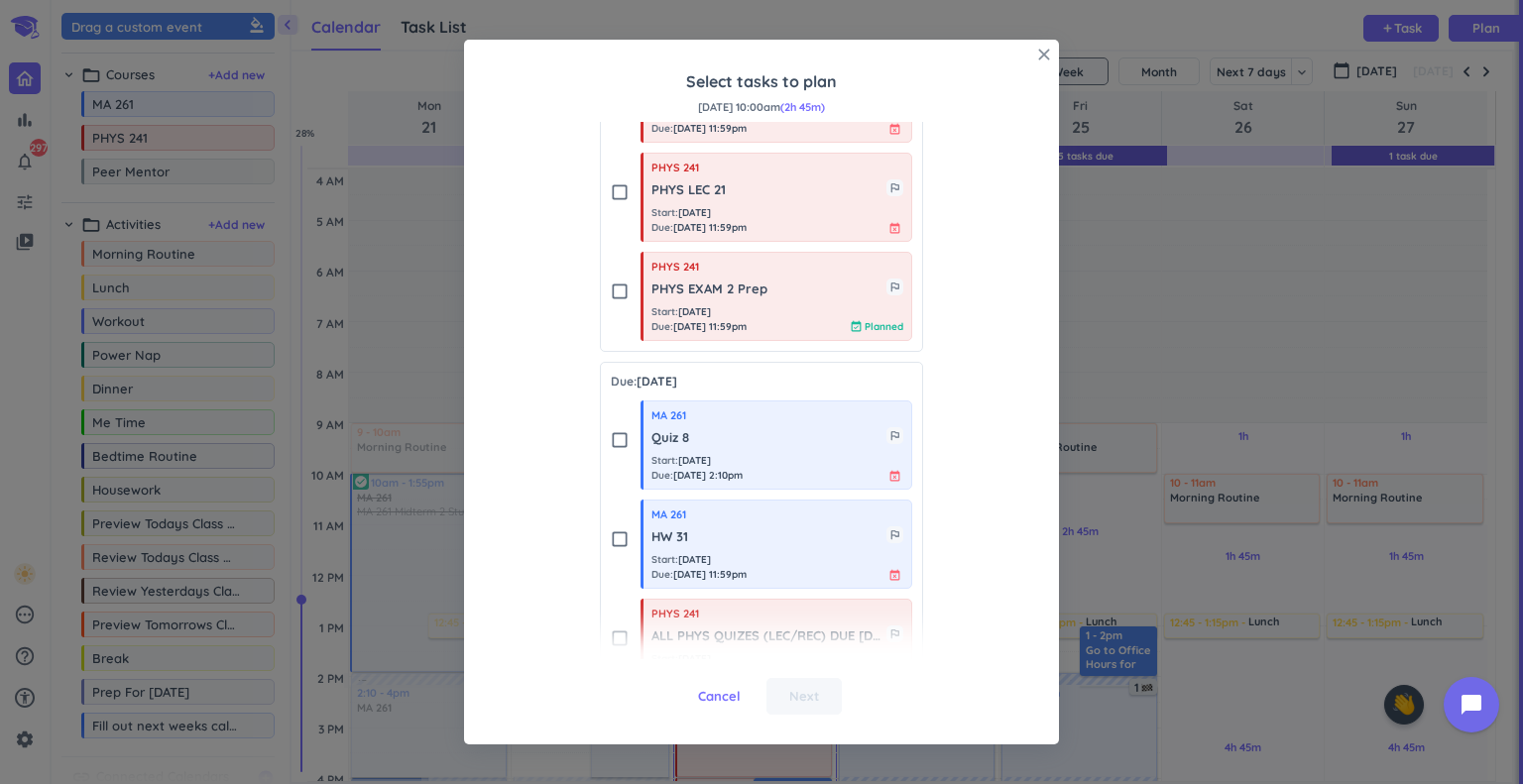 click on "close" at bounding box center (1044, 55) 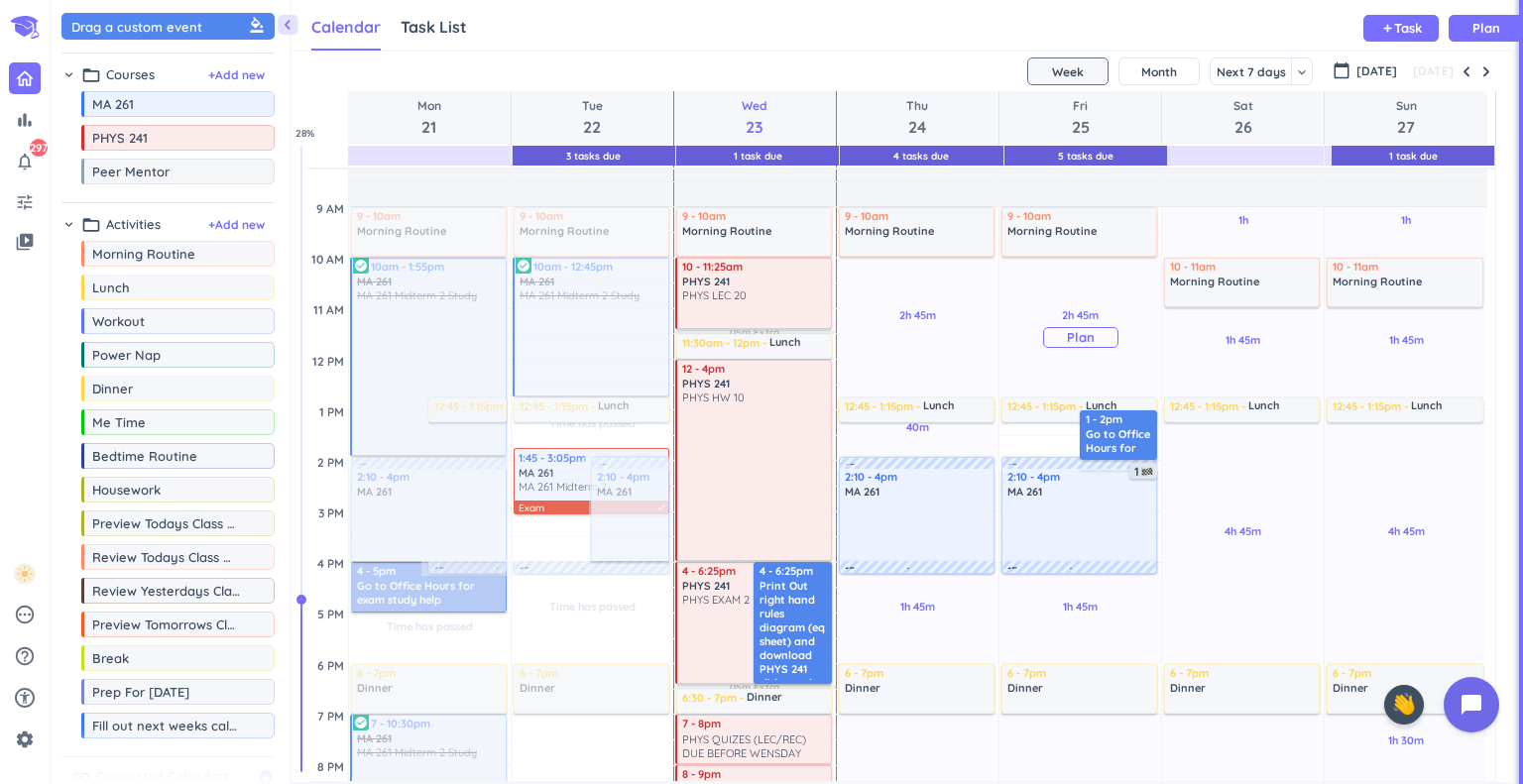 scroll, scrollTop: 396, scrollLeft: 0, axis: vertical 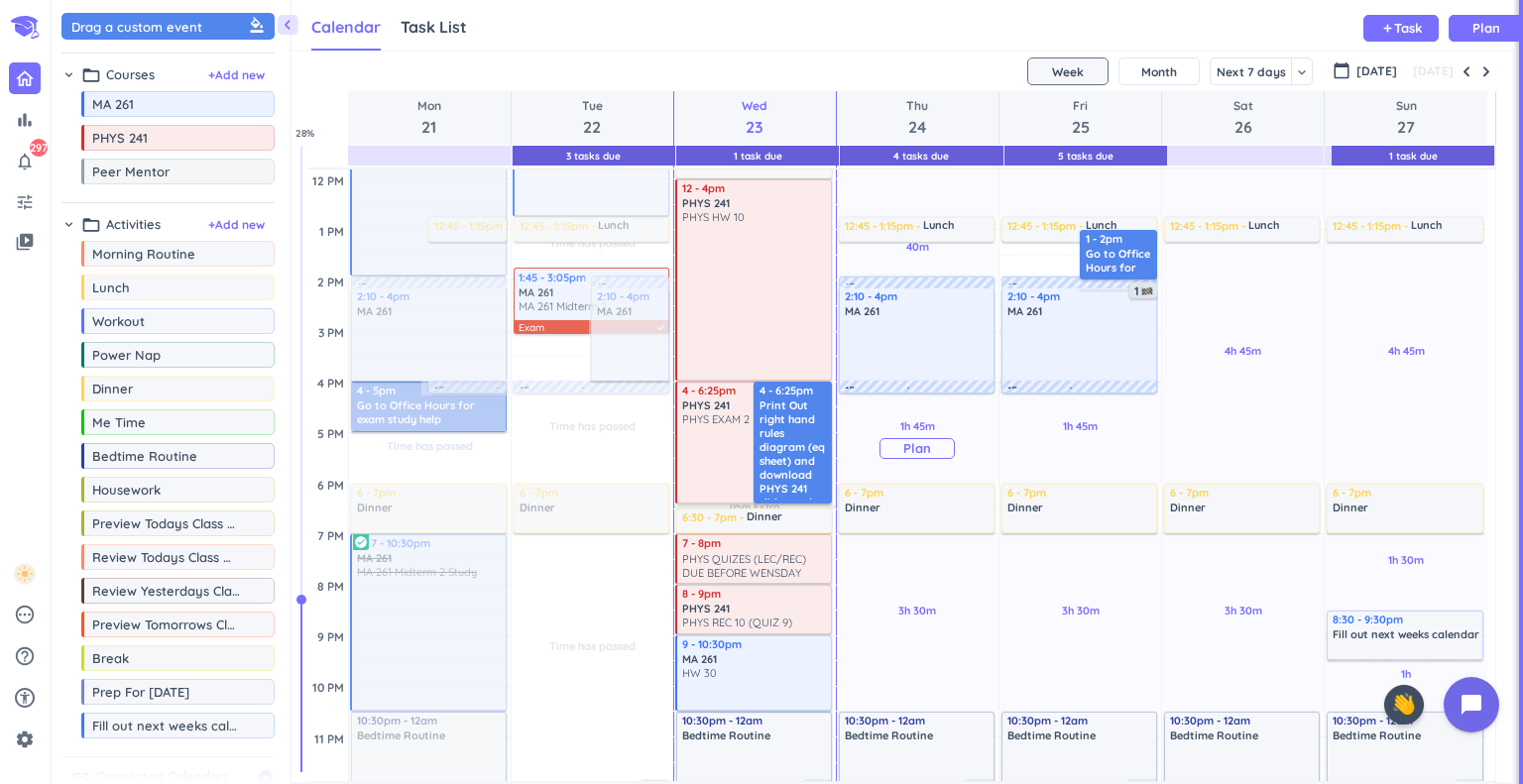 click on "Plan" at bounding box center [917, 448] 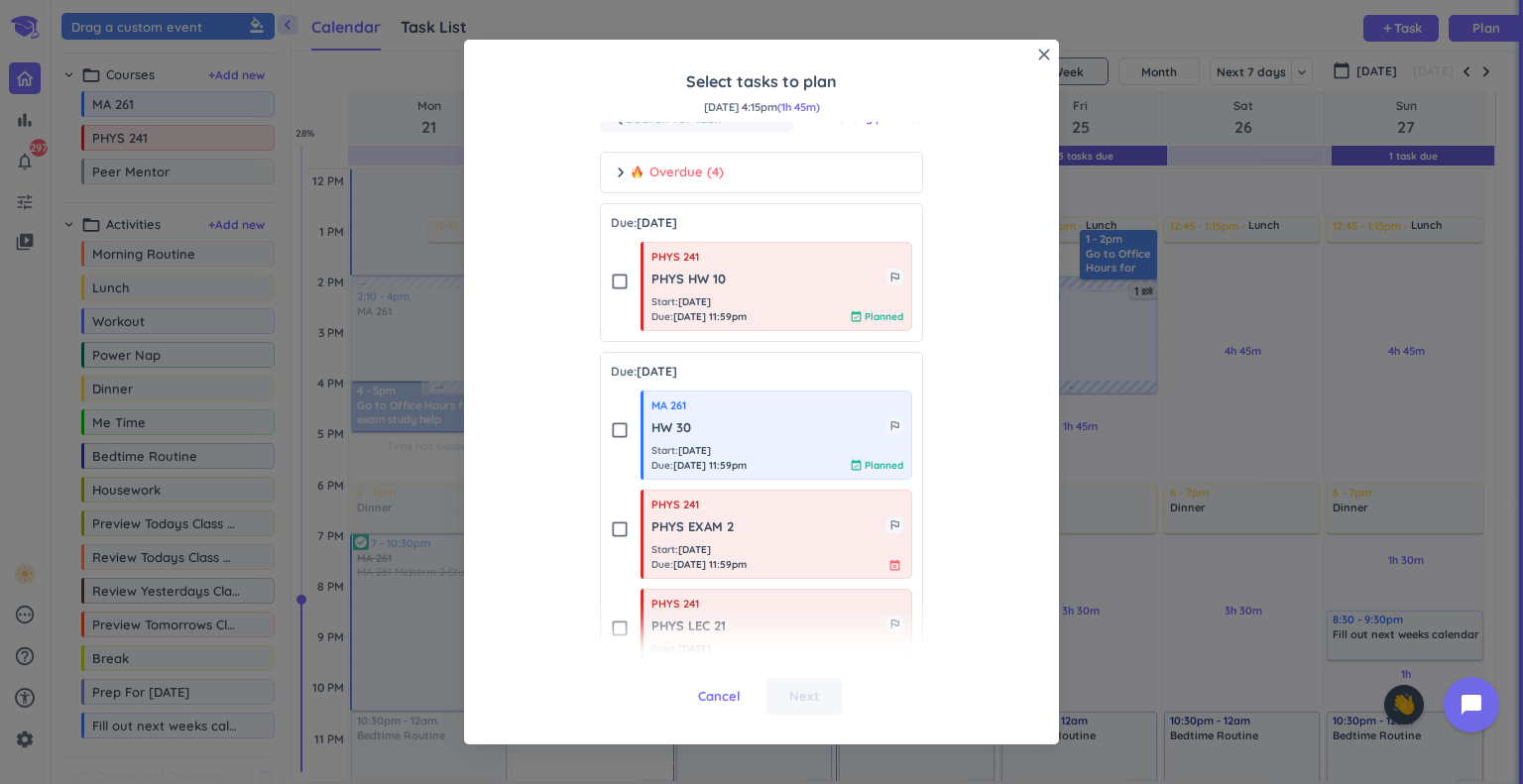 scroll, scrollTop: 99, scrollLeft: 0, axis: vertical 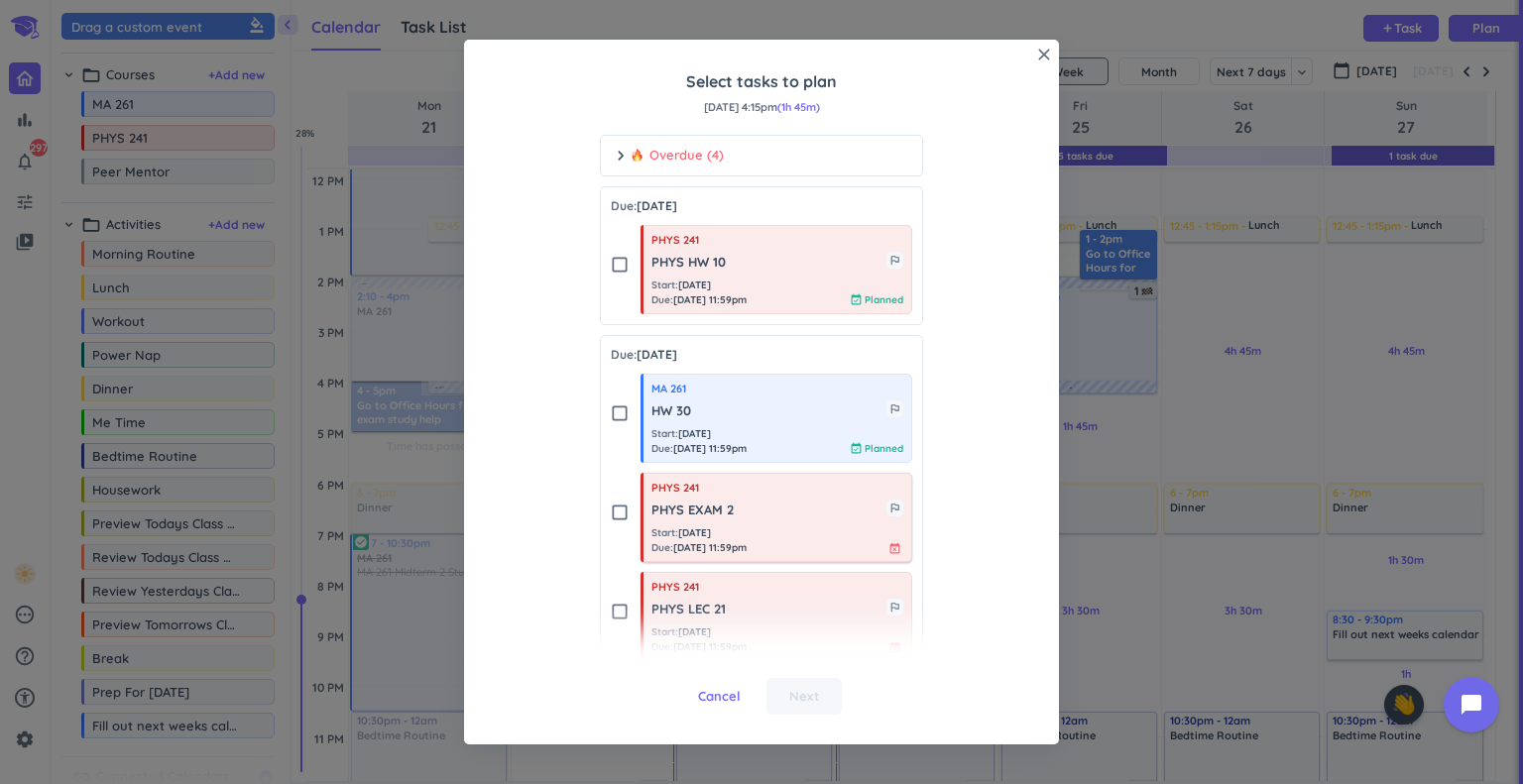 click on "Start :  [DATE] Due :  [DATE] 11:59pm event_busy" at bounding box center (777, 540) 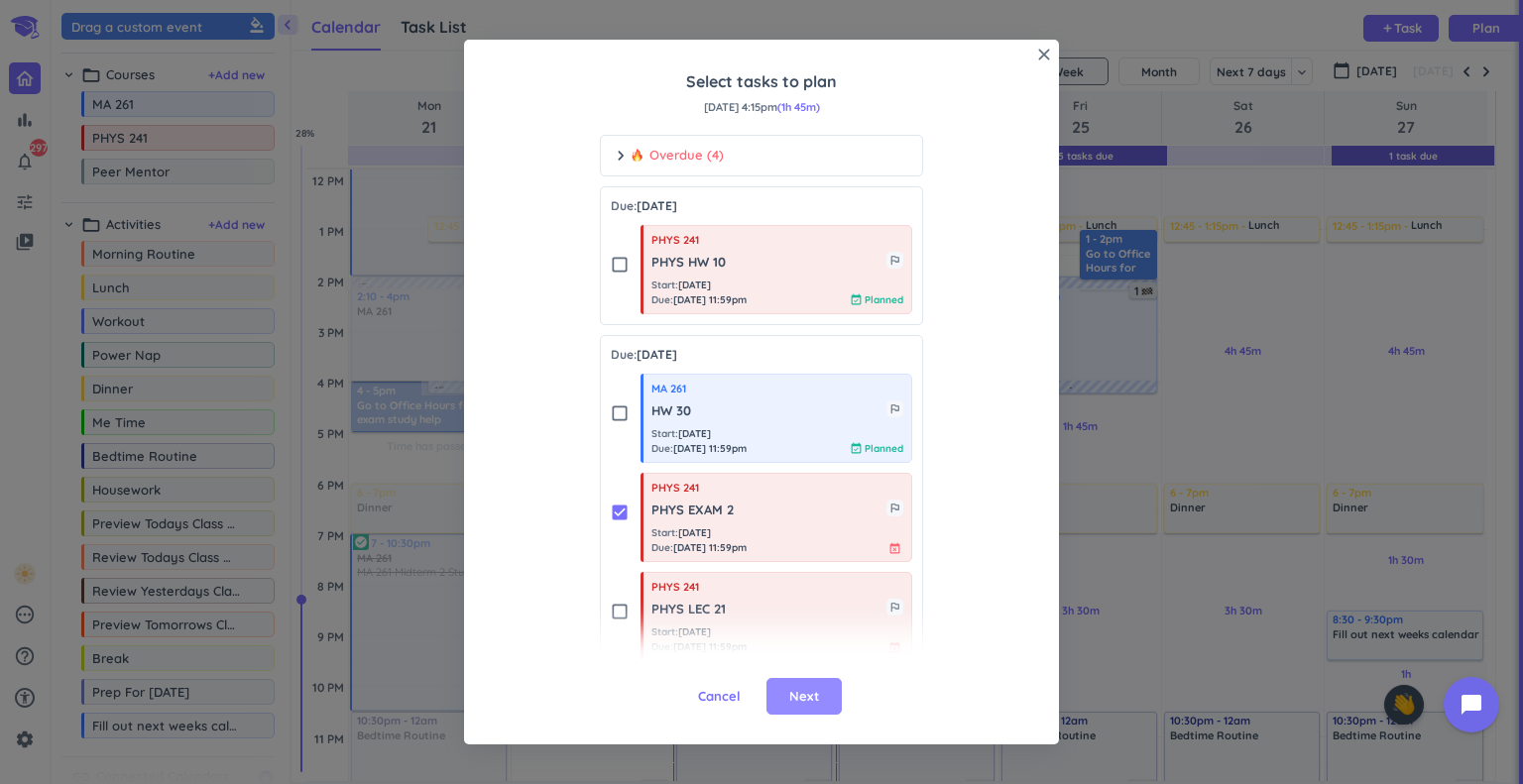 click on "Next" at bounding box center (804, 697) 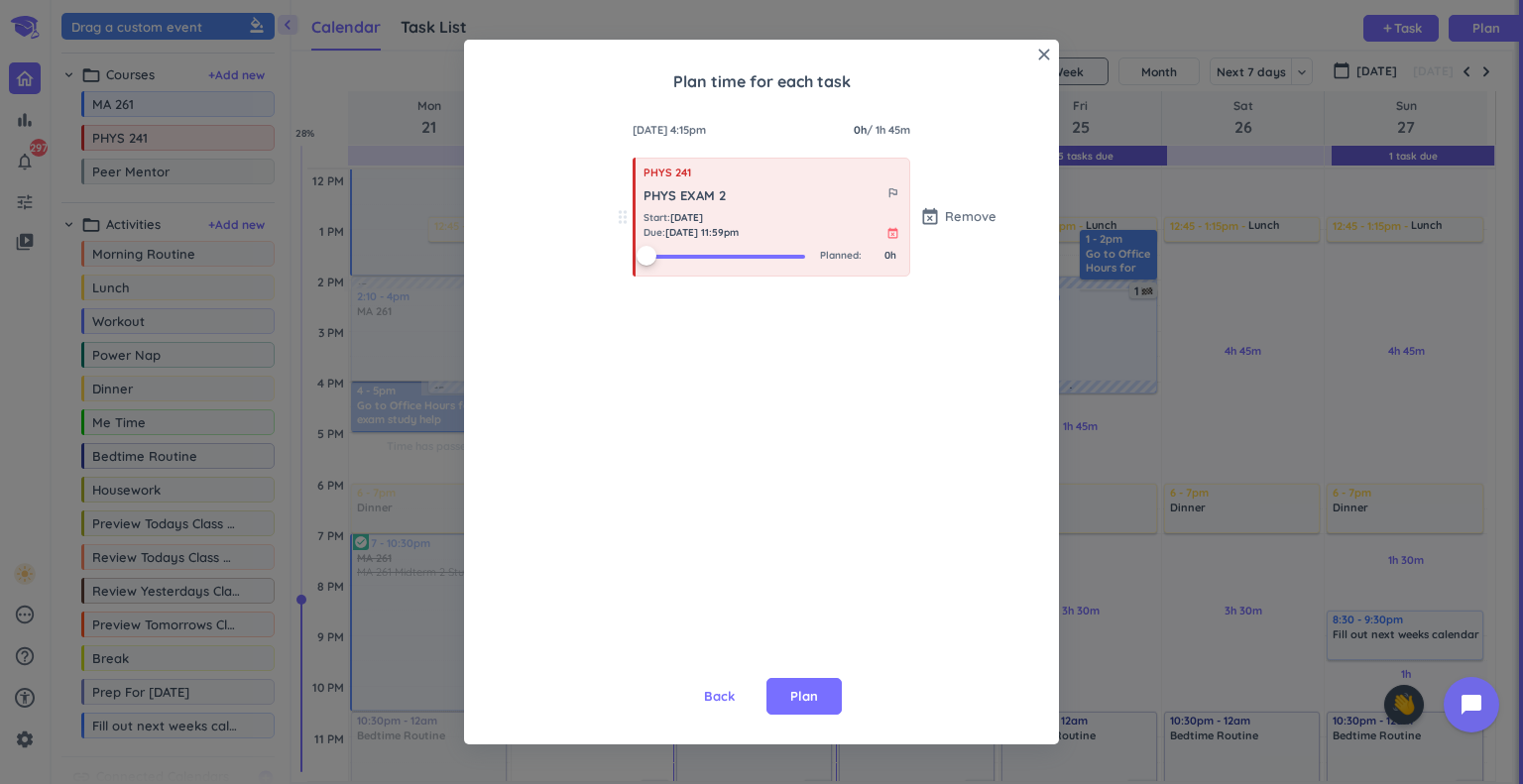 scroll, scrollTop: 0, scrollLeft: 0, axis: both 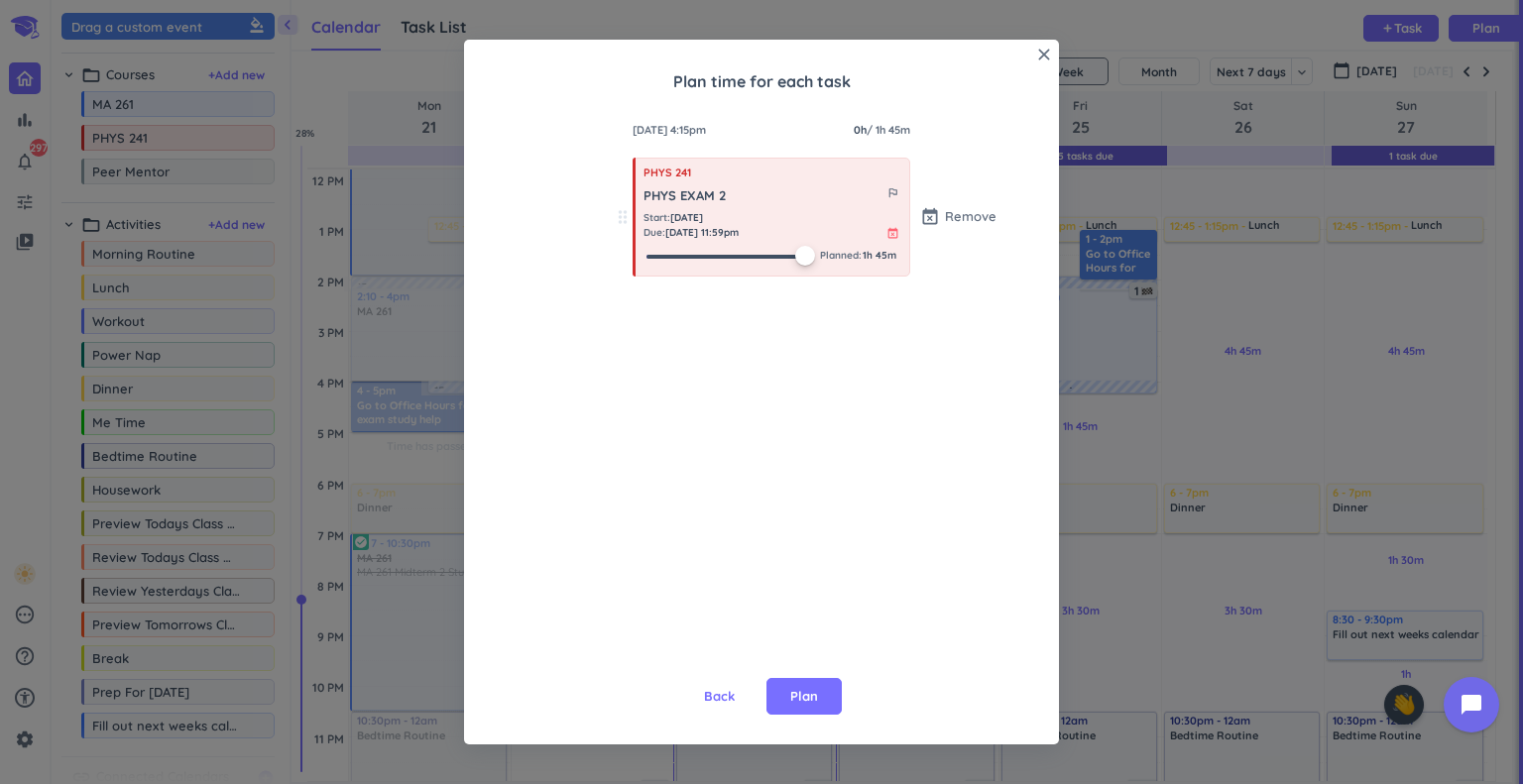 drag, startPoint x: 642, startPoint y: 257, endPoint x: 848, endPoint y: 279, distance: 207.17143 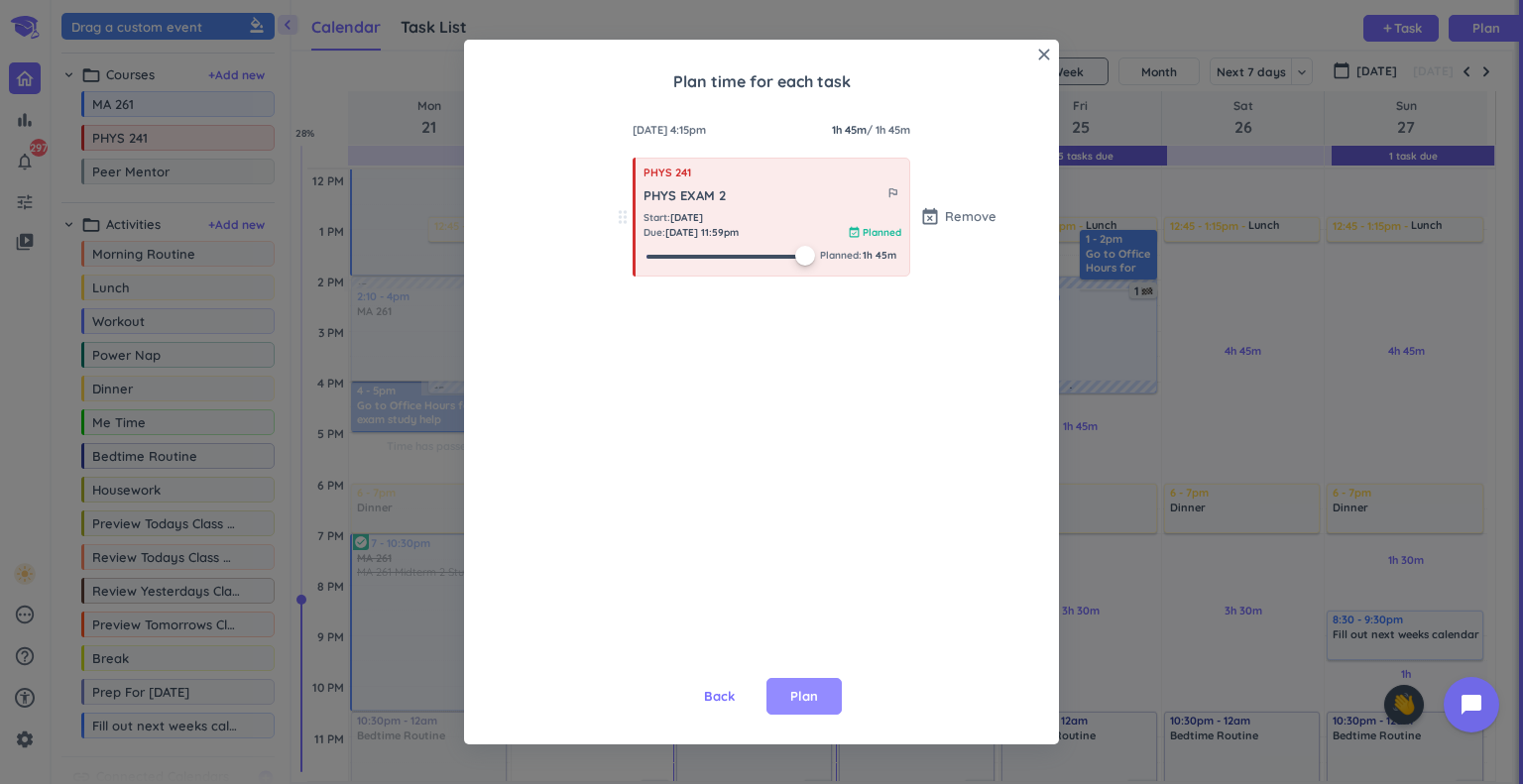 click on "Plan" at bounding box center [804, 697] 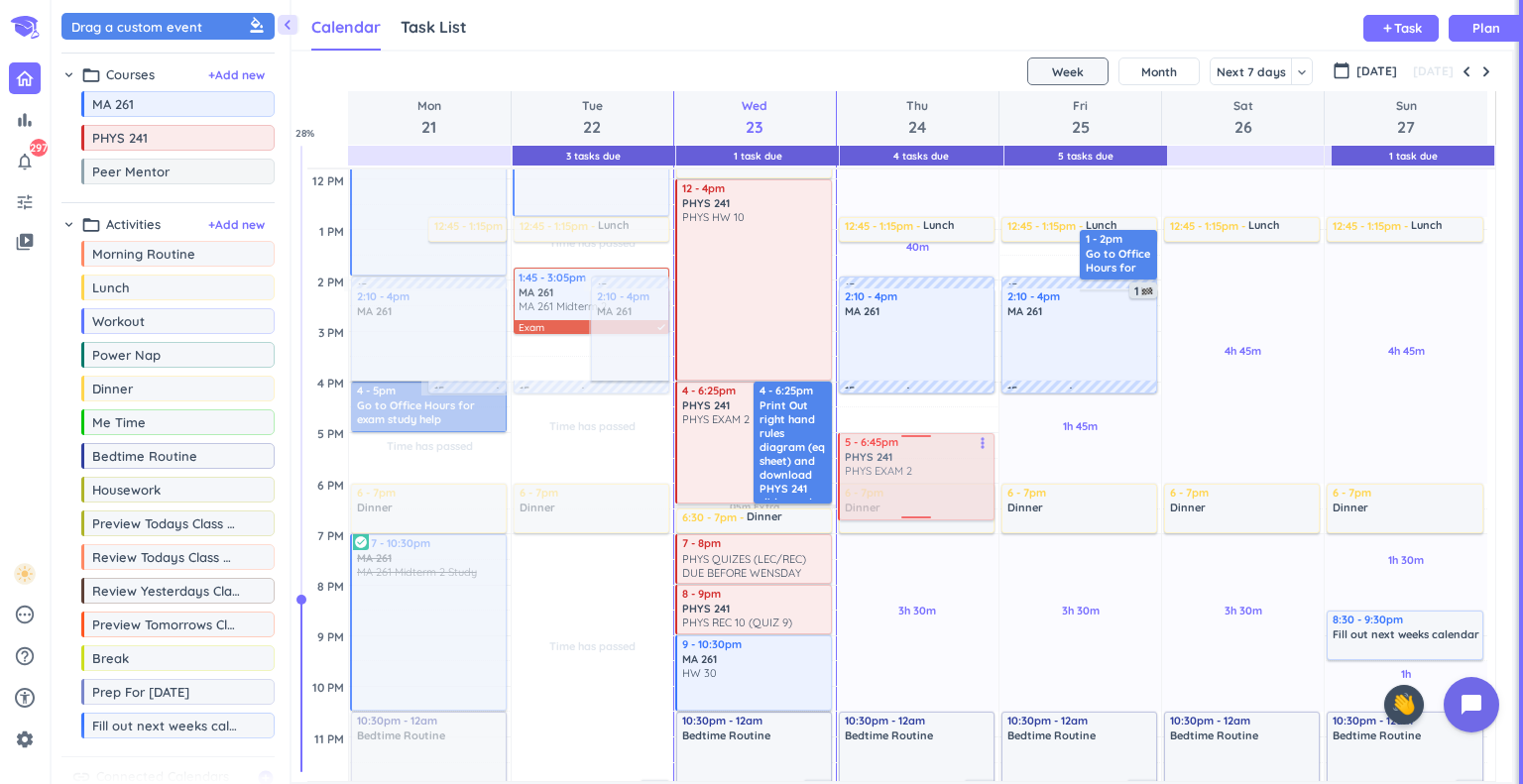 drag, startPoint x: 877, startPoint y: 443, endPoint x: 904, endPoint y: 481, distance: 46.615448 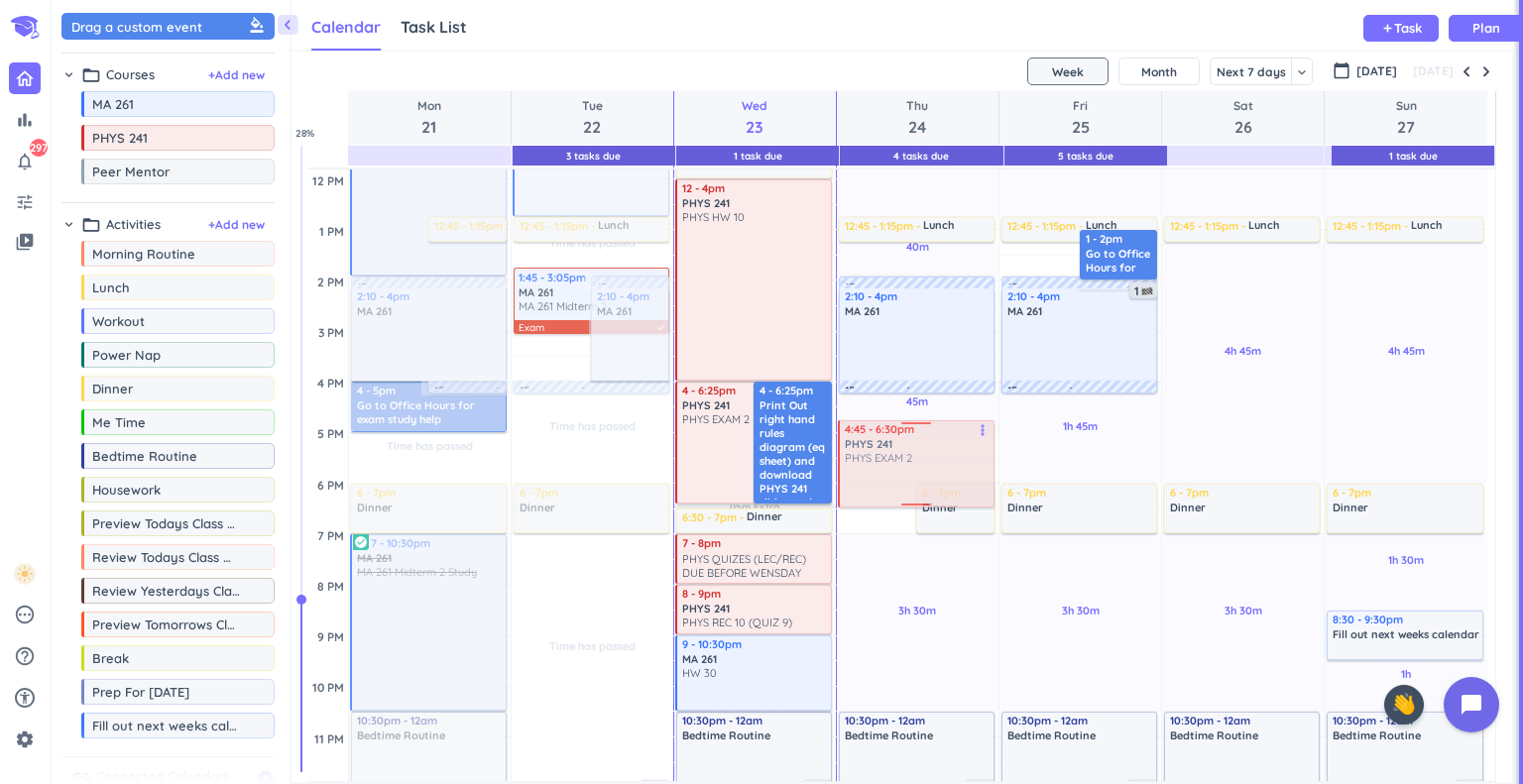 click on "2h 45m Past due Plan 40m Past due Plan 45m Past due Plan 3h 30m Past due Plan 1h  Past due Plan Adjust Awake Time Adjust Awake Time 5 - 6:45pm PHYS 241 PHYS EXAM 2 more_vert 6 - 7pm Dinner delete_outline 10:30pm - 12am Bedtime Routine delete_outline 4  9 - 10am Morning Routine delete_outline 12:45 - 1:15pm Lunch delete_outline 15m commute 2:10 - 4pm MA 261 delete_outline 15m commute 4:45 - 6:30pm PHYS 241 PHYS EXAM 2 more_vert" at bounding box center [917, 382] 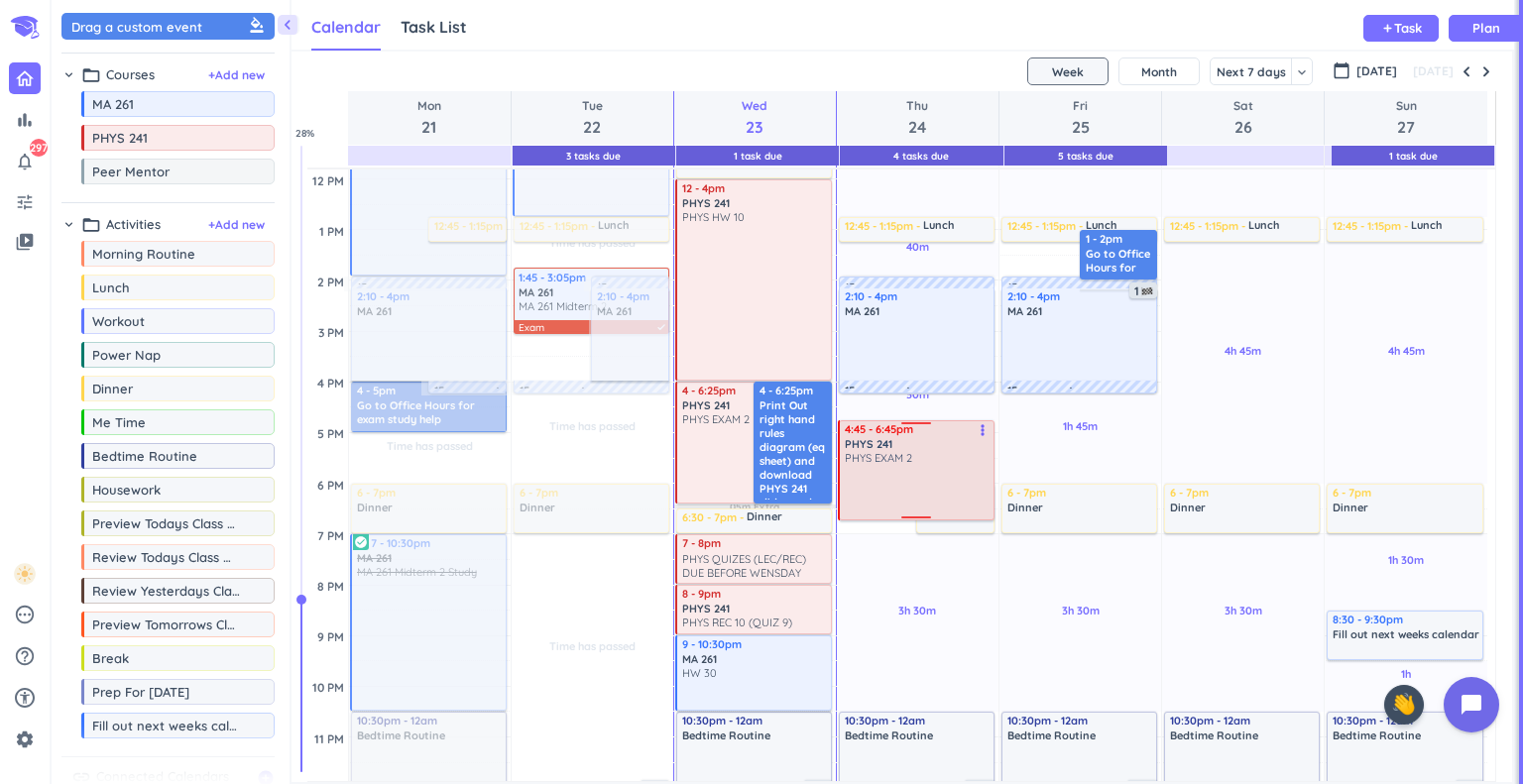 drag, startPoint x: 905, startPoint y: 504, endPoint x: 914, endPoint y: 520, distance: 18.35756 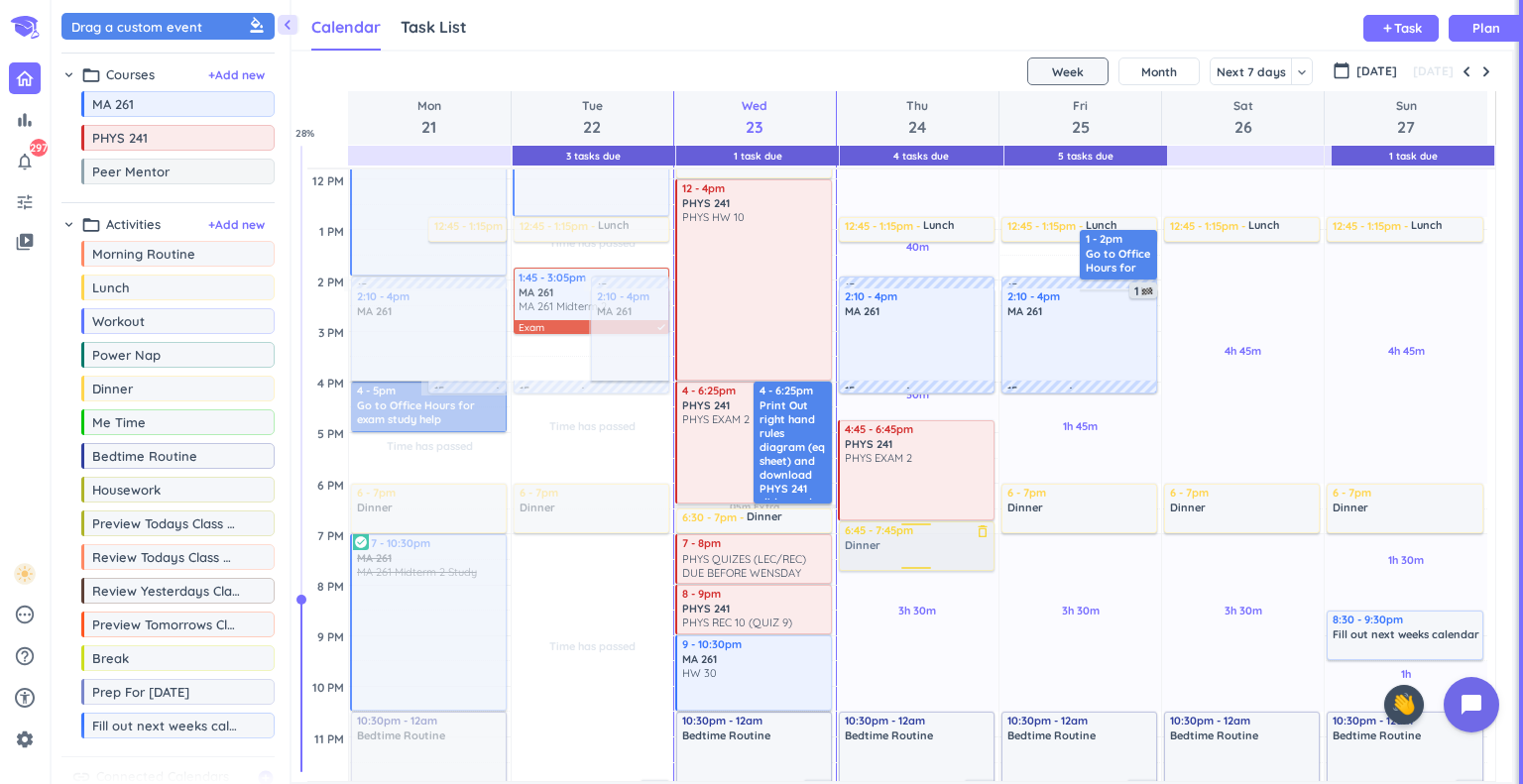 drag, startPoint x: 944, startPoint y: 508, endPoint x: 938, endPoint y: 557, distance: 49.36598 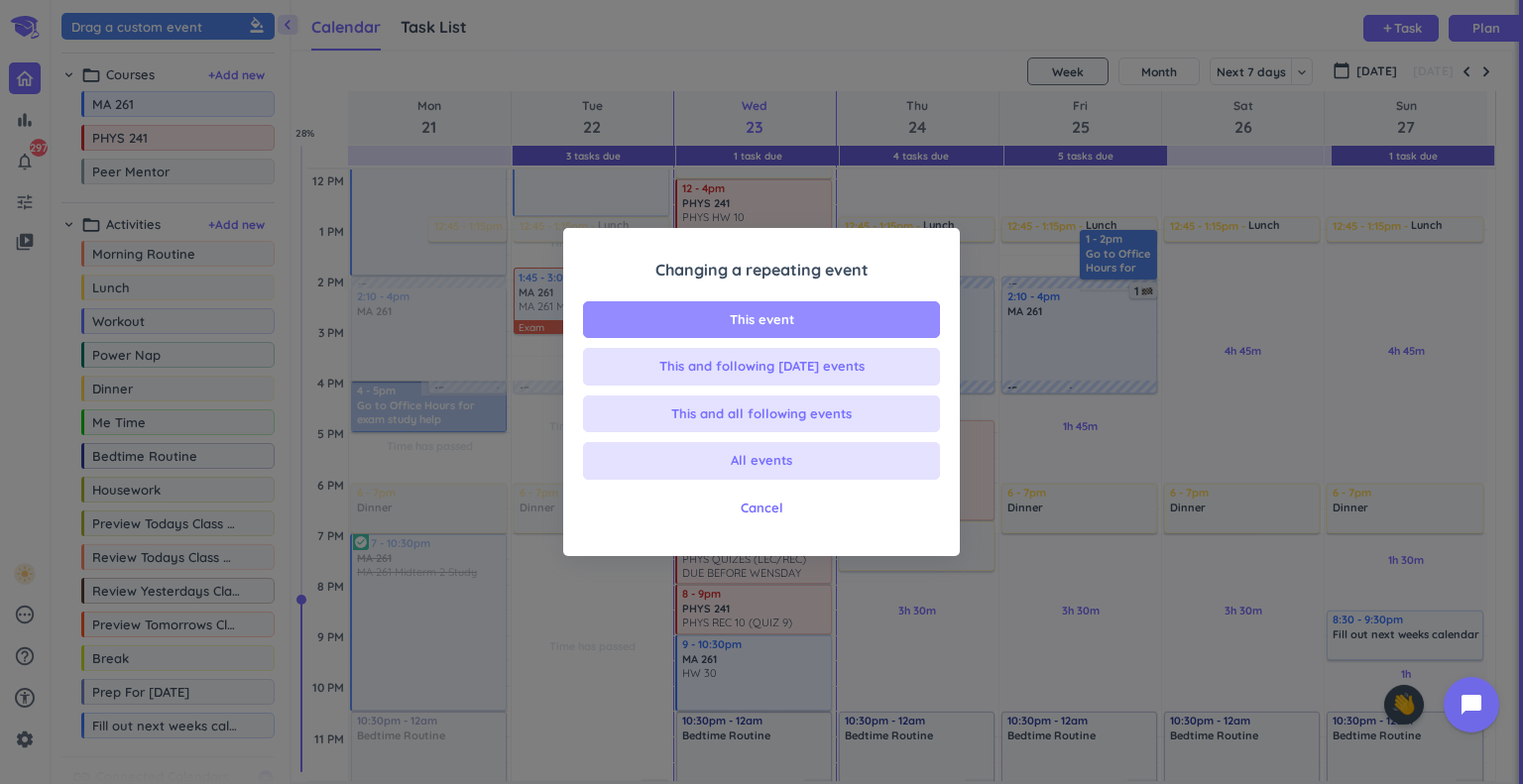 click on "This event" at bounding box center [762, 320] 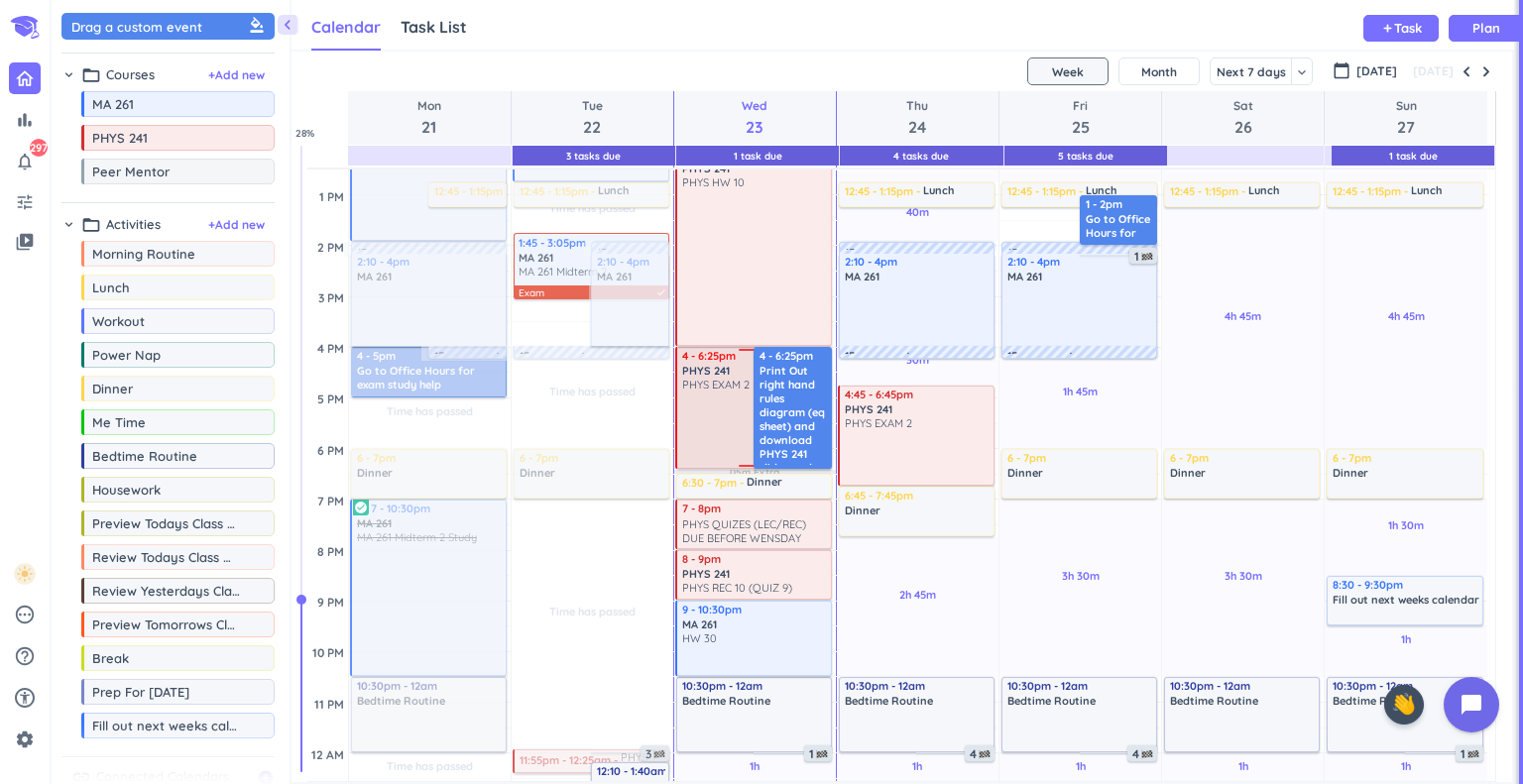 scroll, scrollTop: 432, scrollLeft: 0, axis: vertical 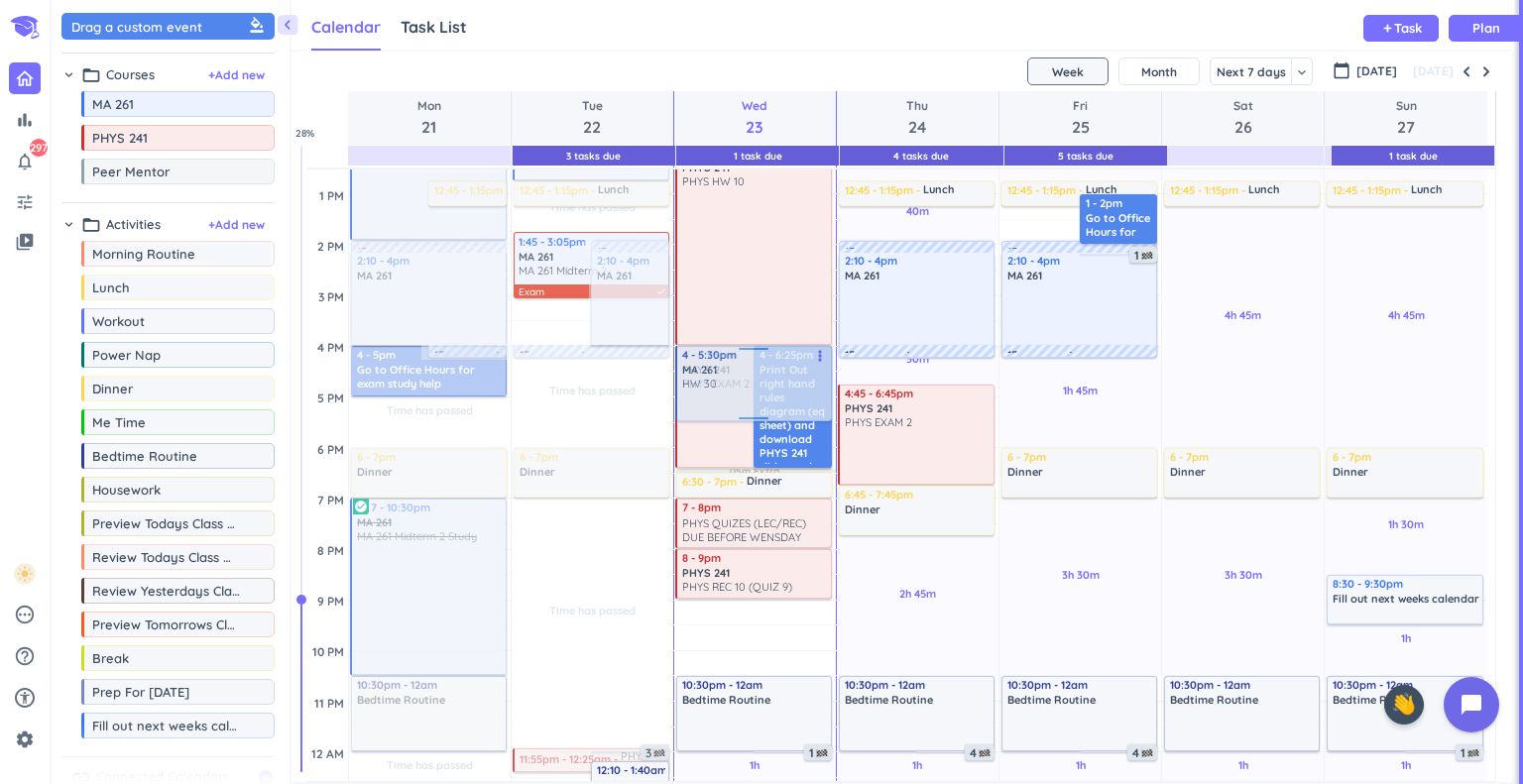 drag, startPoint x: 706, startPoint y: 639, endPoint x: 734, endPoint y: 389, distance: 251.5631 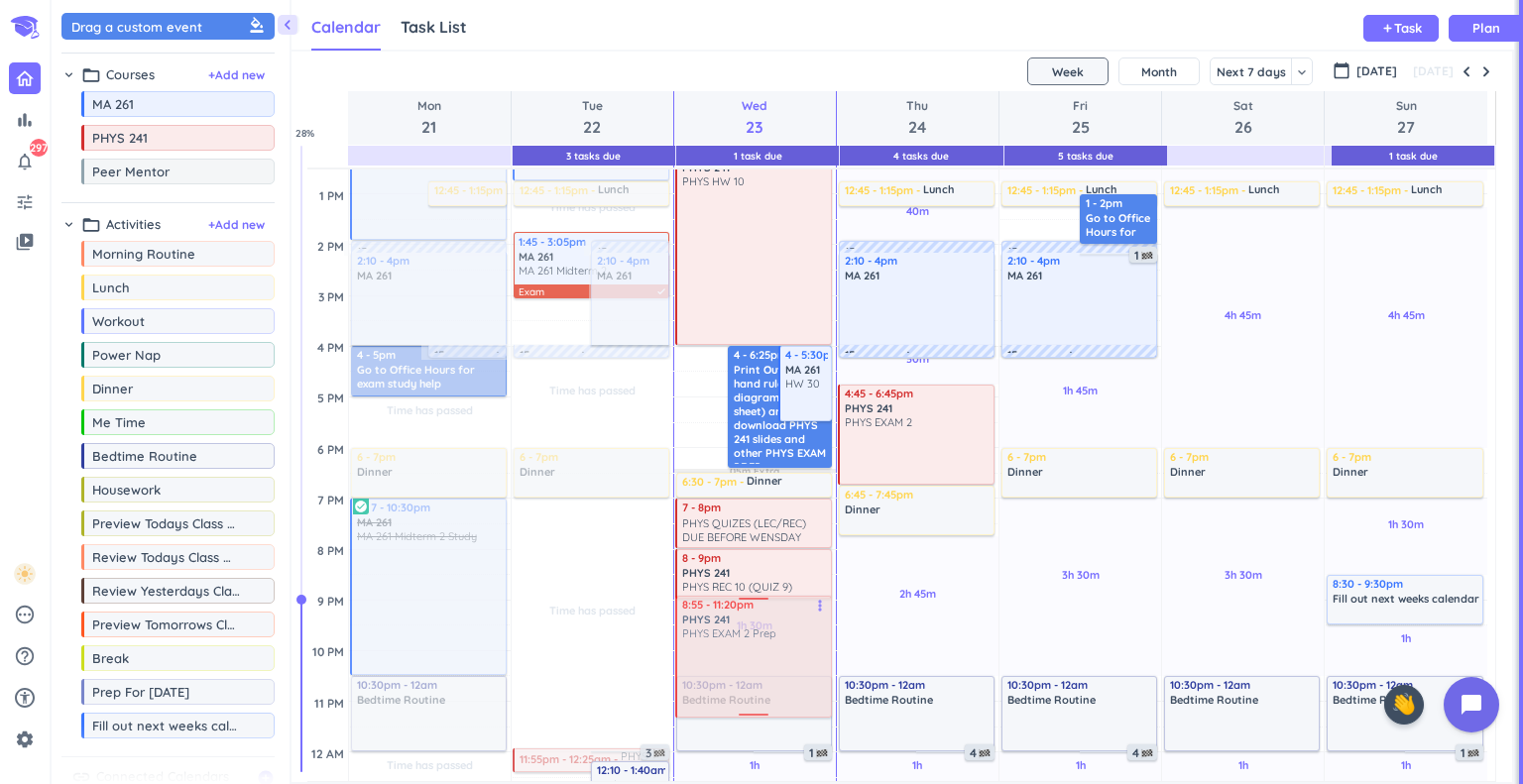 drag, startPoint x: 696, startPoint y: 398, endPoint x: 708, endPoint y: 639, distance: 241.29857 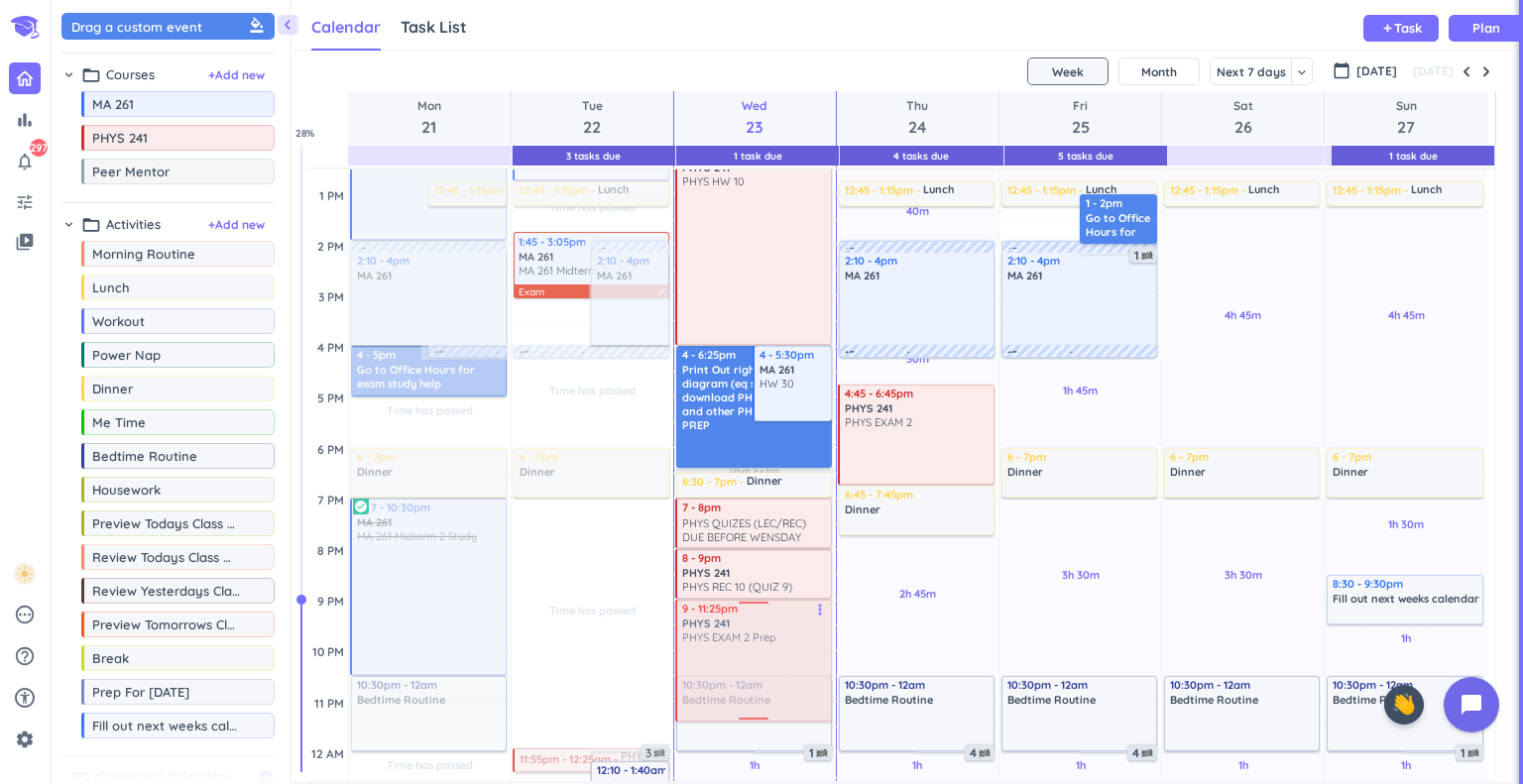 drag, startPoint x: 785, startPoint y: 631, endPoint x: 755, endPoint y: 629, distance: 30.06659 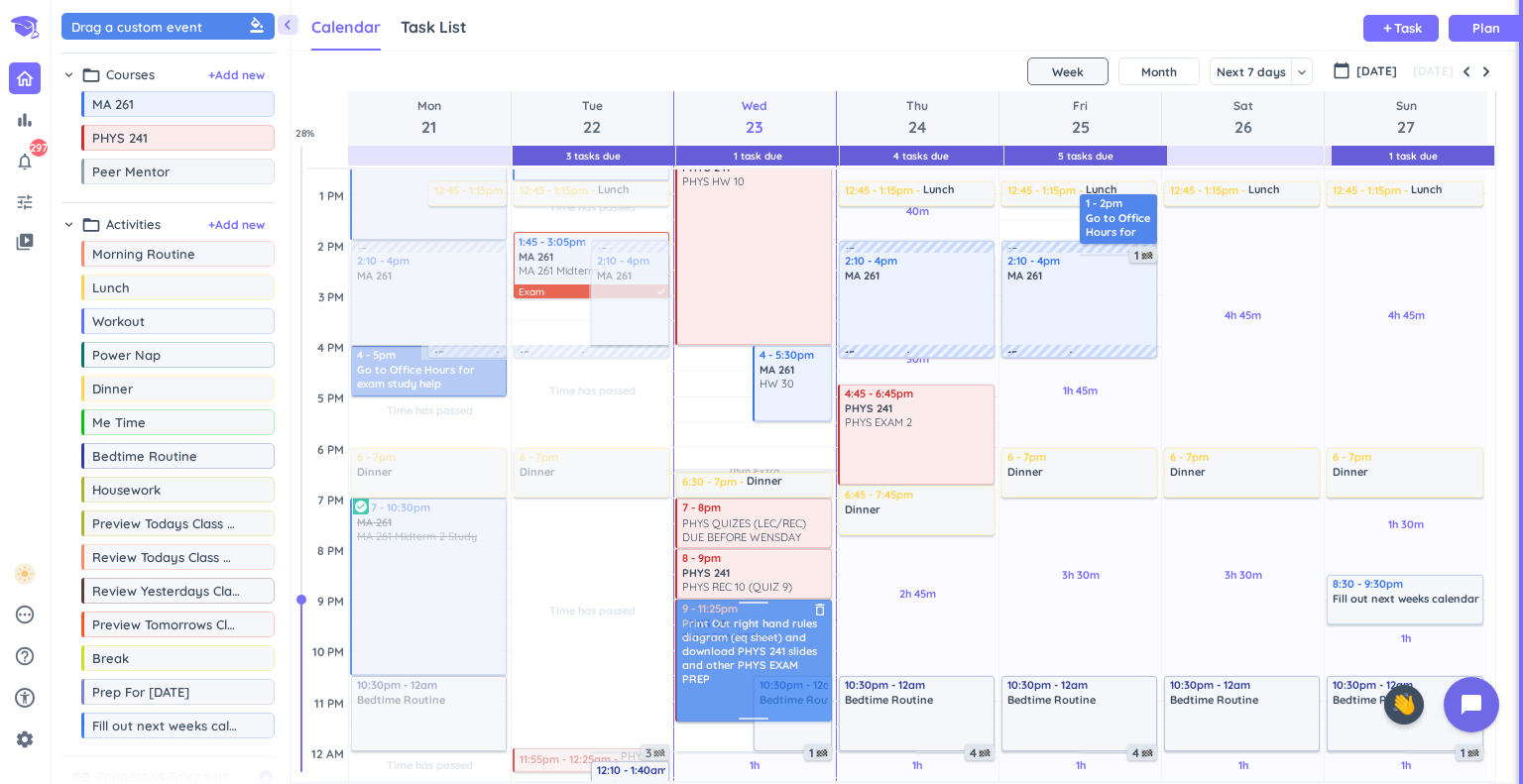 drag, startPoint x: 697, startPoint y: 398, endPoint x: 707, endPoint y: 640, distance: 242.20652 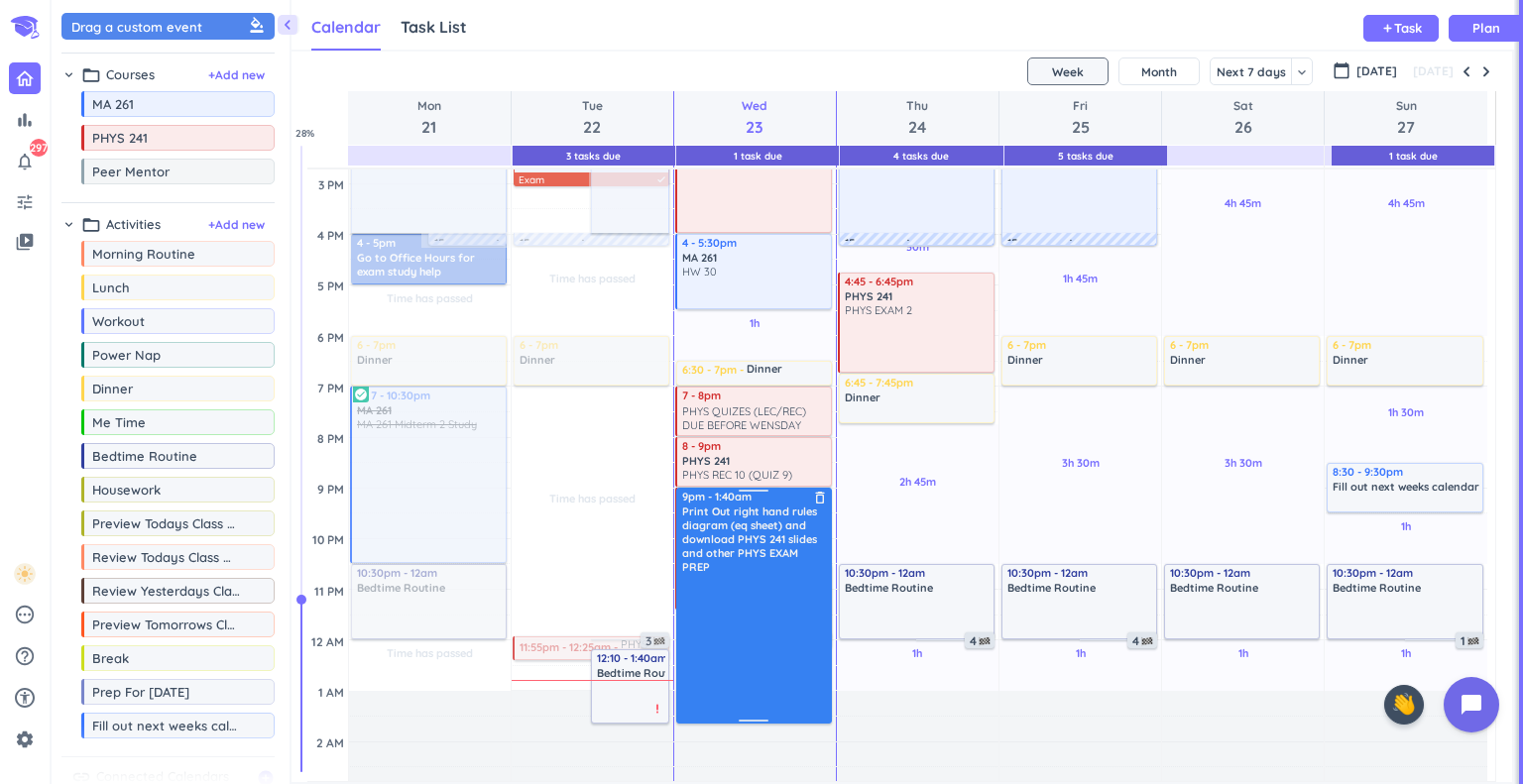 scroll, scrollTop: 547, scrollLeft: 0, axis: vertical 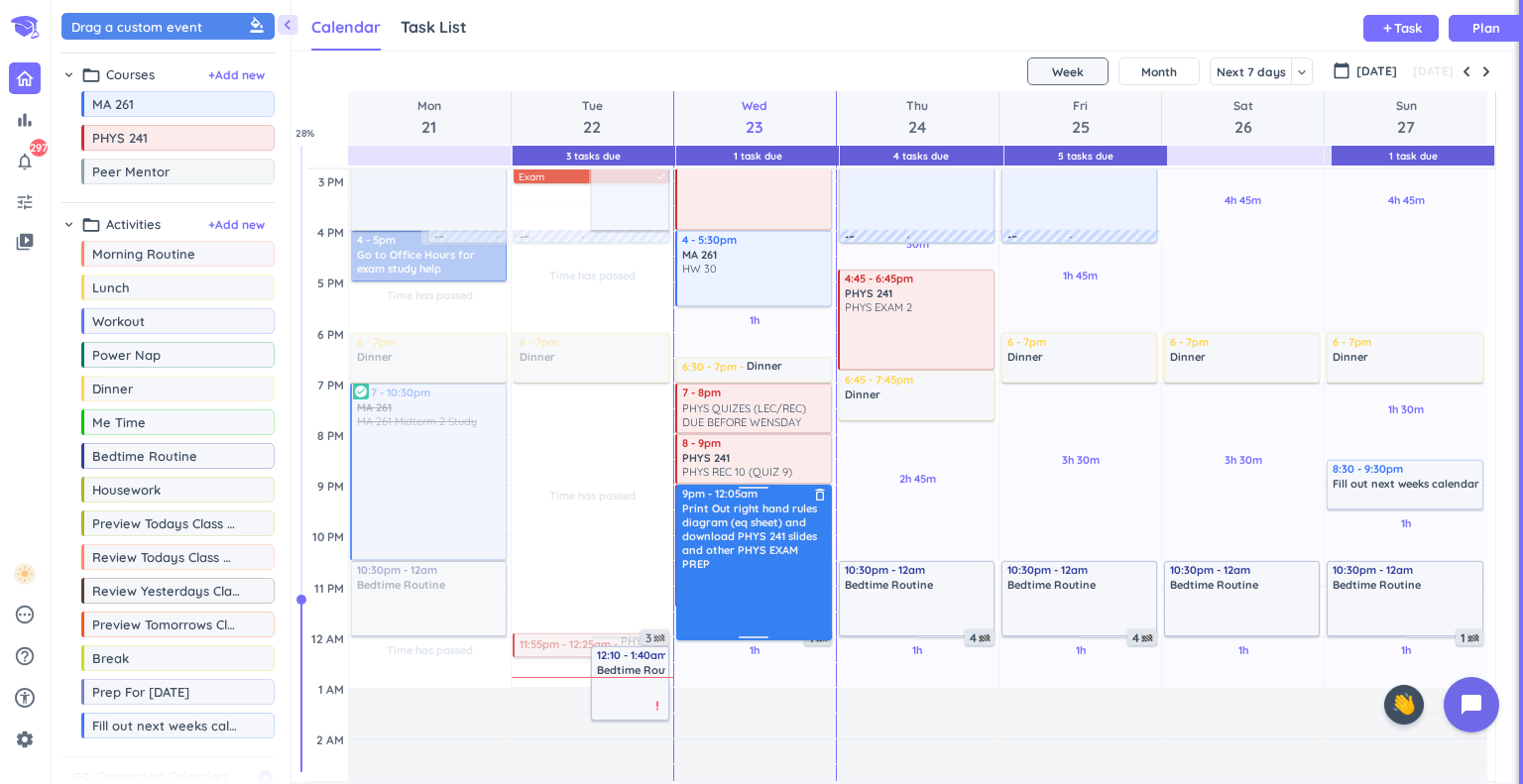 drag, startPoint x: 767, startPoint y: 722, endPoint x: 775, endPoint y: 638, distance: 84.38009 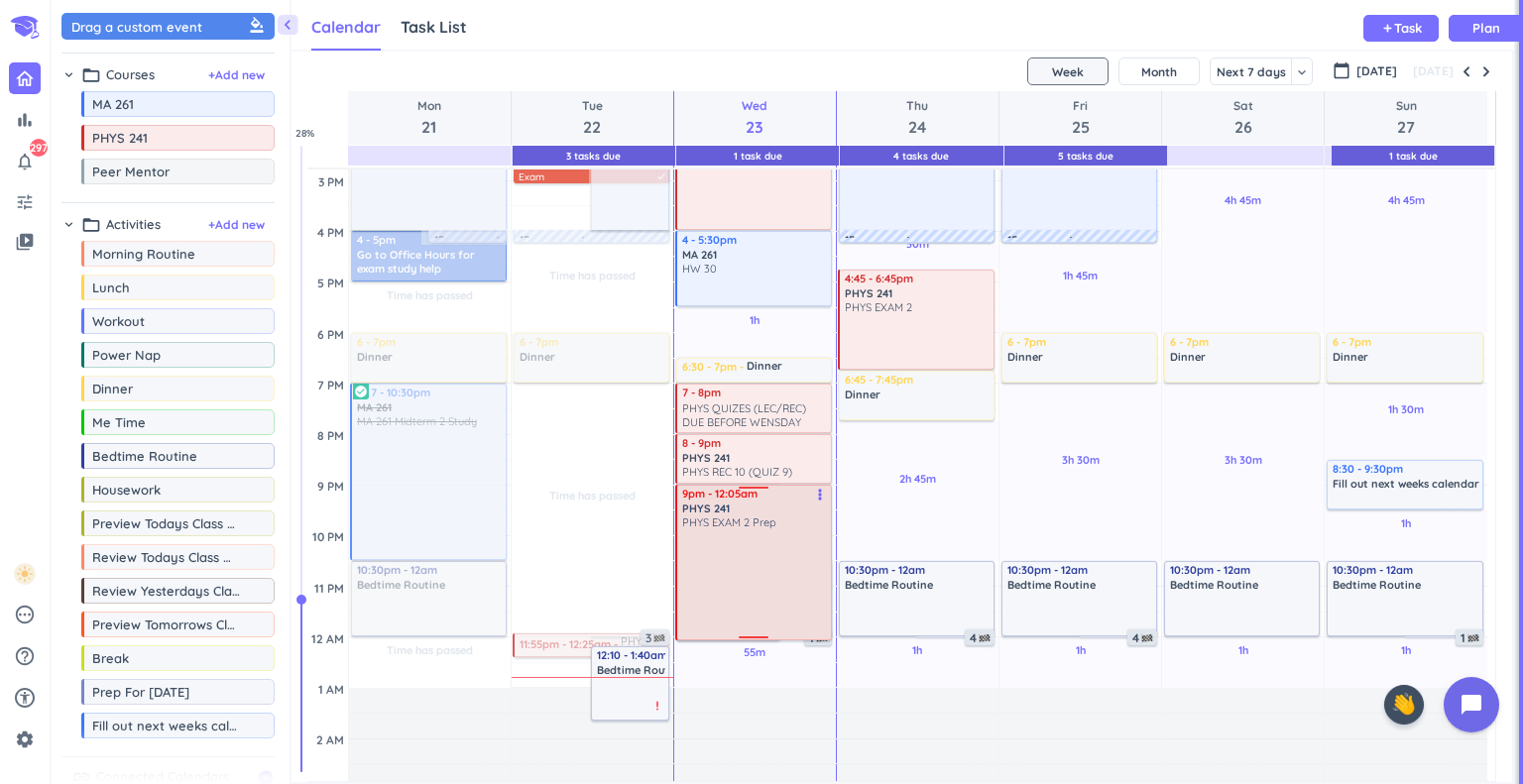 drag, startPoint x: 772, startPoint y: 604, endPoint x: 771, endPoint y: 637, distance: 33.0151 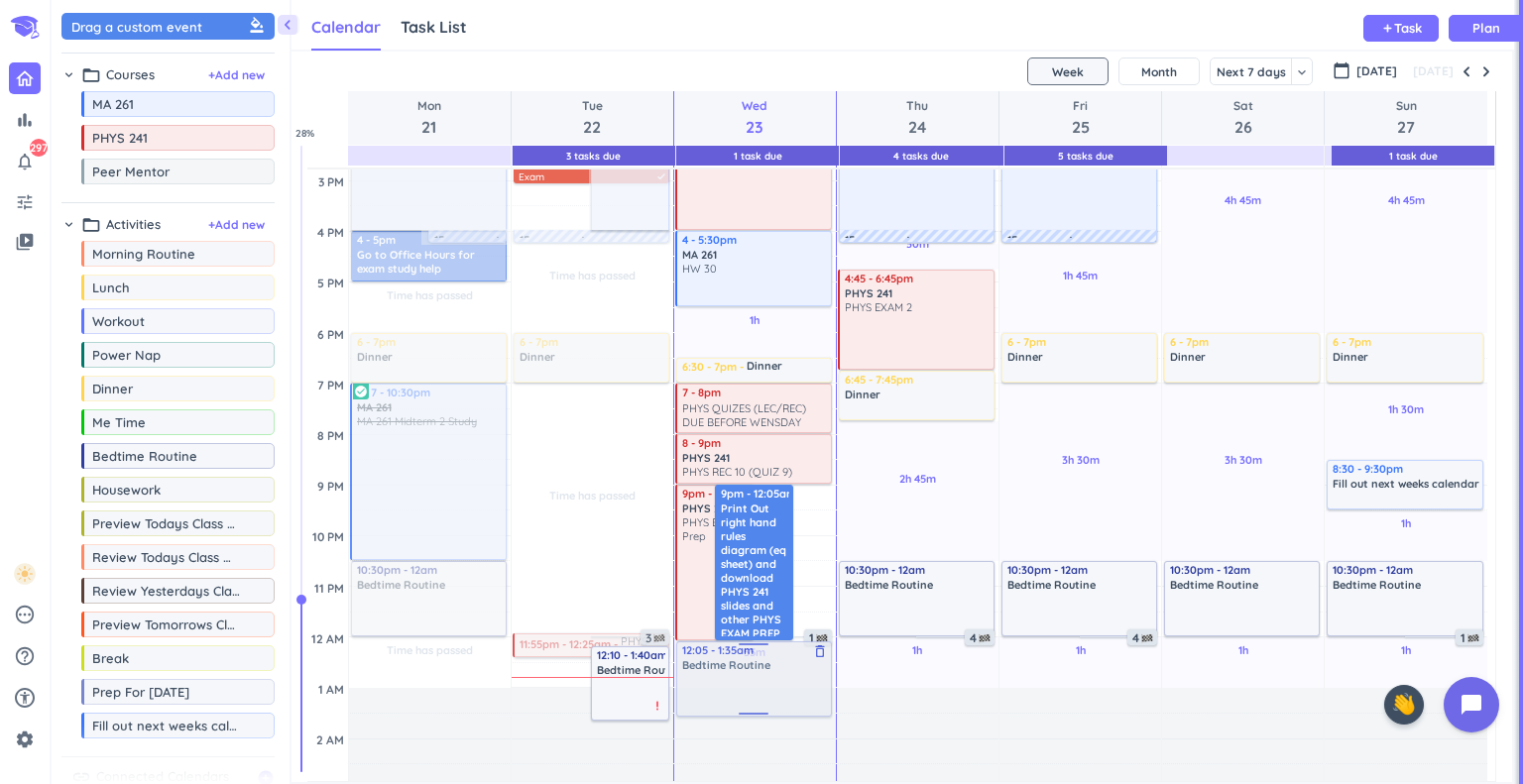 drag, startPoint x: 790, startPoint y: 601, endPoint x: 753, endPoint y: 683, distance: 89.9611 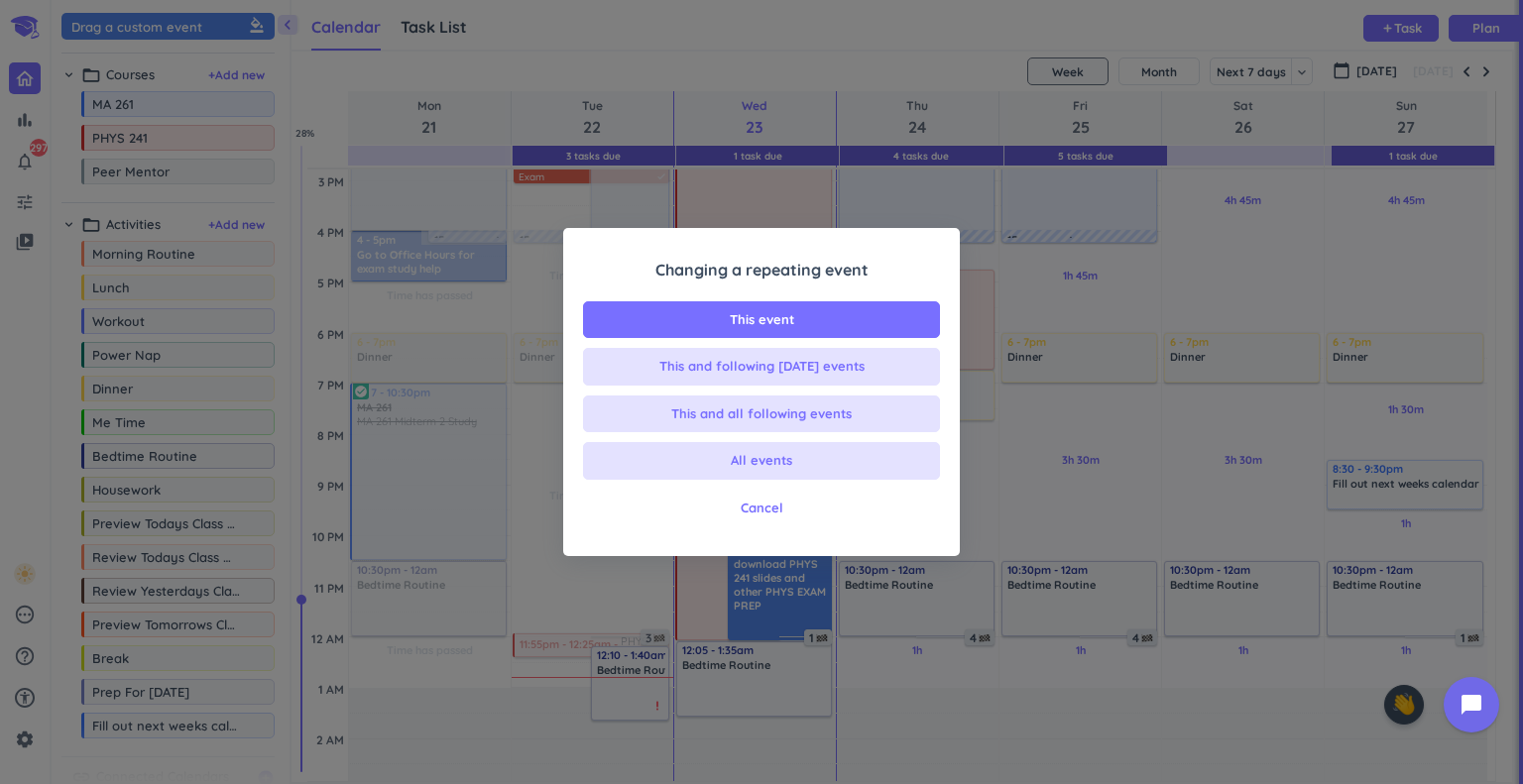 click on "Changing a repeating event This event This and following [DATE] events This and all following events All events Cancel" at bounding box center (762, 397) 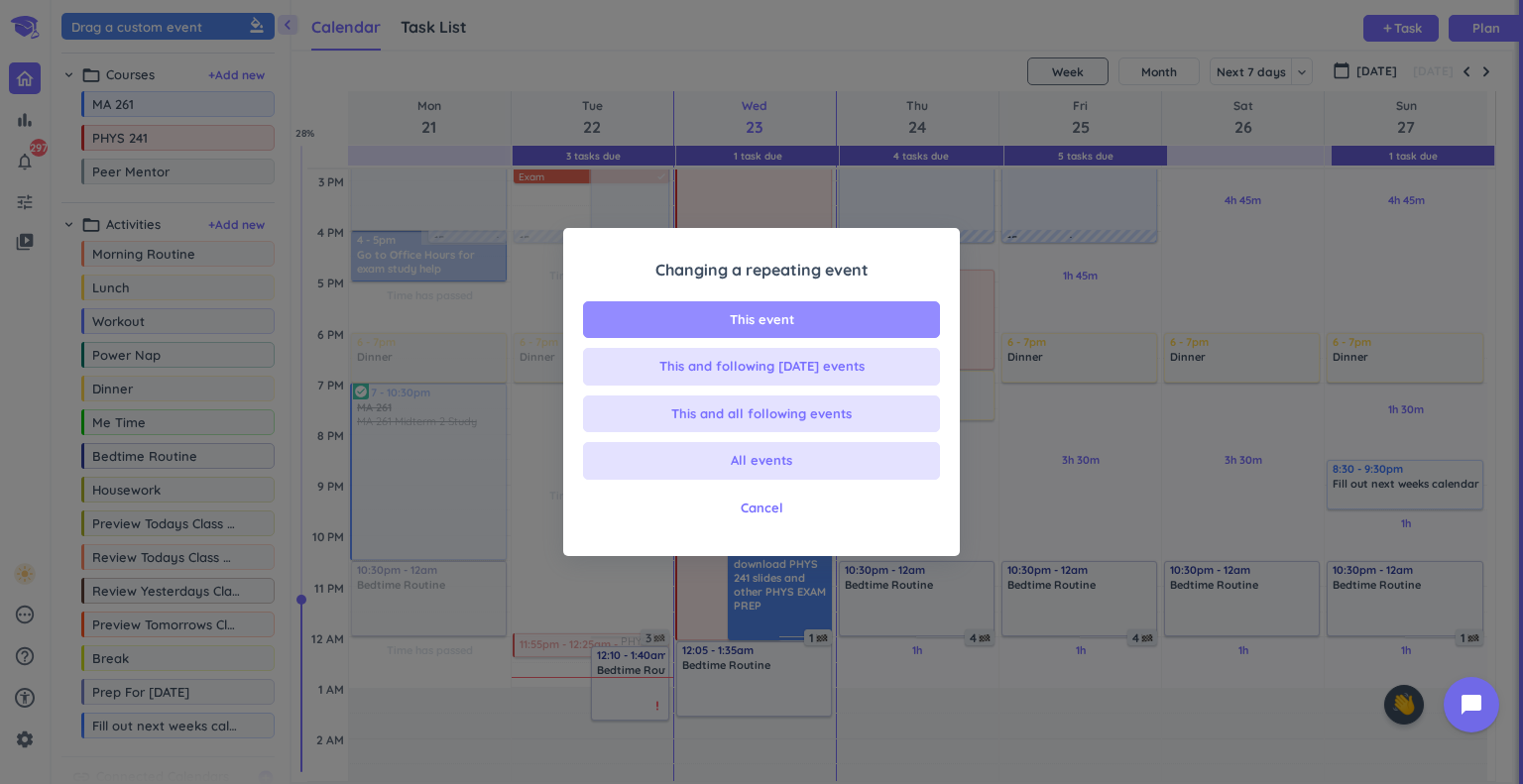 click on "This event" at bounding box center [762, 320] 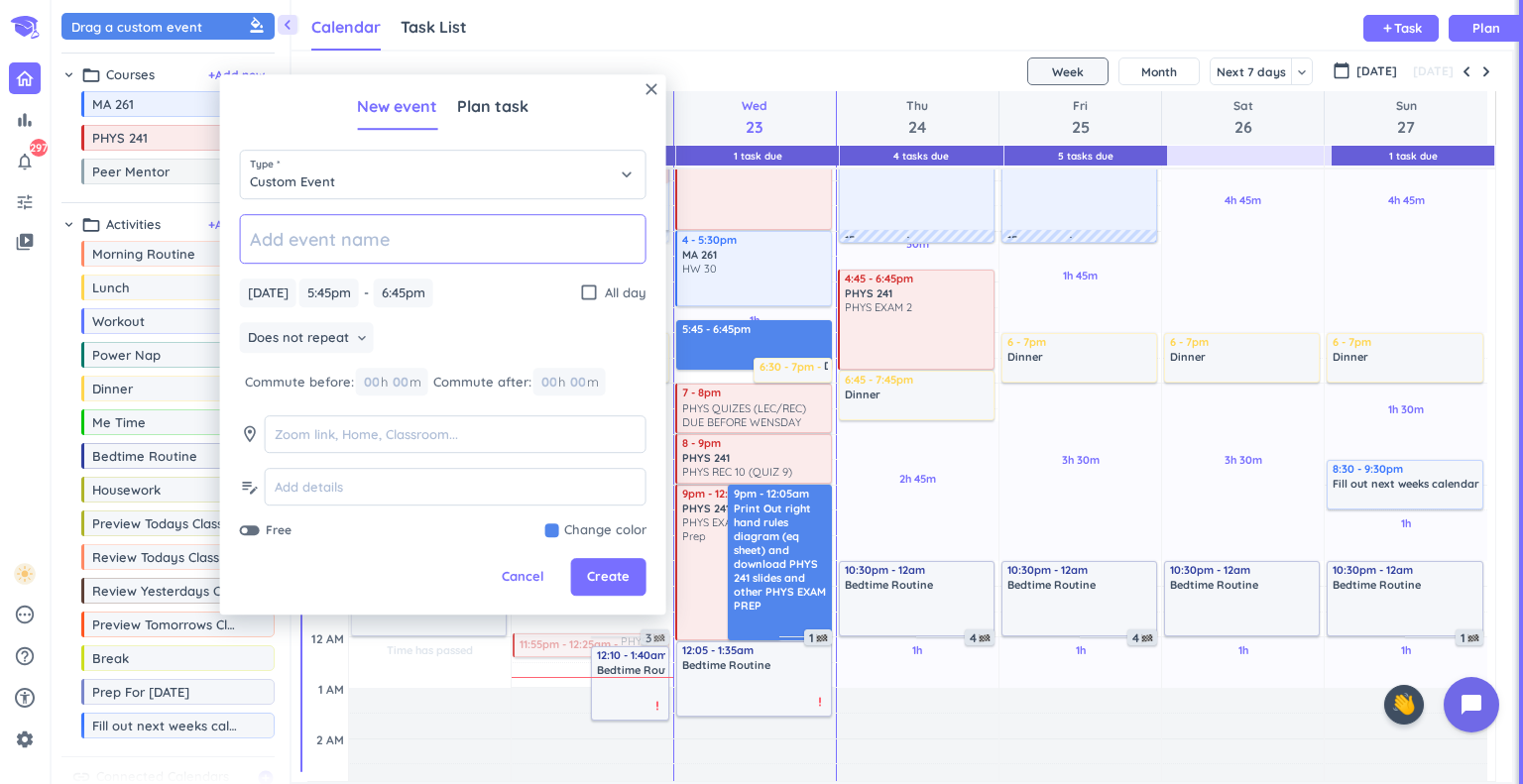 type on "T" 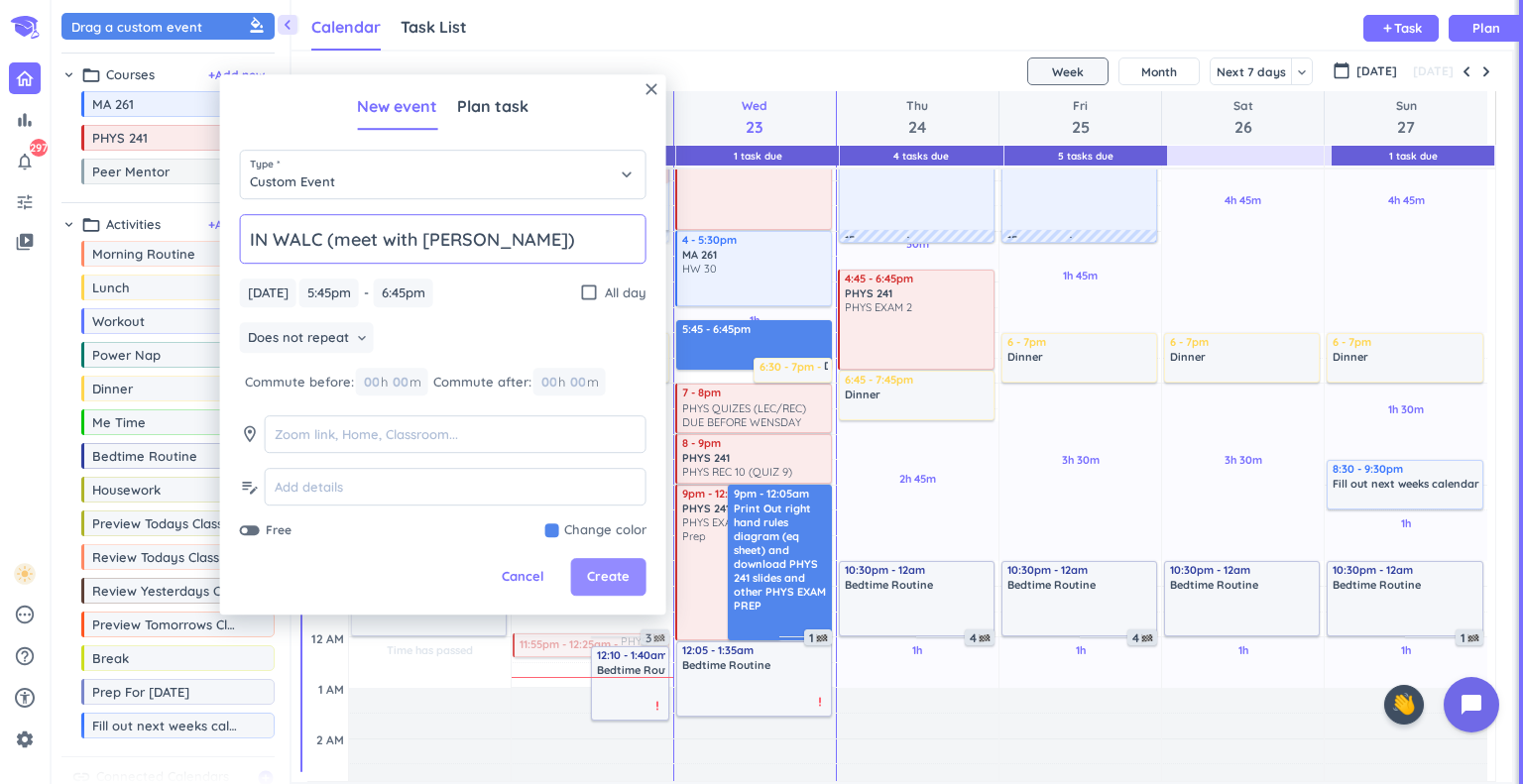 type on "IN WALC (meet with [PERSON_NAME])" 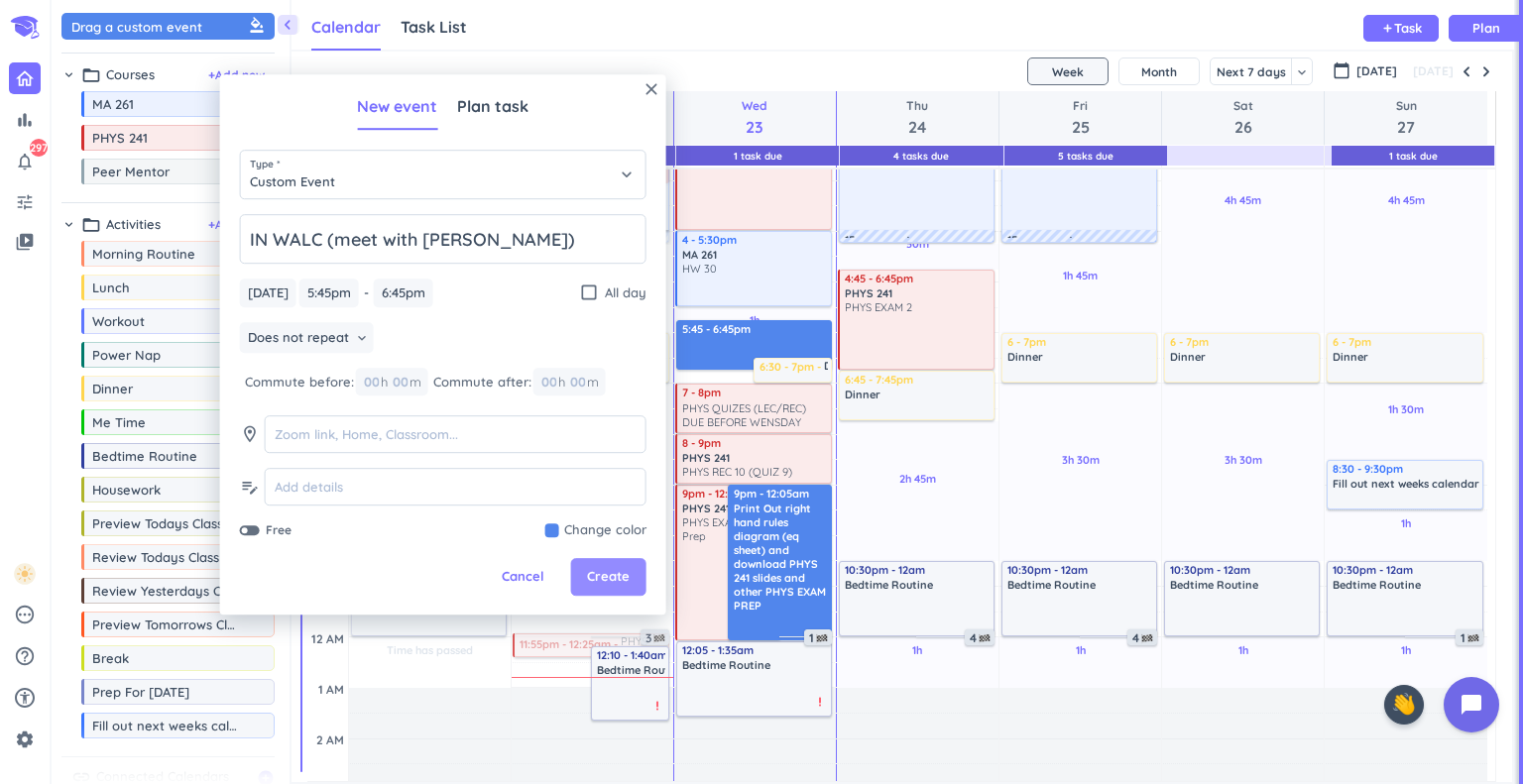 click on "Create" at bounding box center (608, 578) 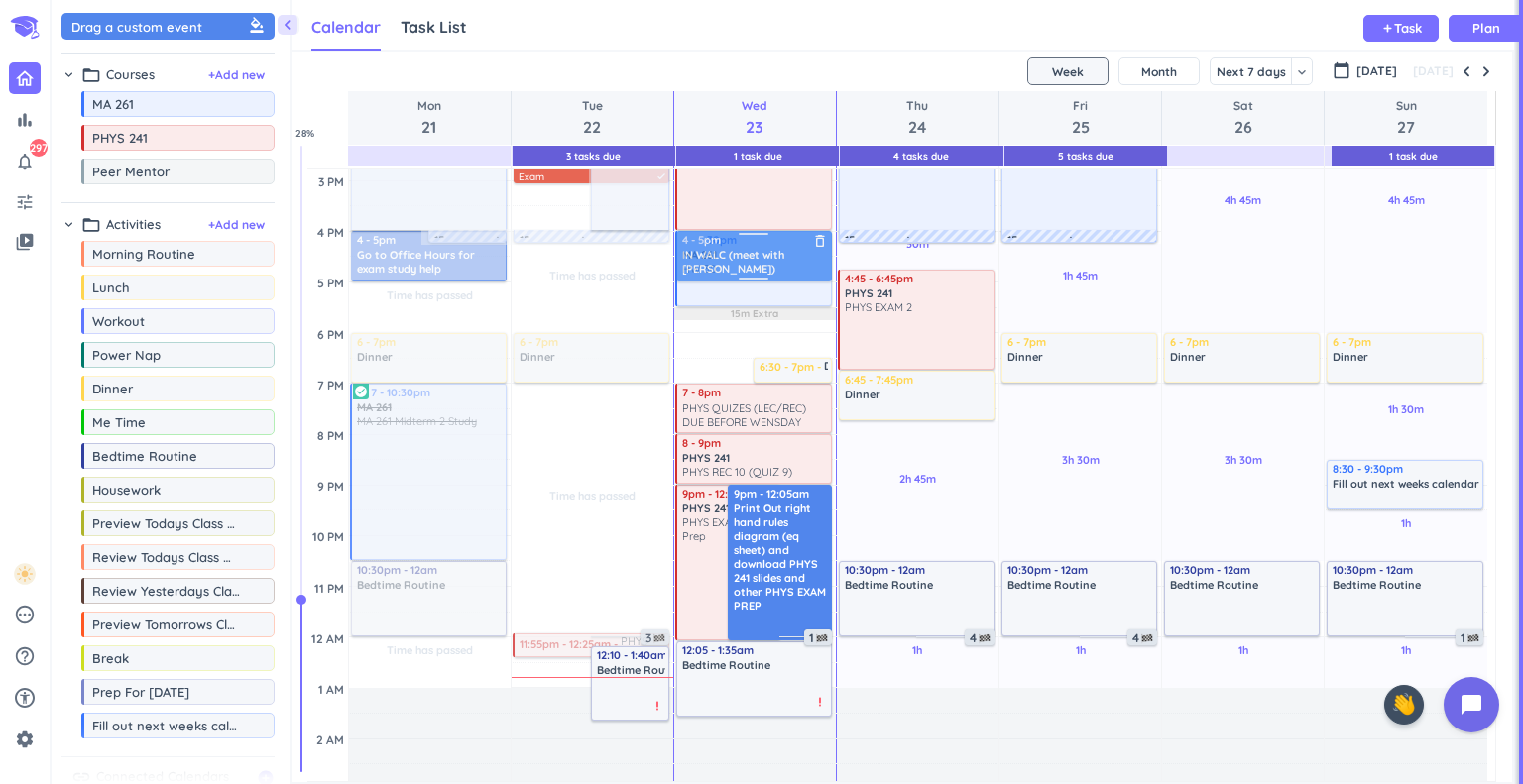 drag, startPoint x: 708, startPoint y: 343, endPoint x: 725, endPoint y: 253, distance: 91.591484 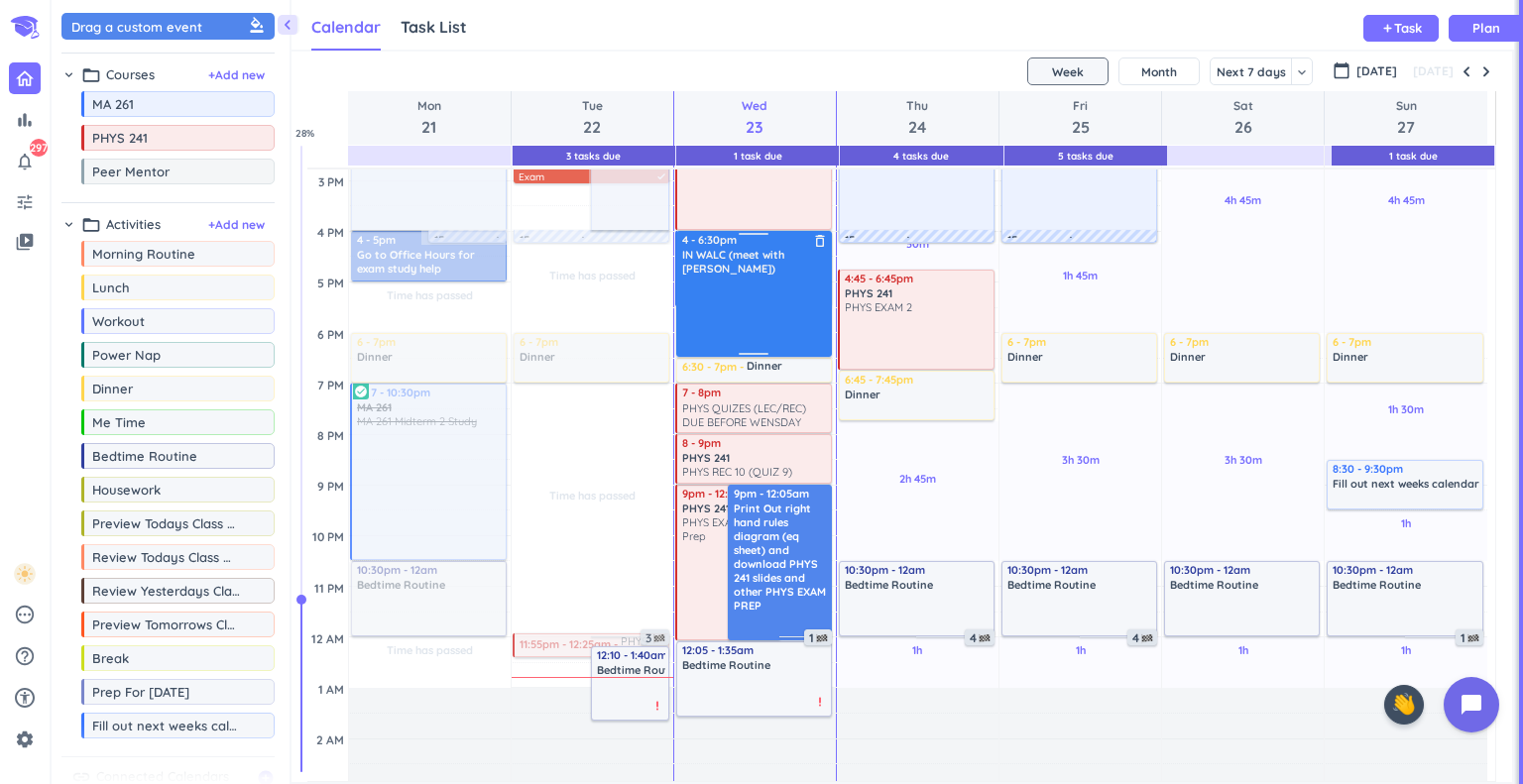 drag, startPoint x: 792, startPoint y: 279, endPoint x: 775, endPoint y: 355, distance: 77.87811 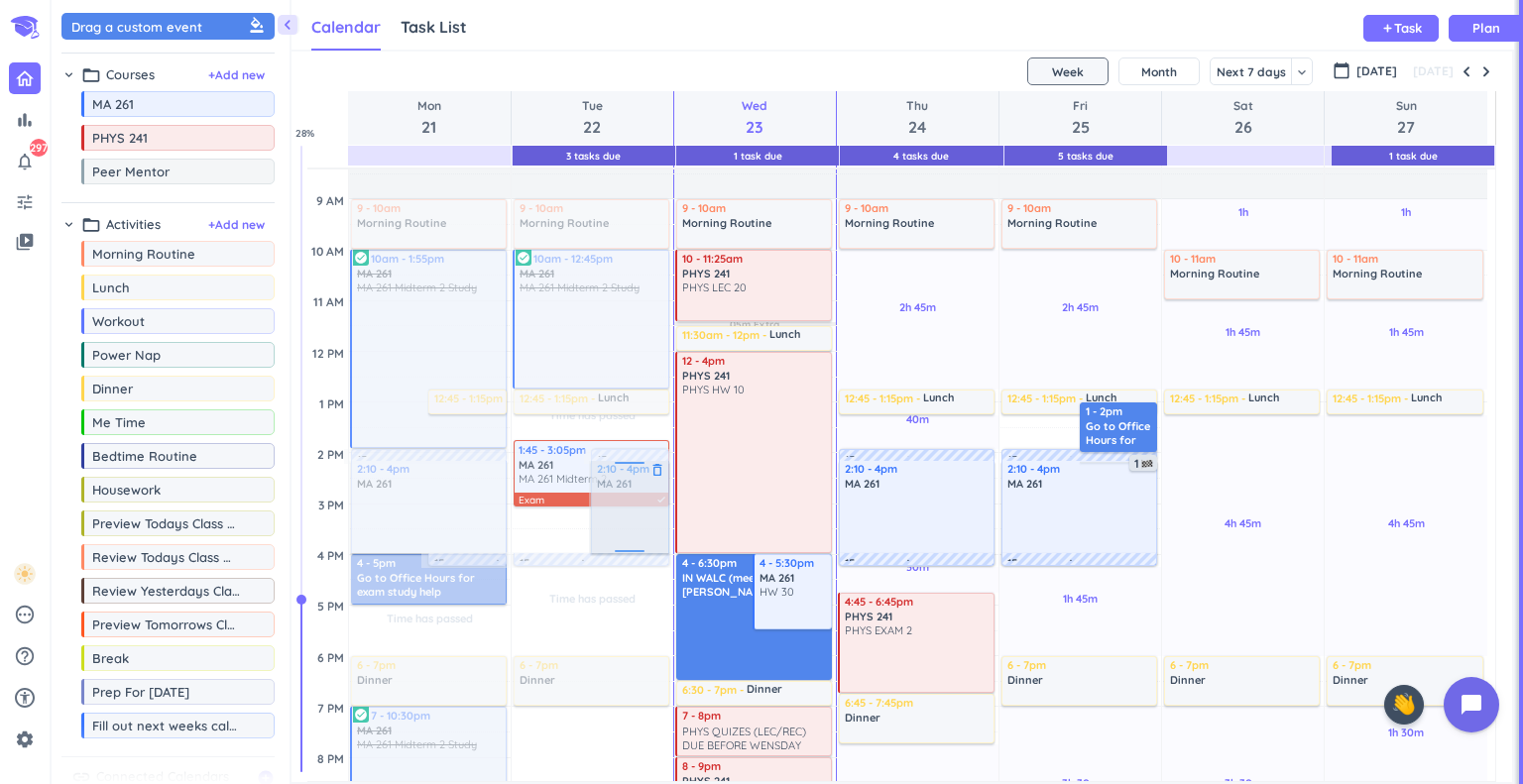 scroll, scrollTop: 218, scrollLeft: 0, axis: vertical 